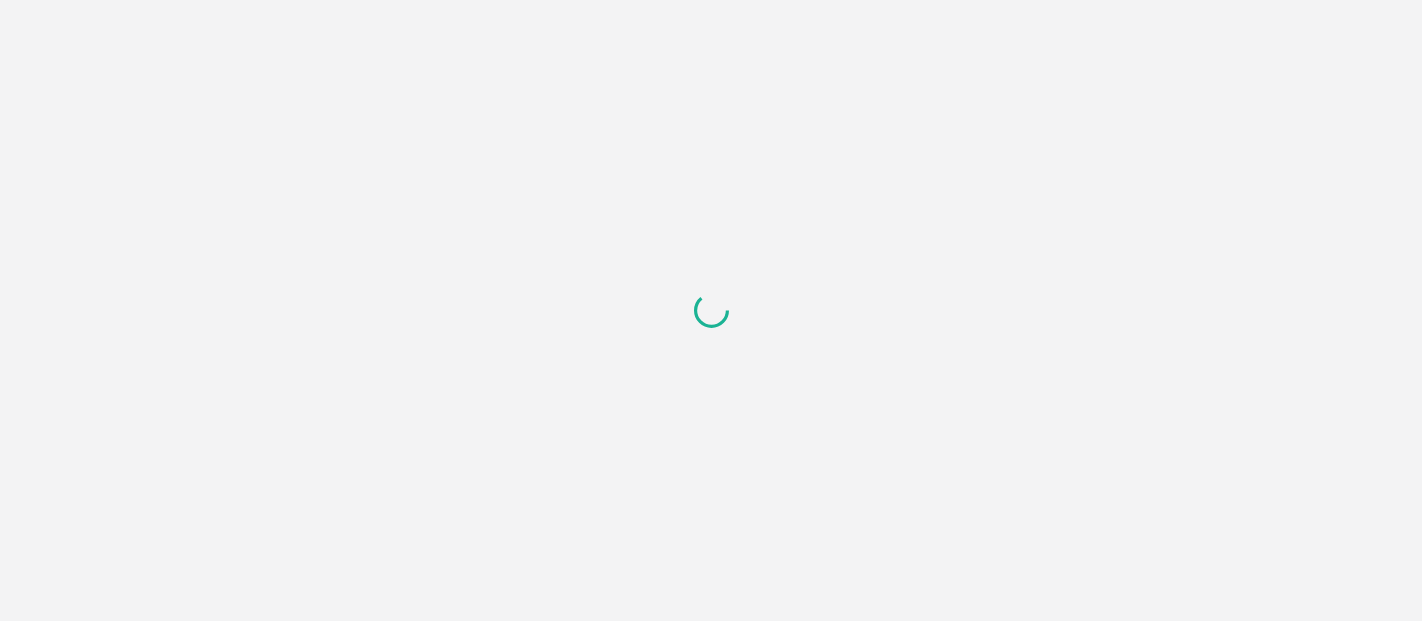 scroll, scrollTop: 0, scrollLeft: 0, axis: both 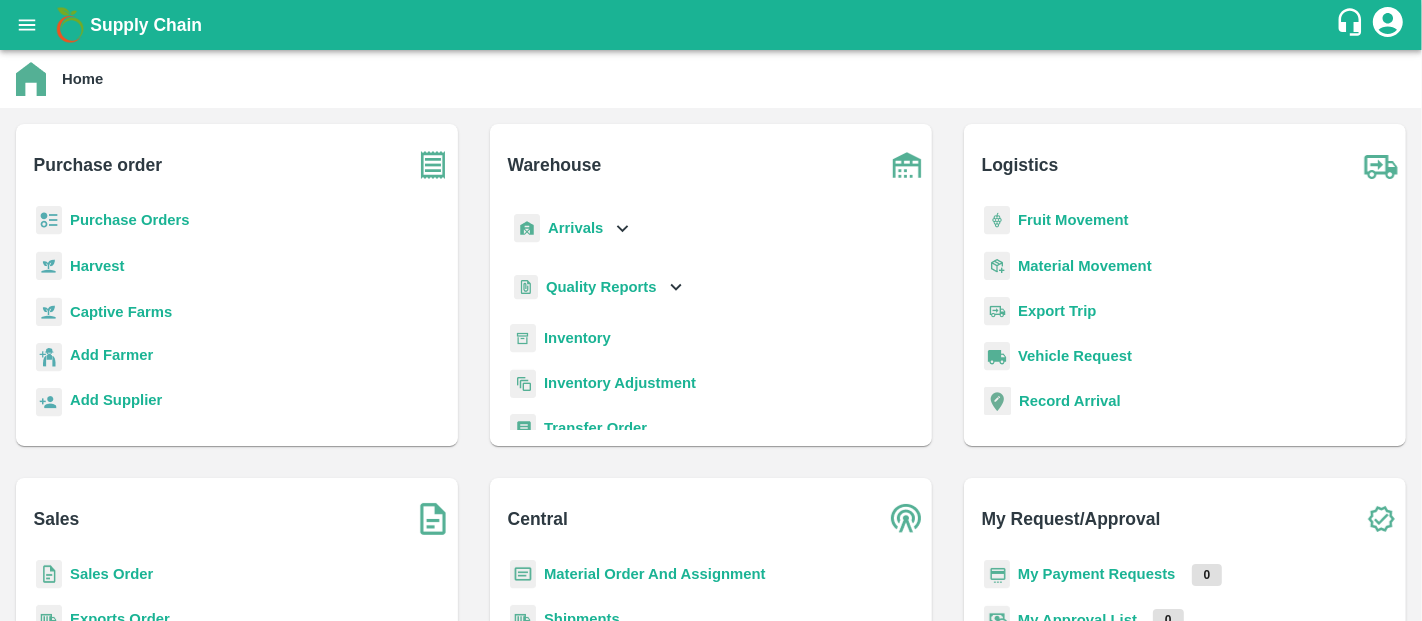 click on "Inventory" at bounding box center (577, 338) 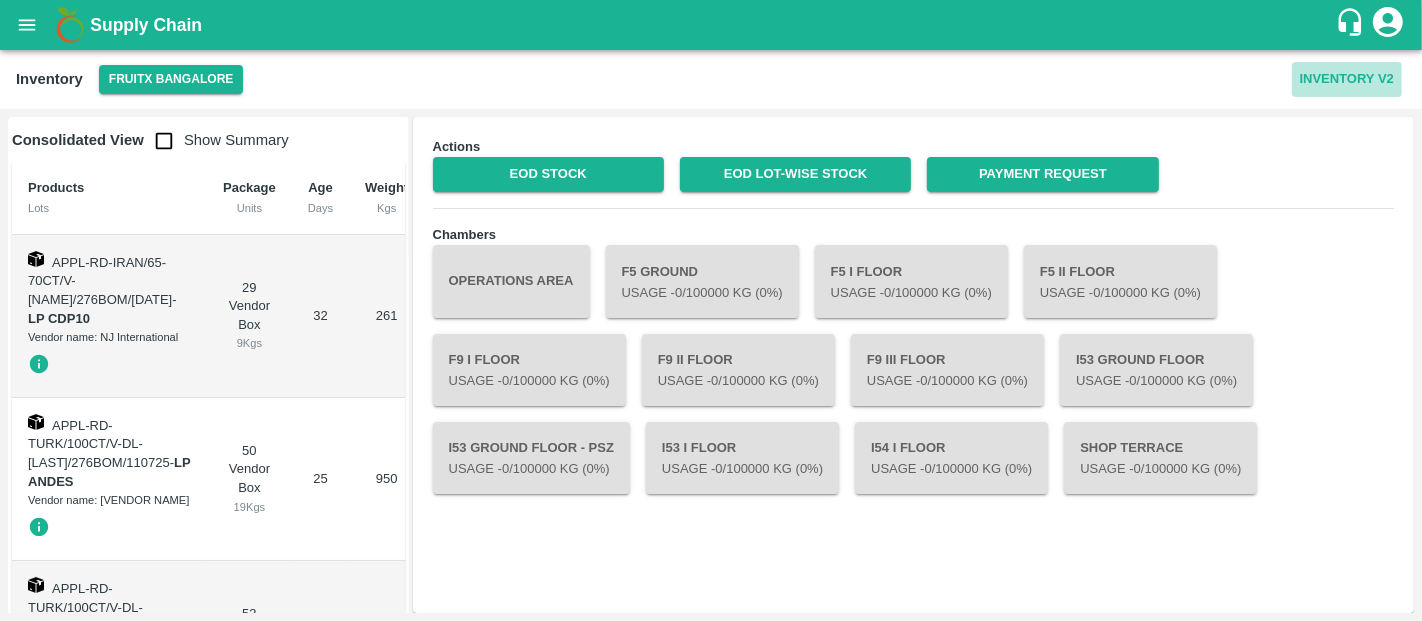 click on "Inventory V2" at bounding box center [1347, 79] 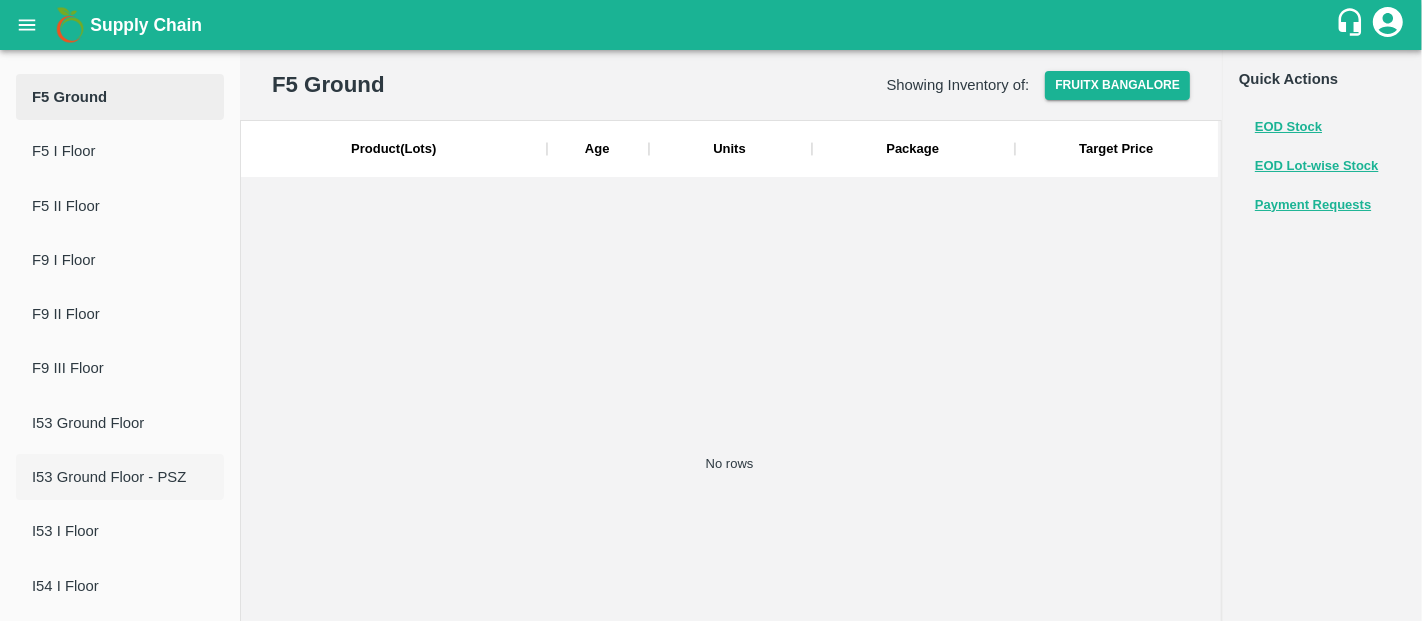 scroll, scrollTop: 182, scrollLeft: 0, axis: vertical 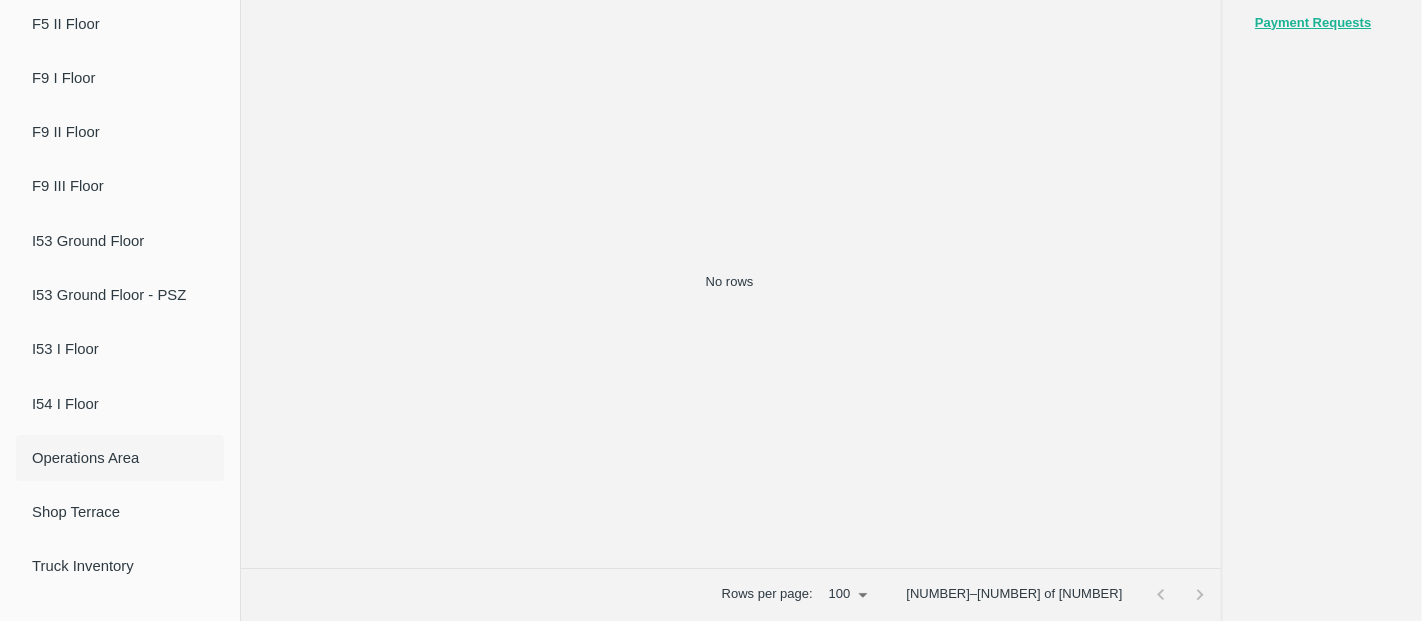 click on "Operations Area" at bounding box center (120, 458) 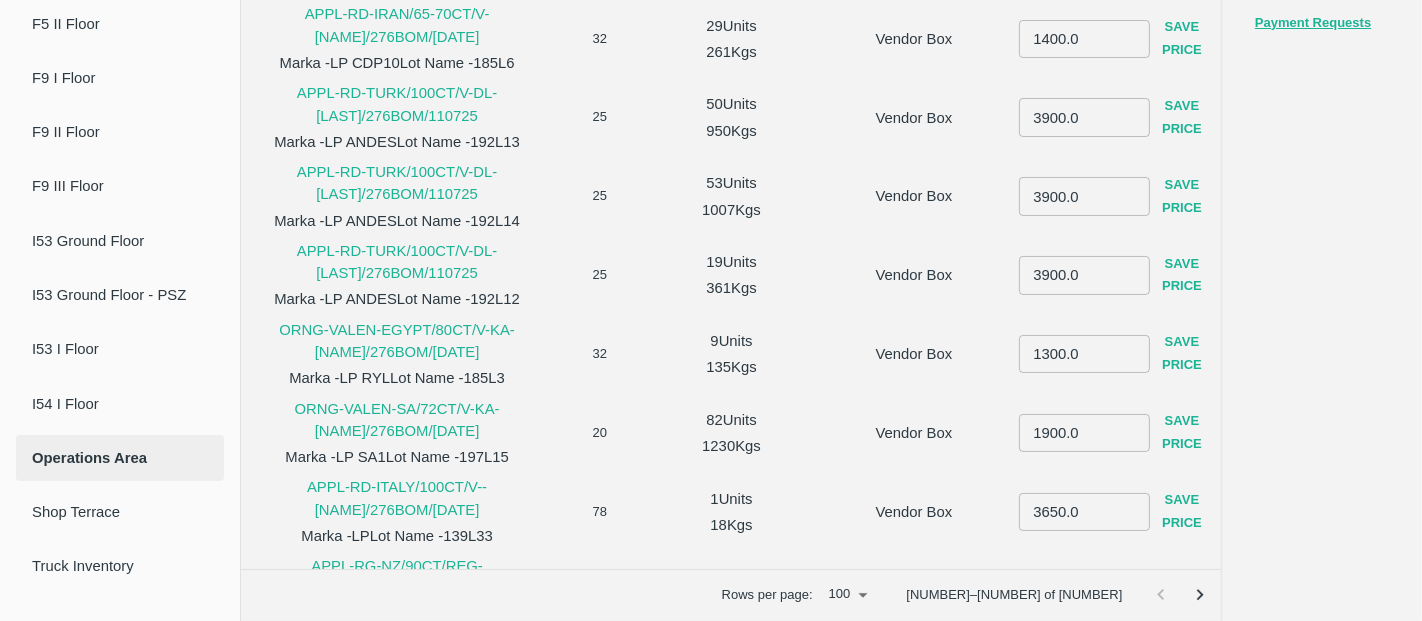 scroll, scrollTop: 72, scrollLeft: 0, axis: vertical 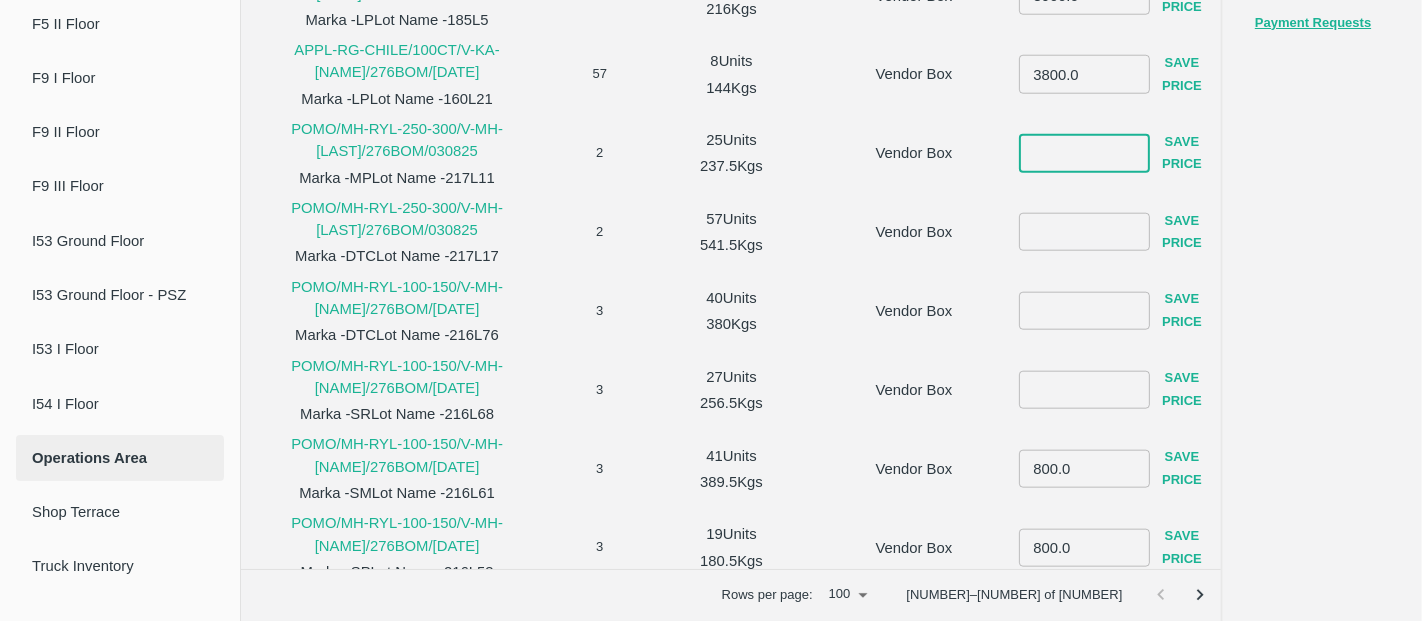 click at bounding box center (1084, 153) 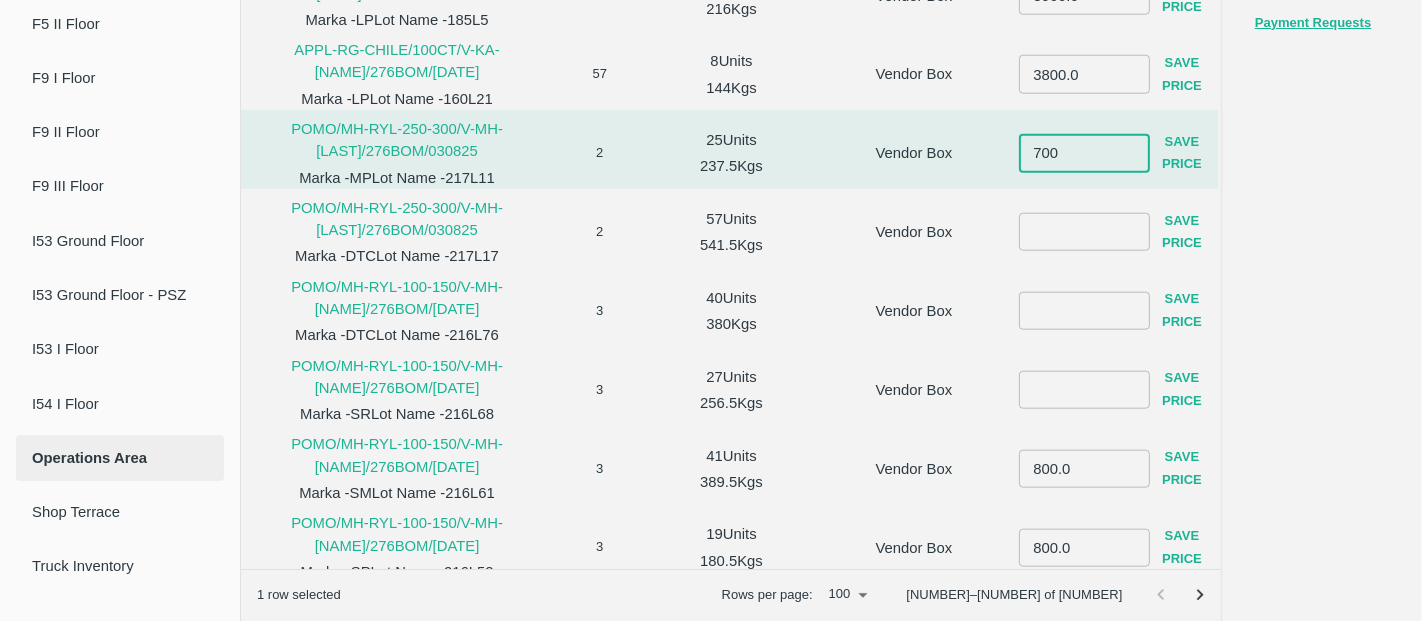 type on "700" 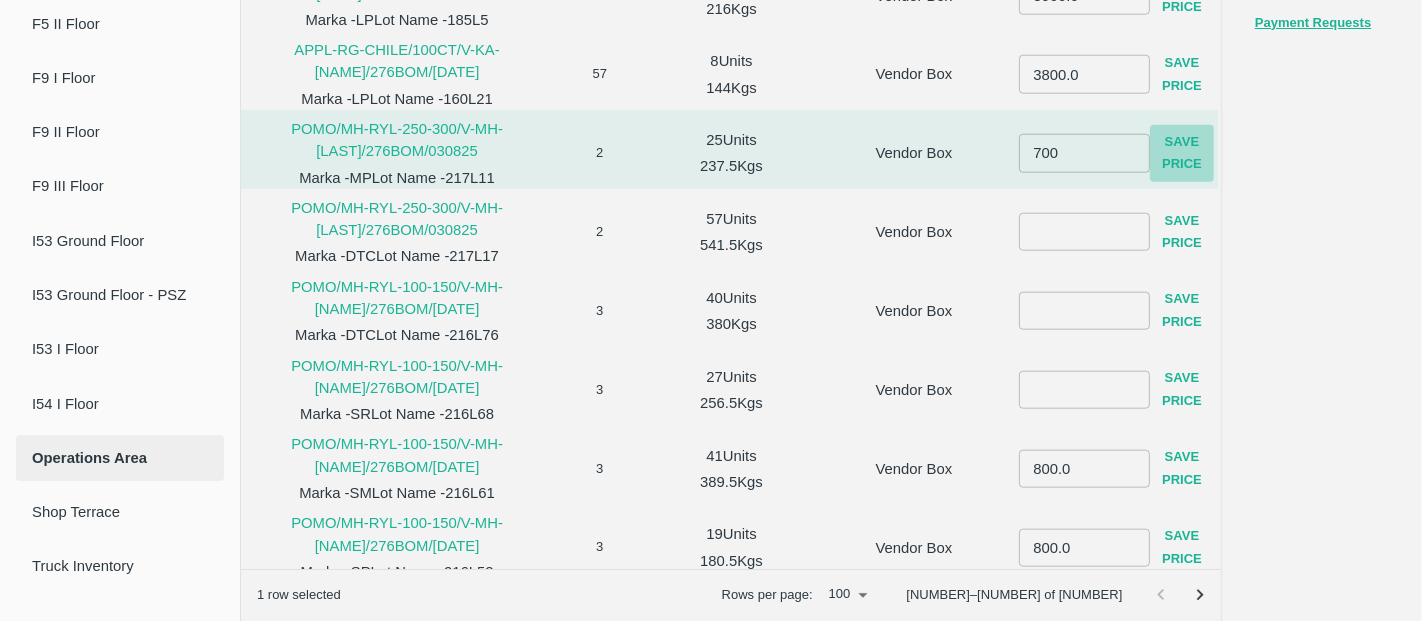 click on "Save Price" at bounding box center (1182, 154) 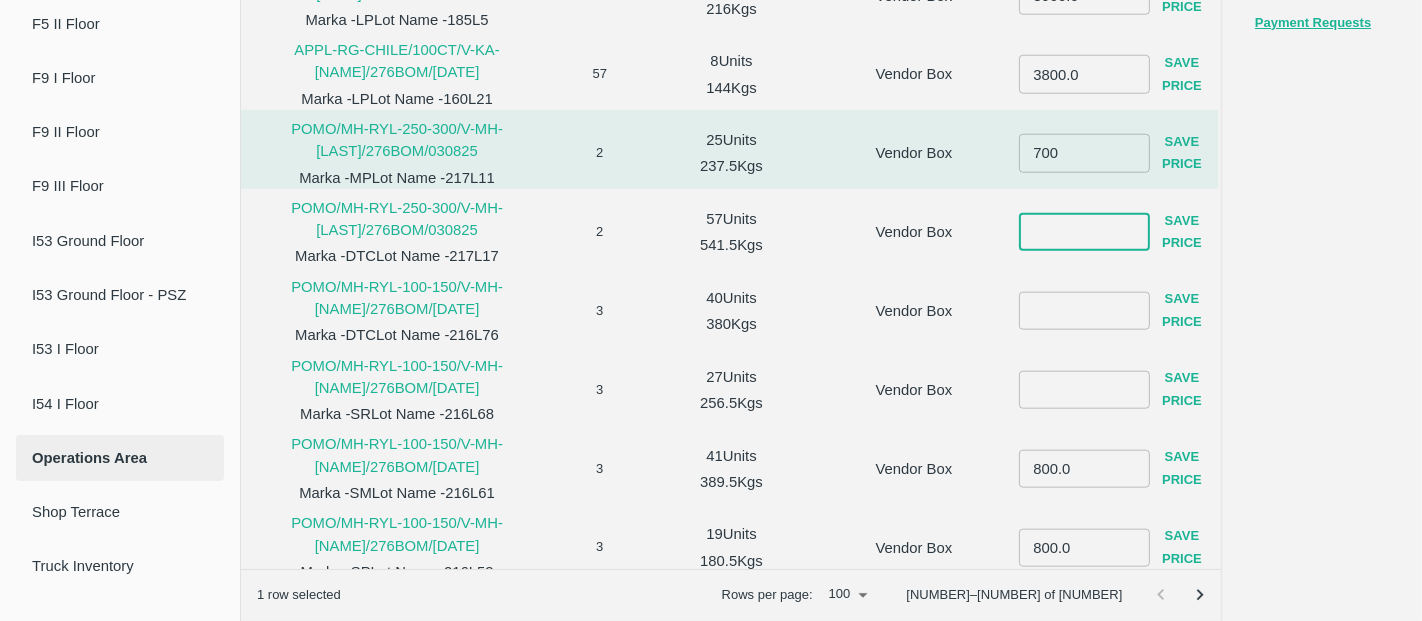 click at bounding box center [1084, 232] 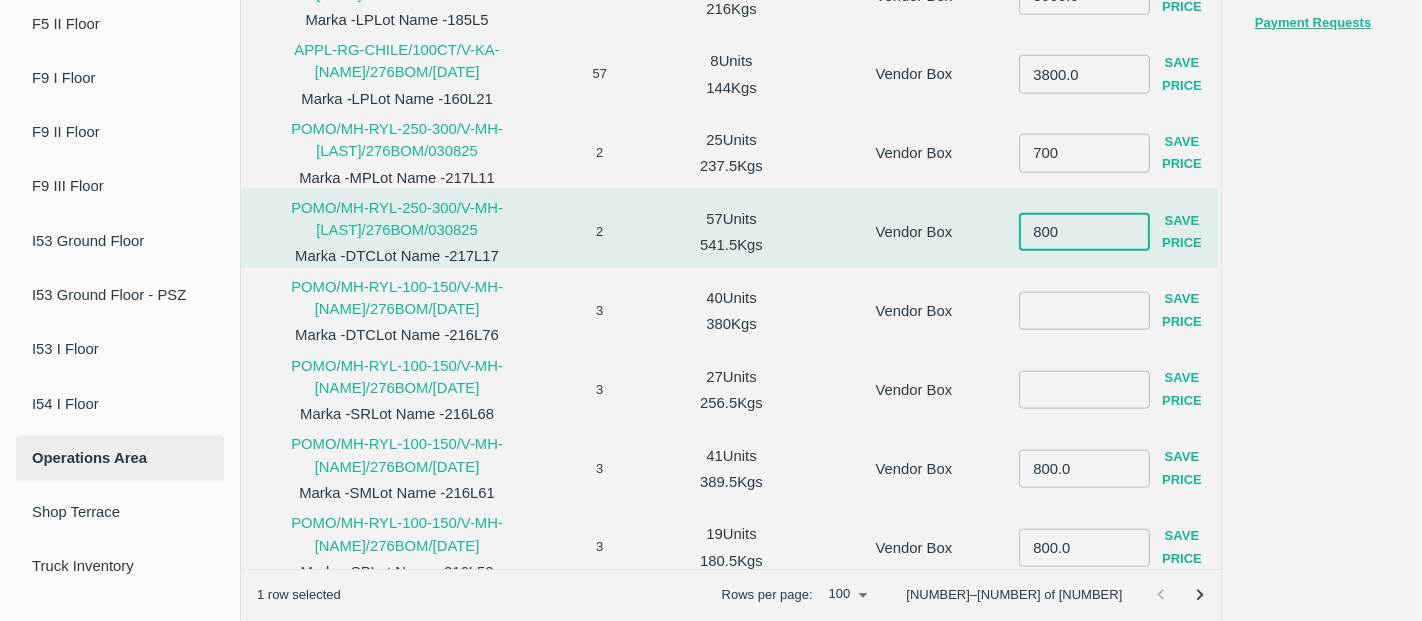 type on "800" 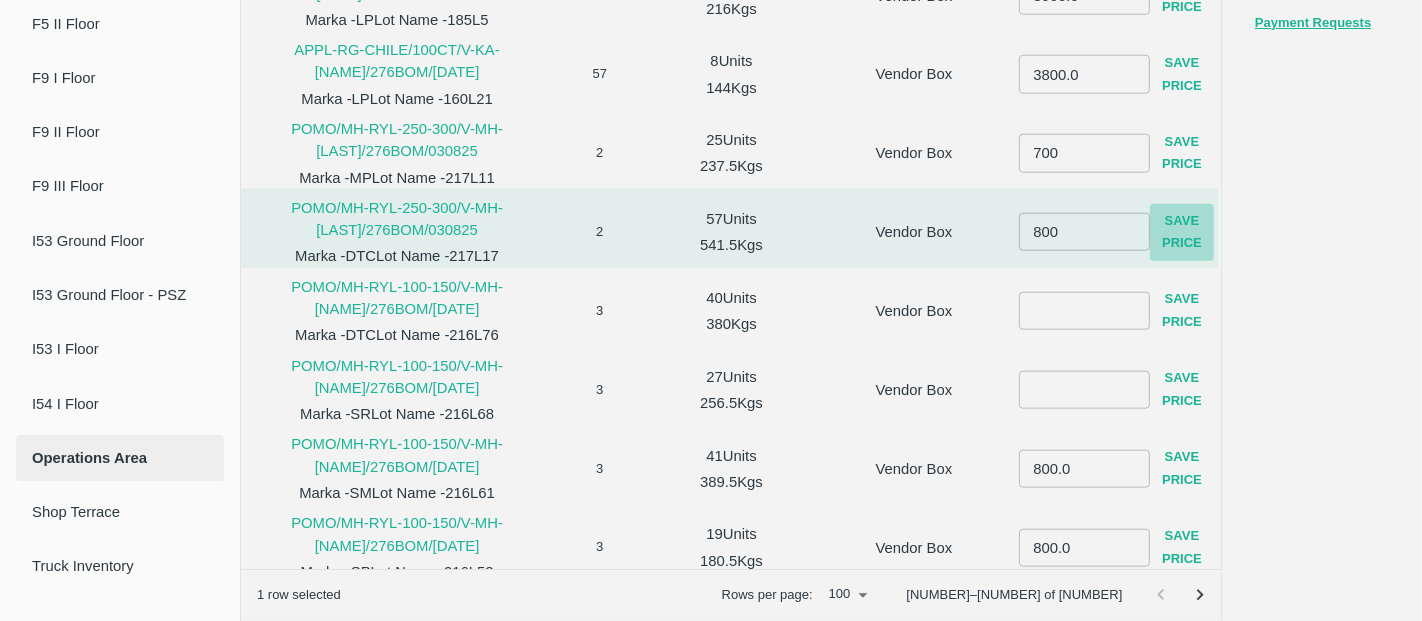 click on "Save Price" at bounding box center (1182, 232) 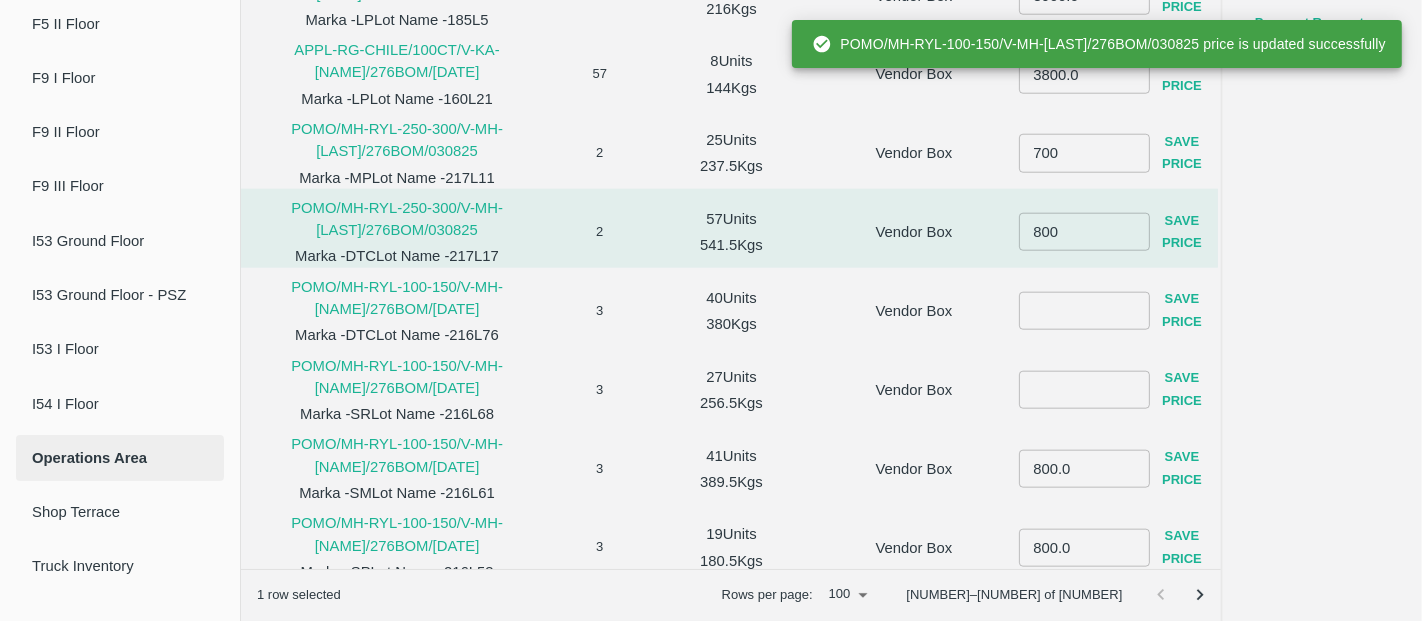 click at bounding box center (1084, 311) 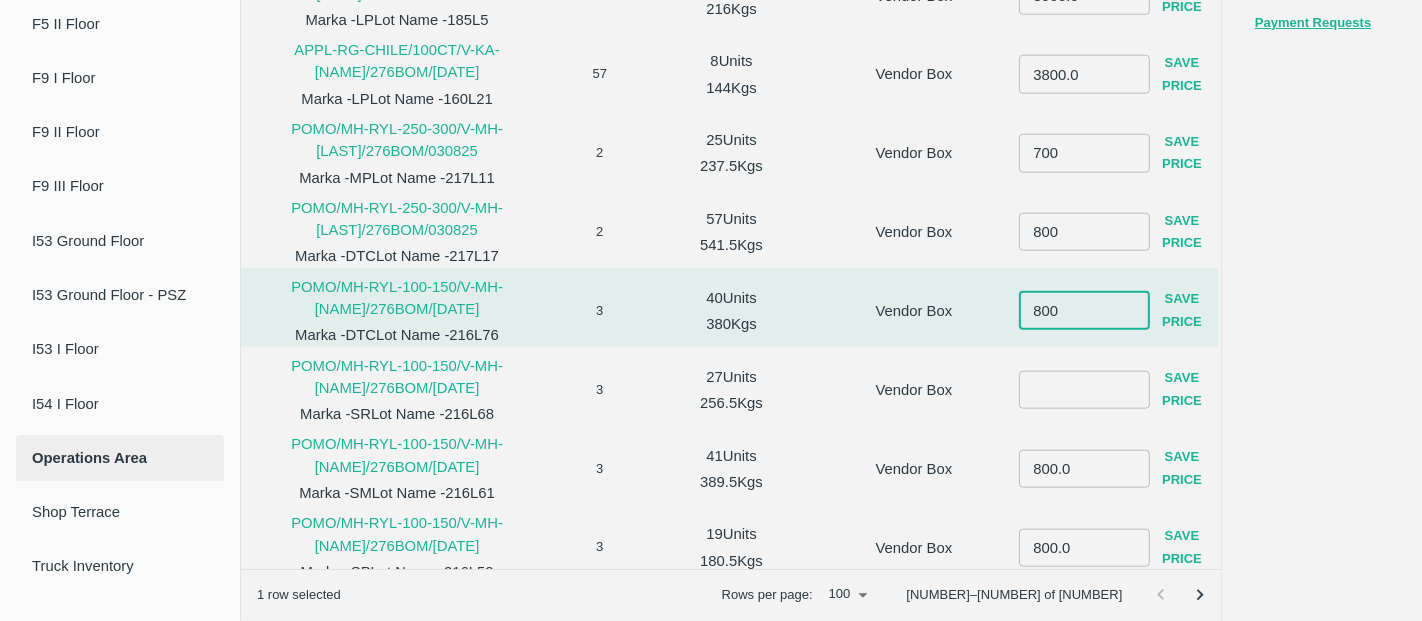 type on "800" 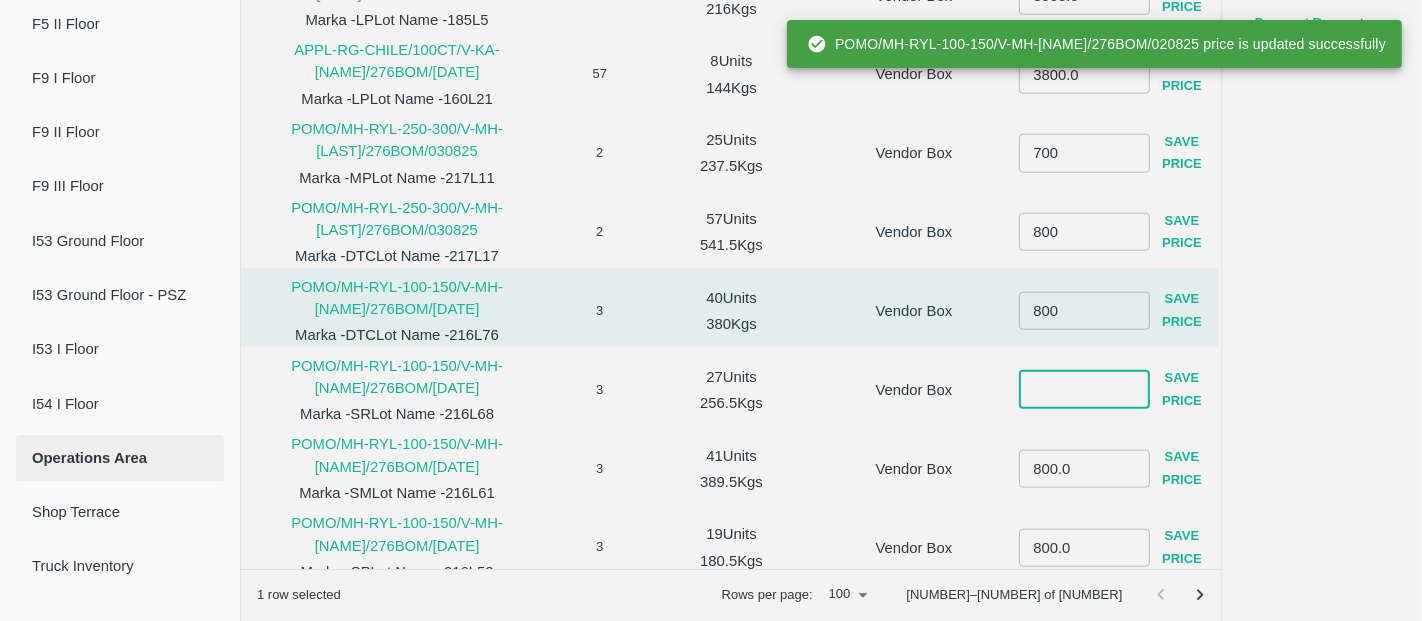 click at bounding box center [1084, 390] 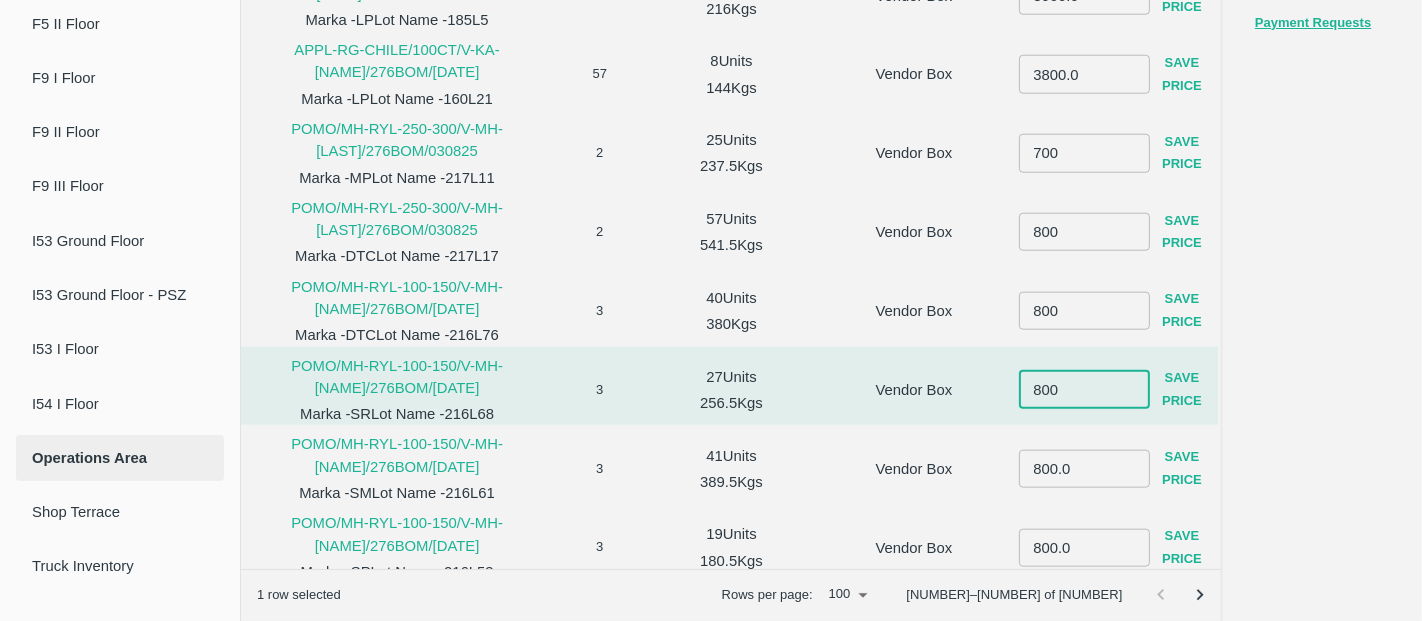 type on "800" 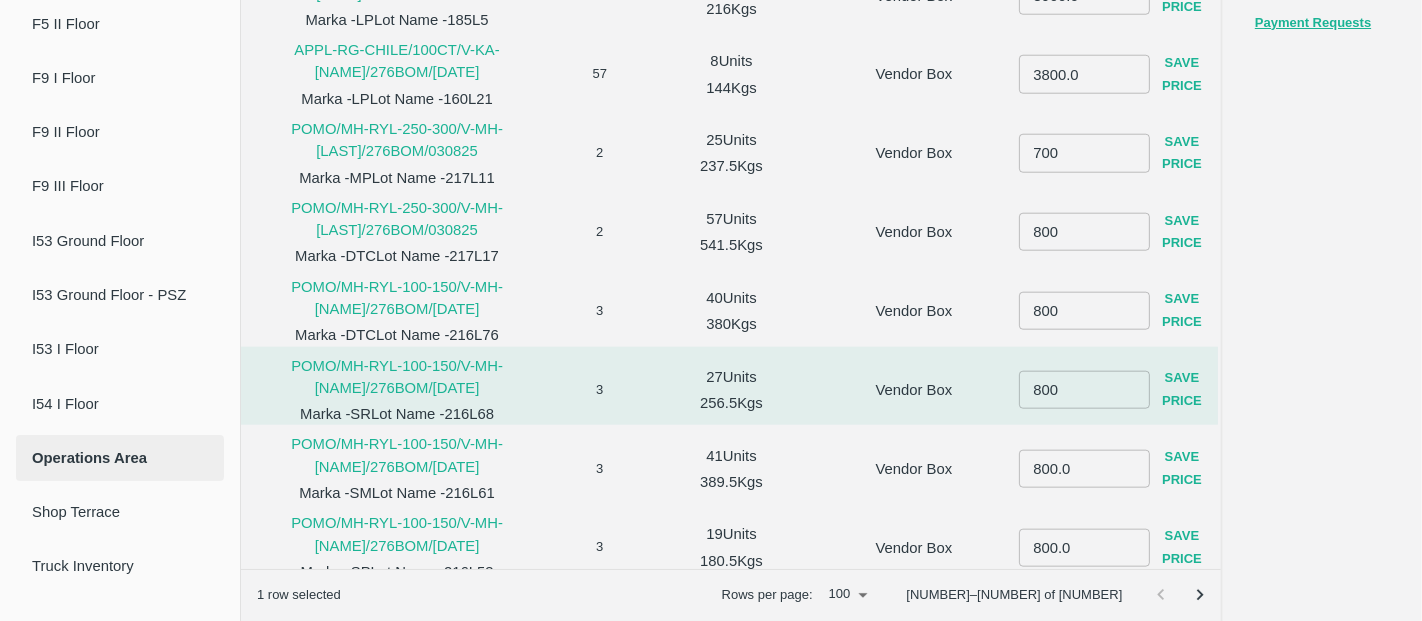 click at bounding box center (1214, 1978) 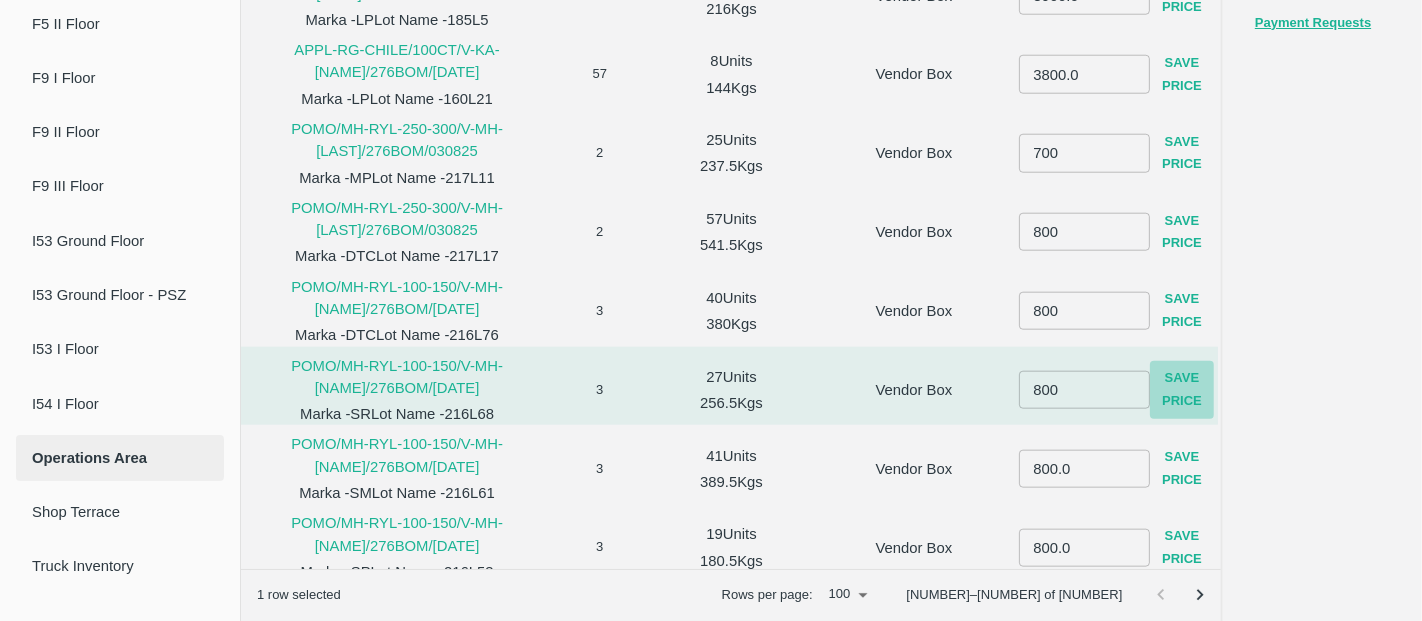 click on "Save Price" at bounding box center (1182, 390) 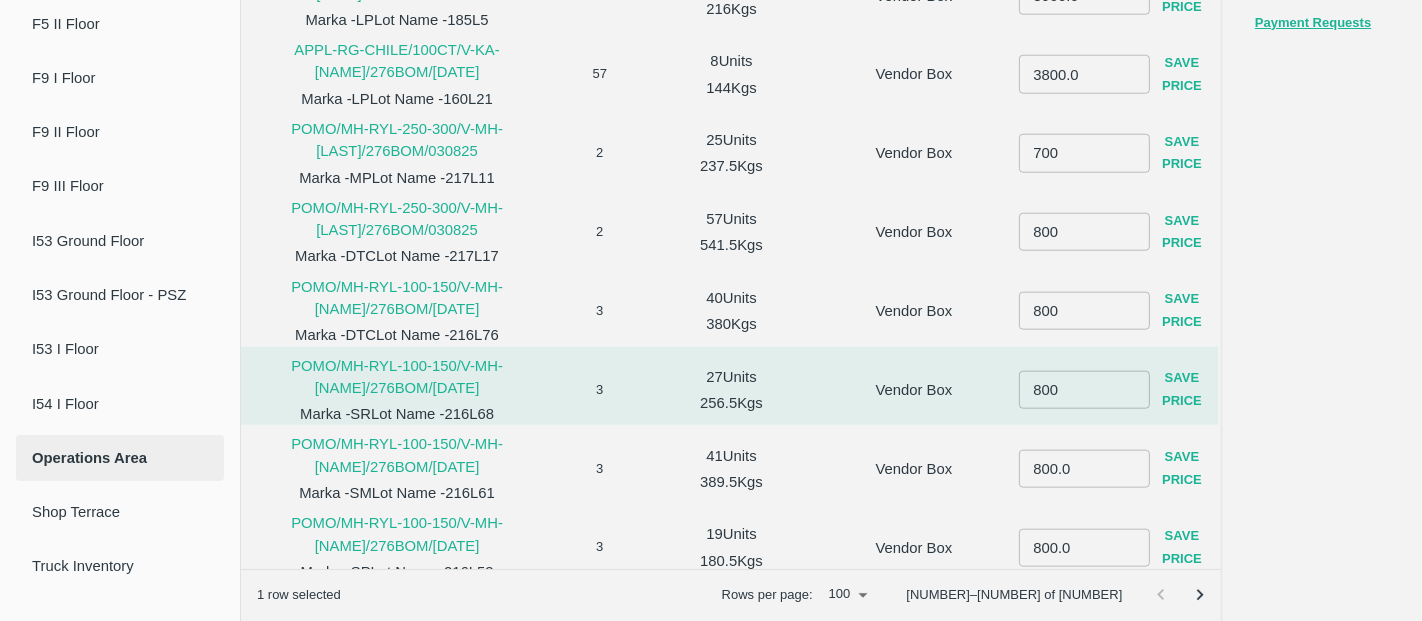 scroll, scrollTop: 877, scrollLeft: 0, axis: vertical 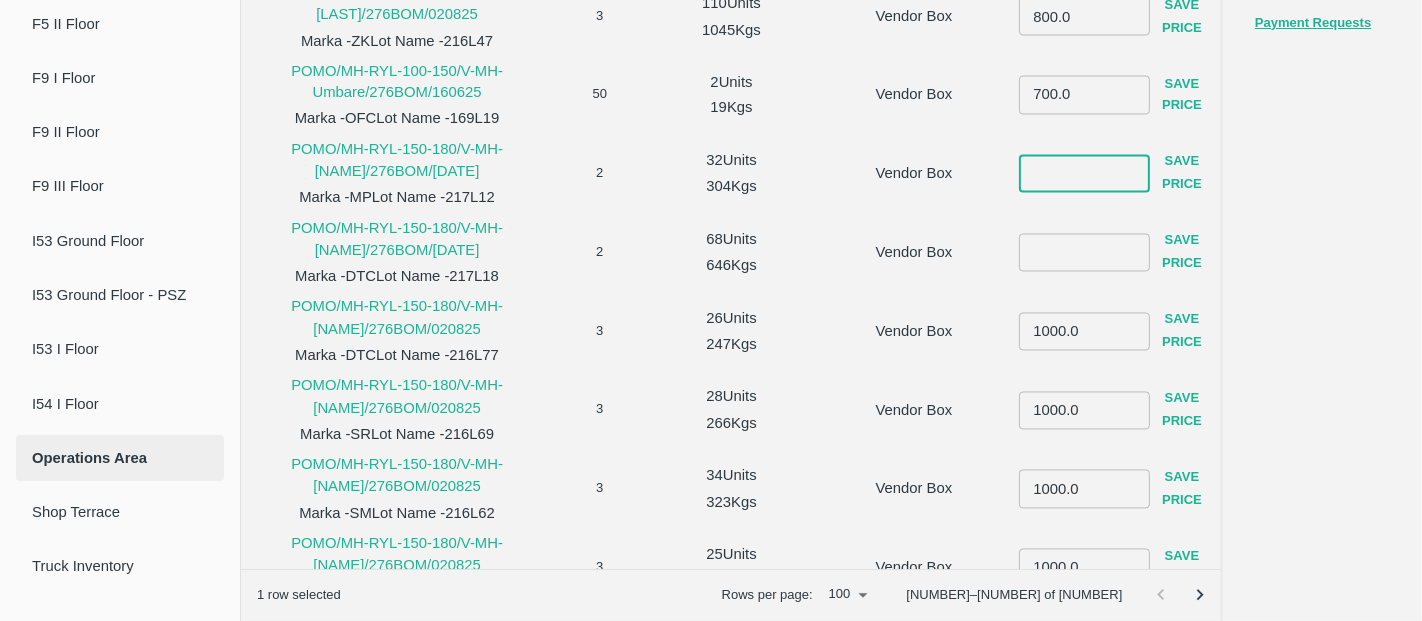 click at bounding box center [1084, 174] 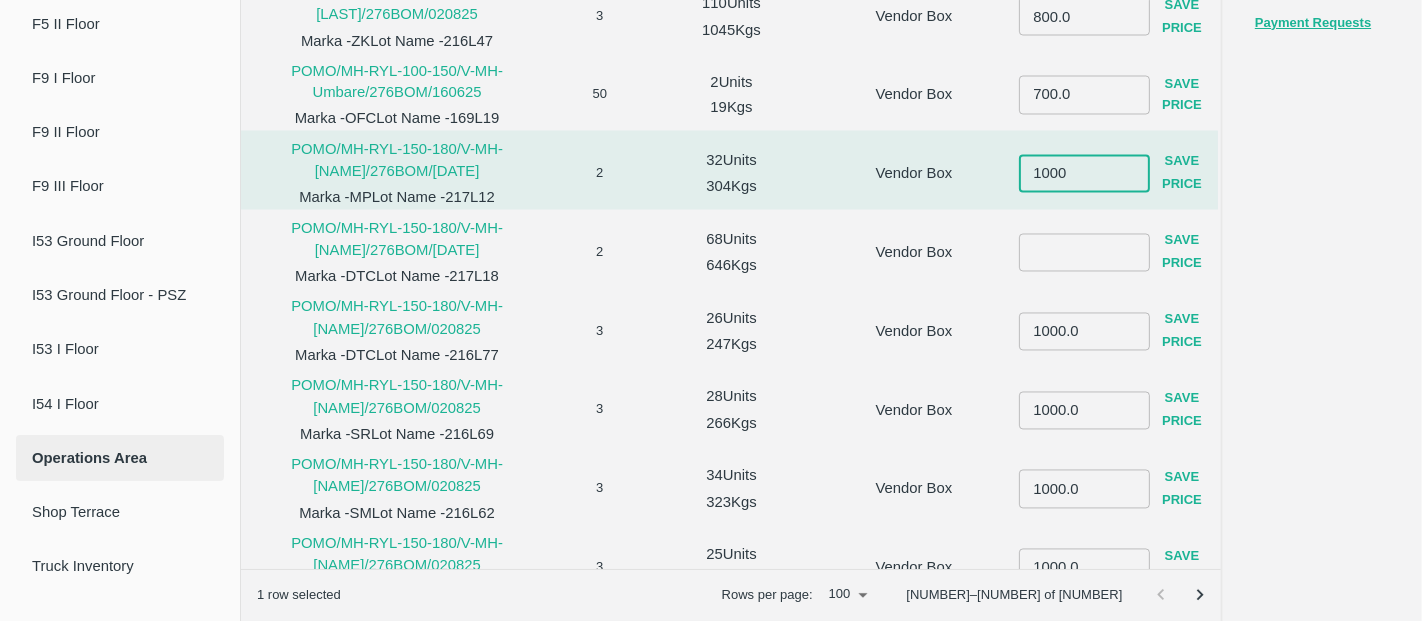 type on "1000" 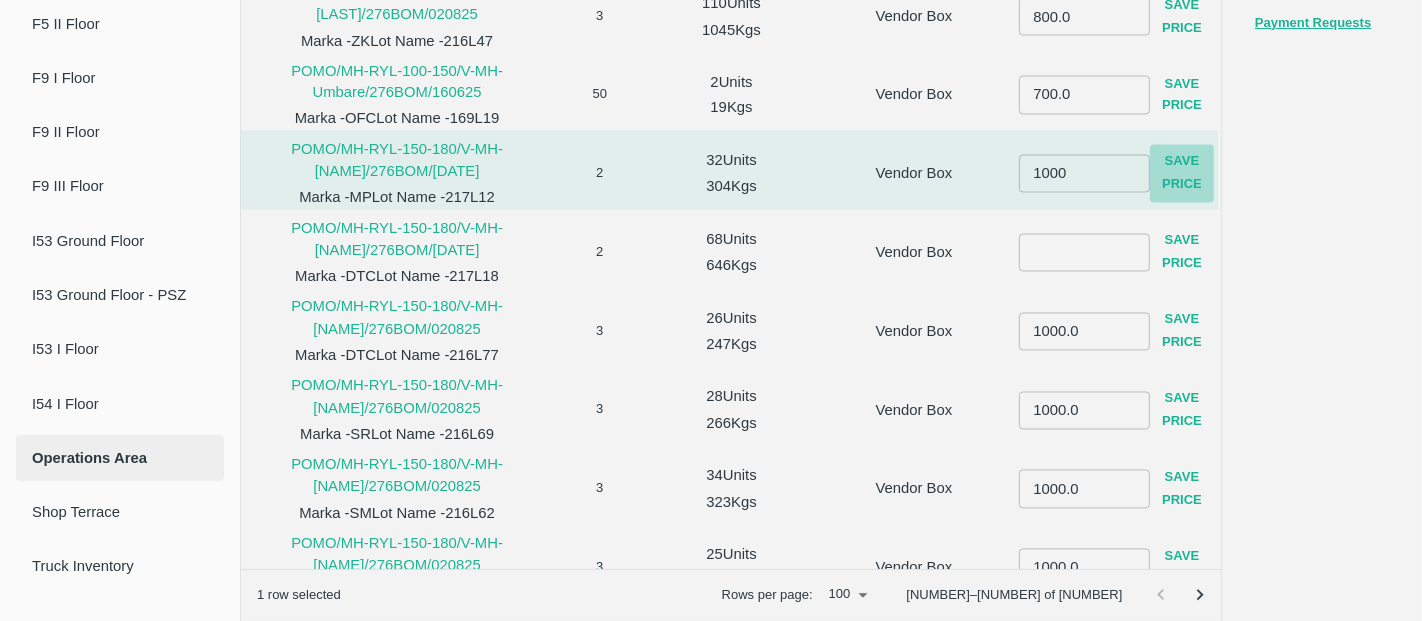 click on "Save Price" at bounding box center (1182, 174) 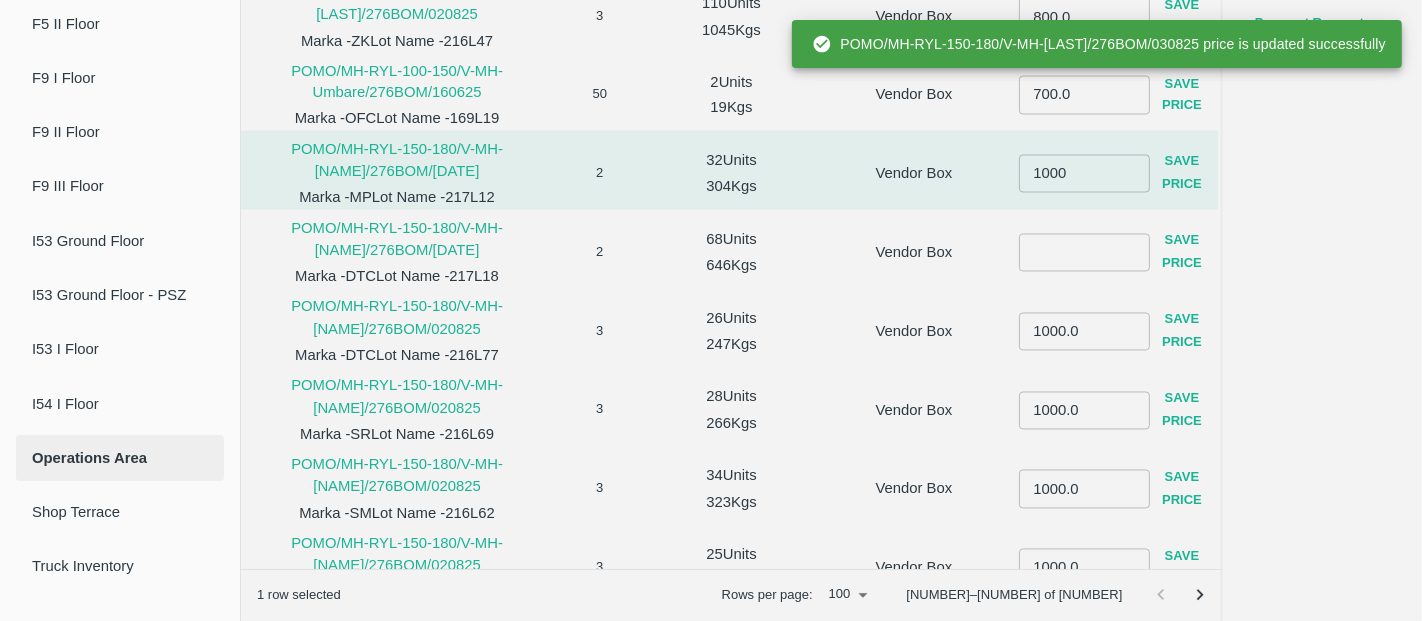 click at bounding box center (1084, 253) 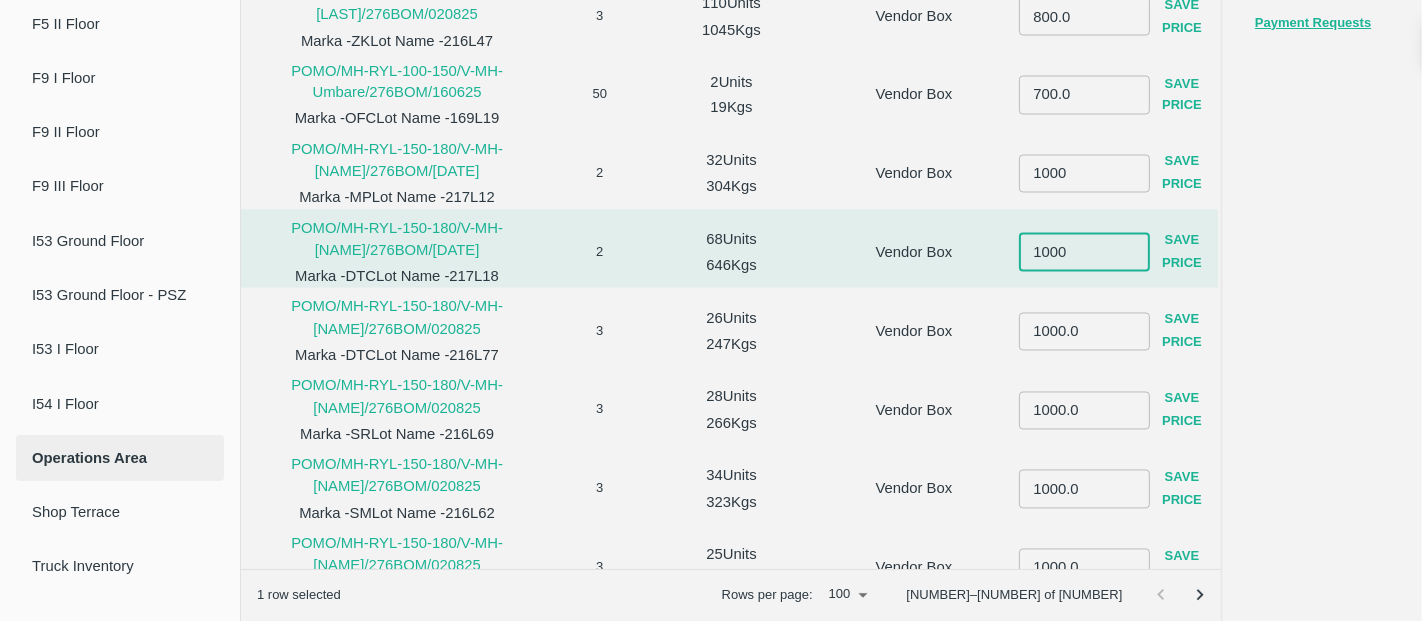 type on "1000" 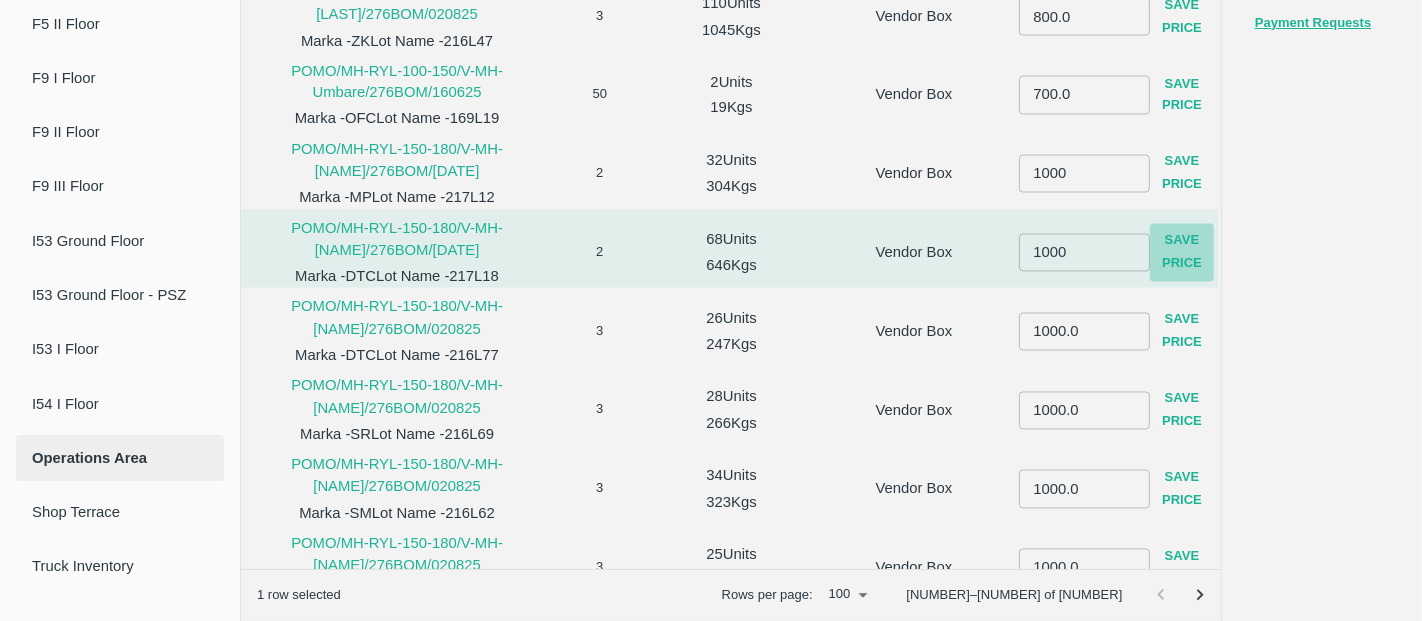 click on "Save Price" at bounding box center (1182, 253) 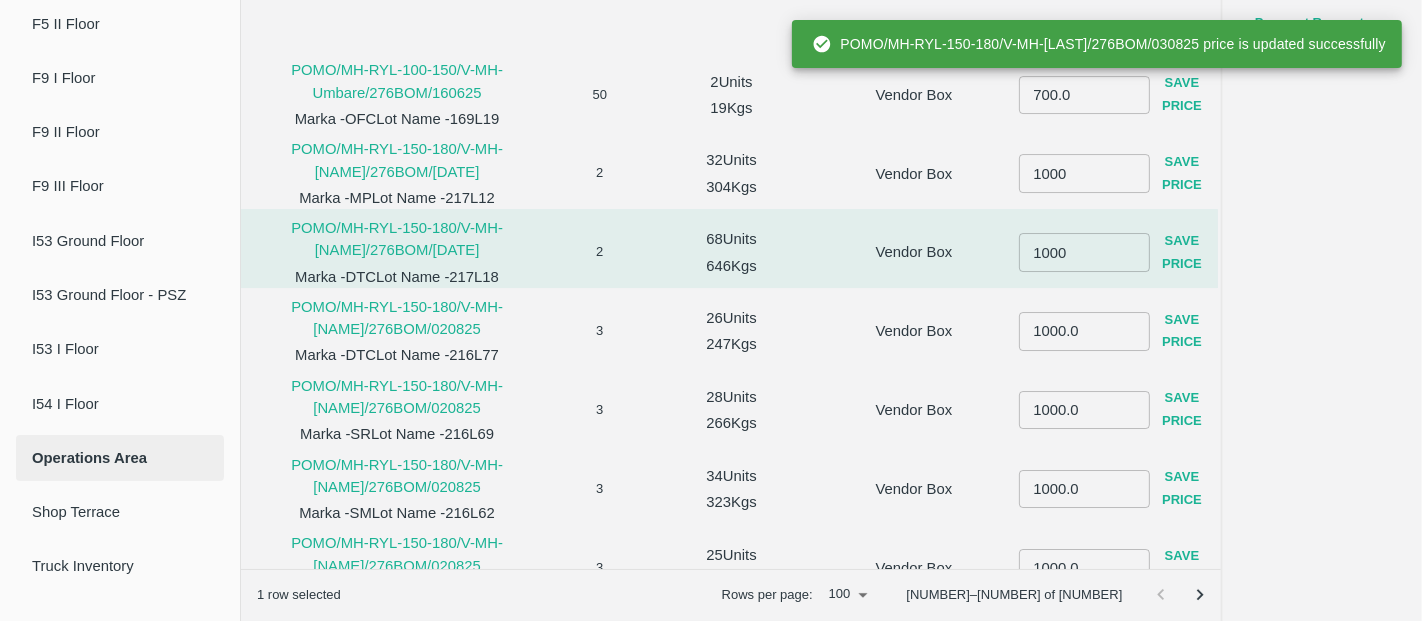 scroll, scrollTop: 1597, scrollLeft: 0, axis: vertical 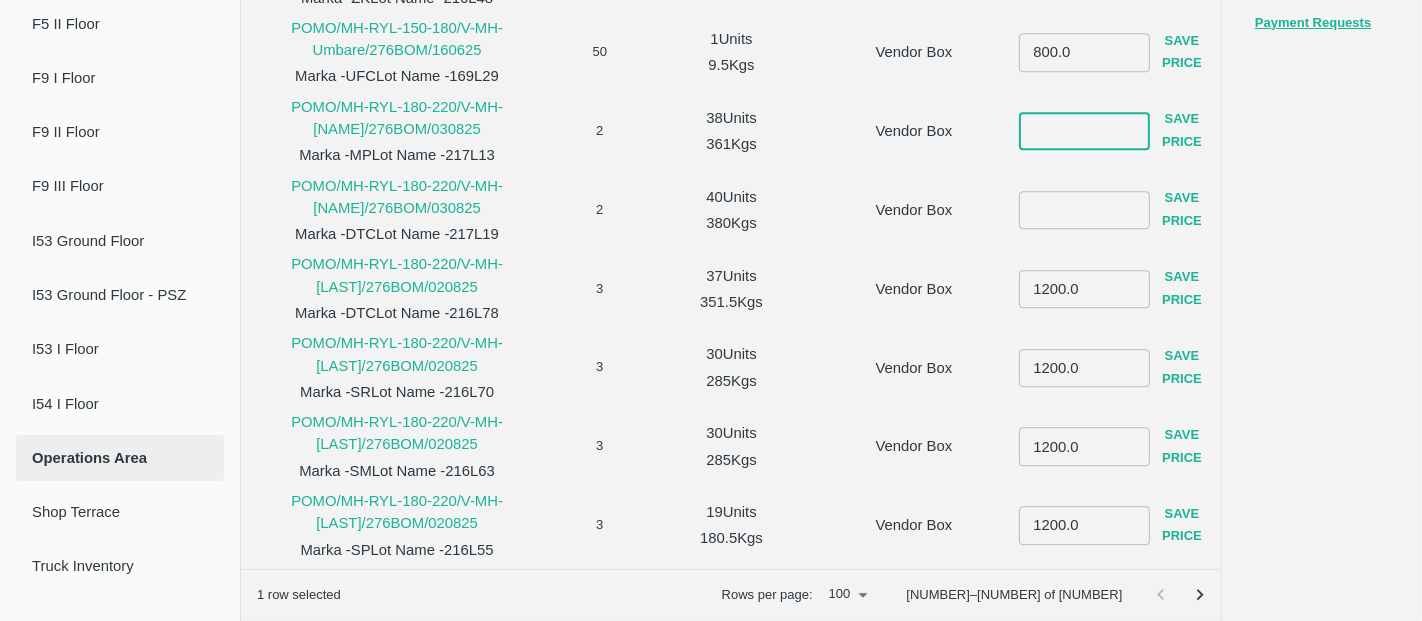 click at bounding box center [1084, 132] 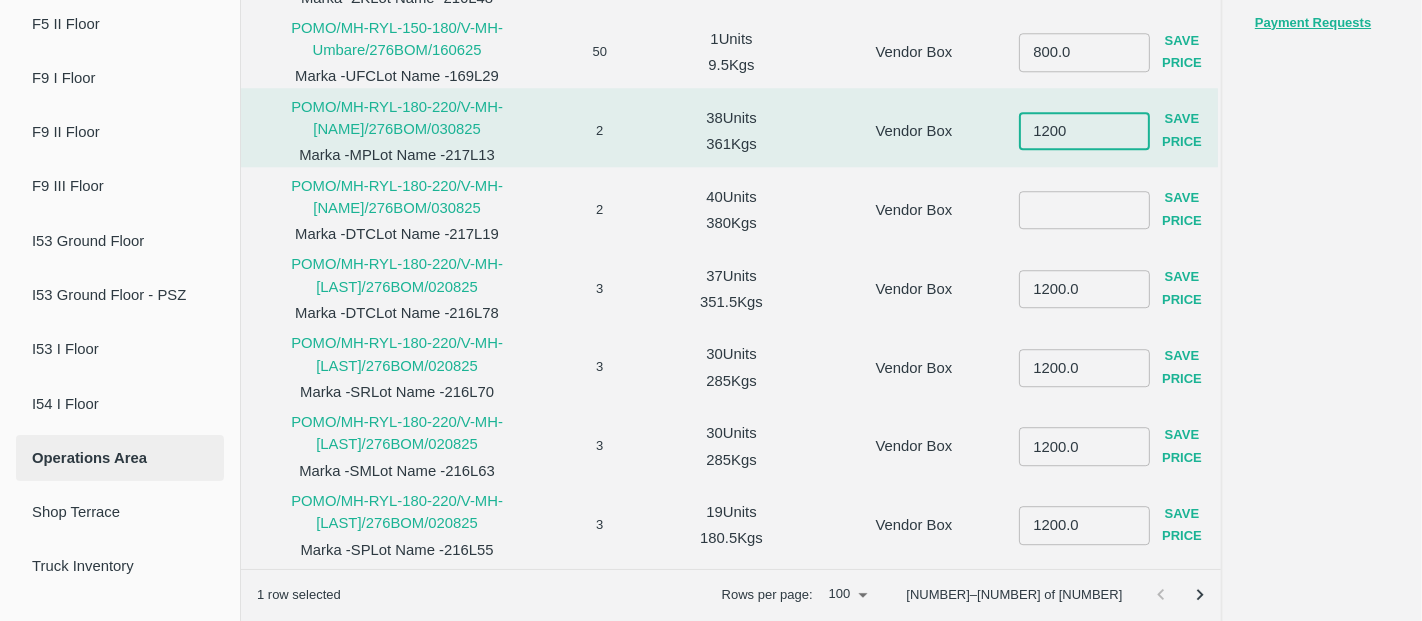 type on "1200" 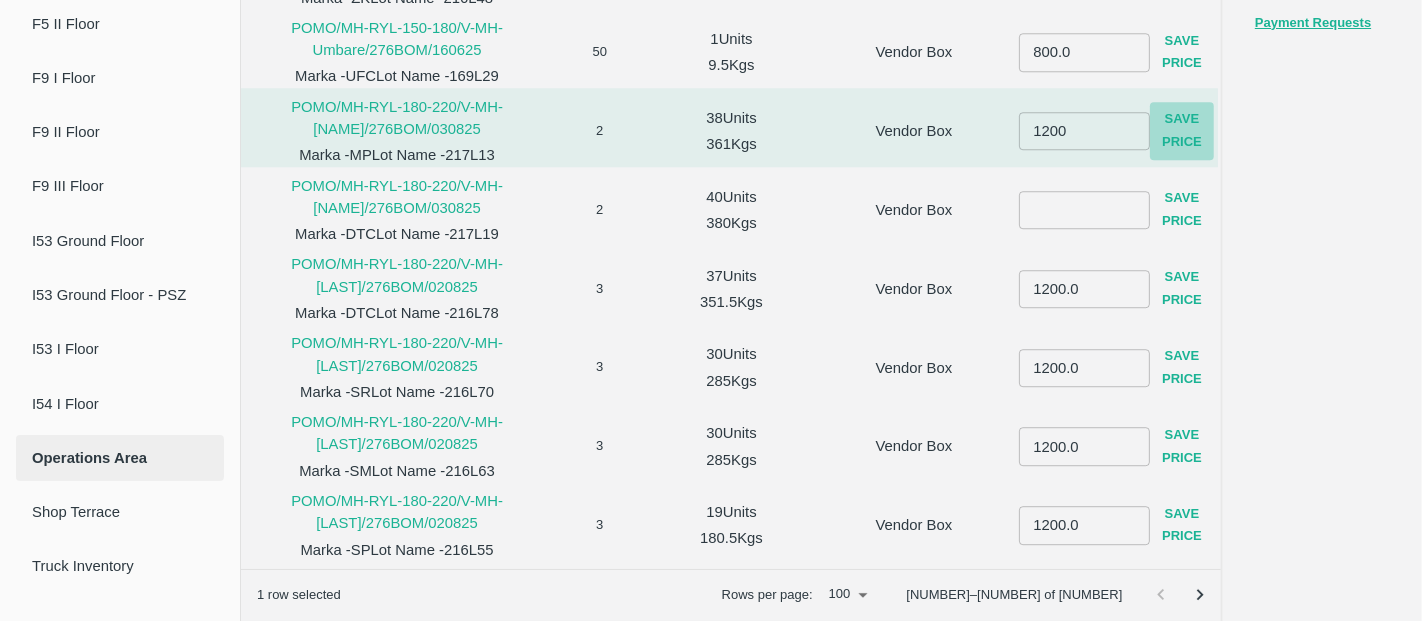 click on "Save Price" at bounding box center [1182, 132] 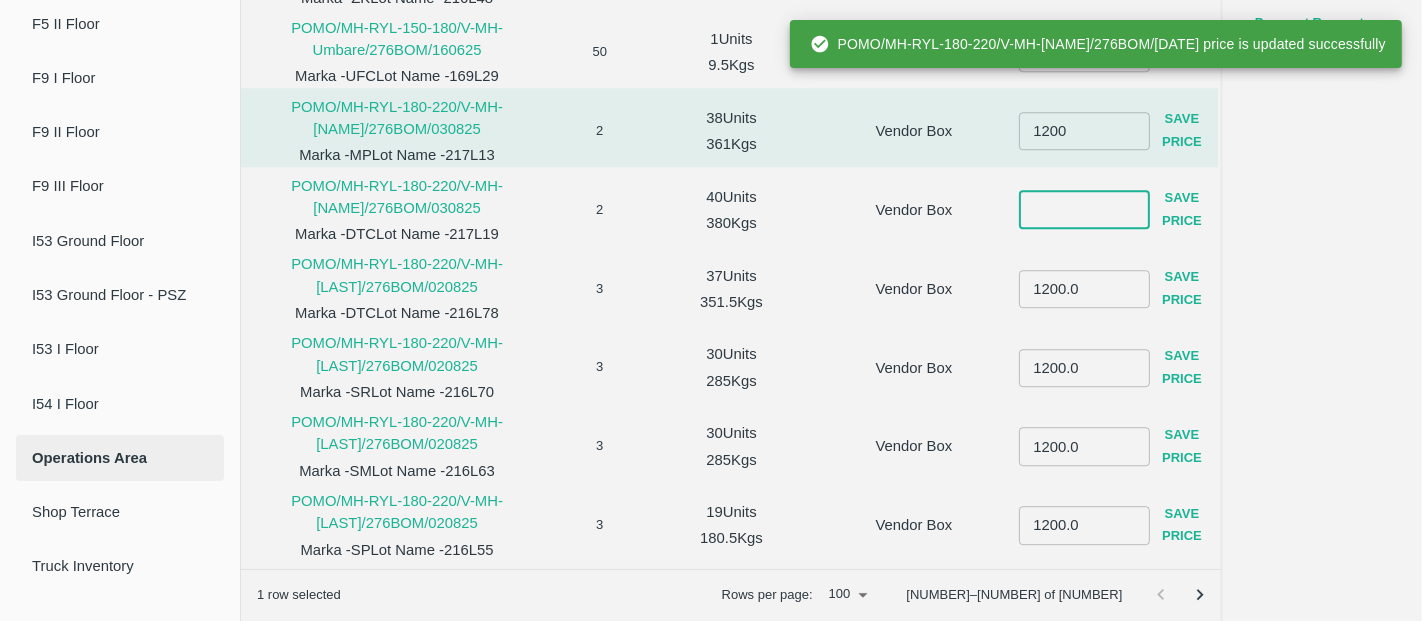click at bounding box center (1084, 210) 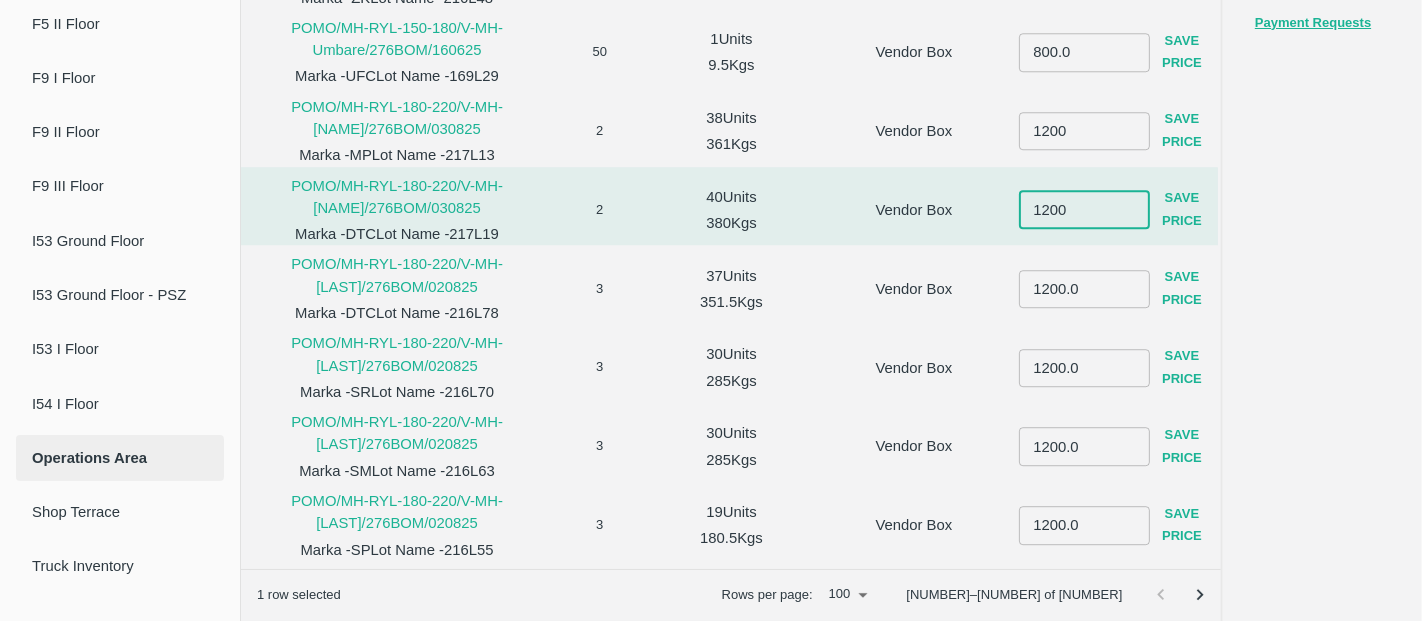 type on "1200" 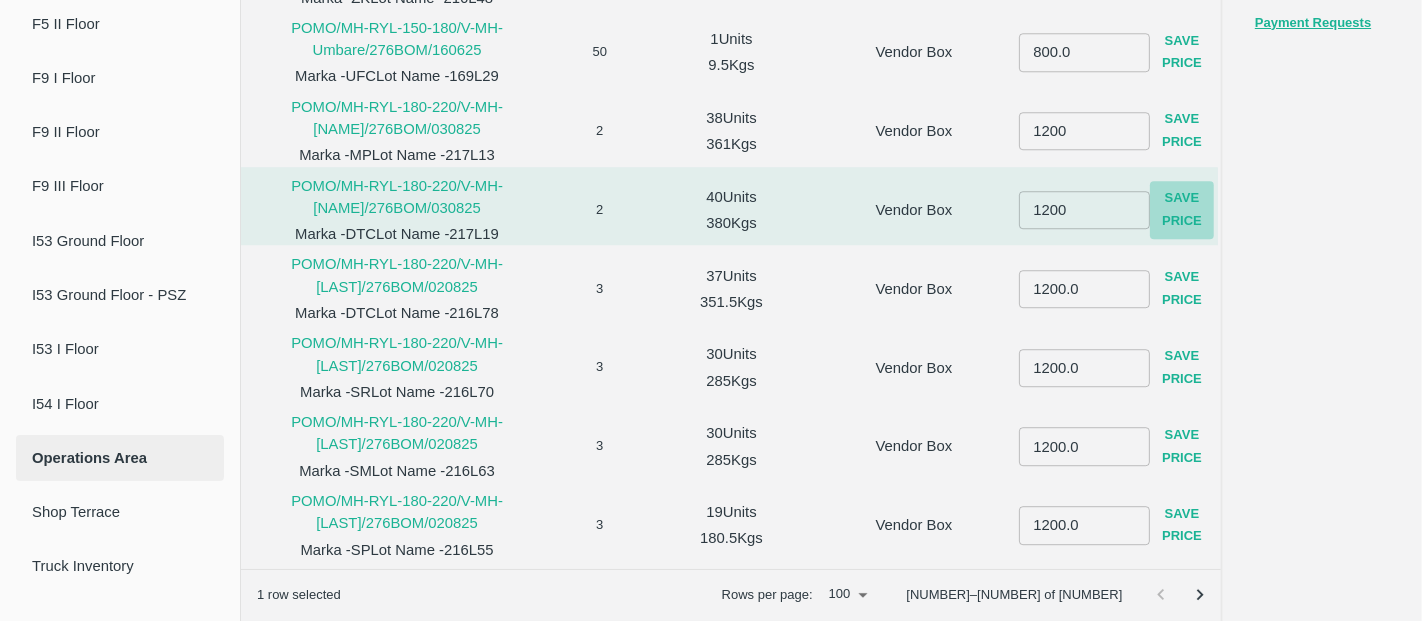 click on "Save Price" at bounding box center [1182, 211] 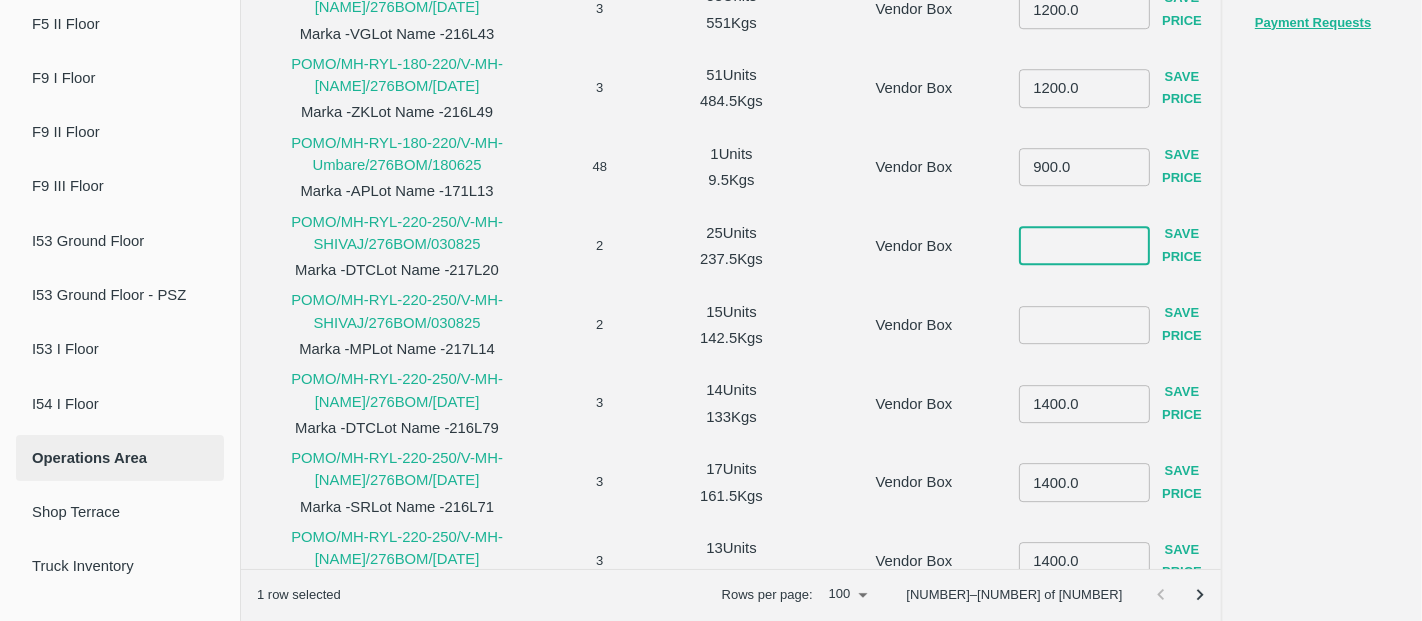 click at bounding box center (1084, 246) 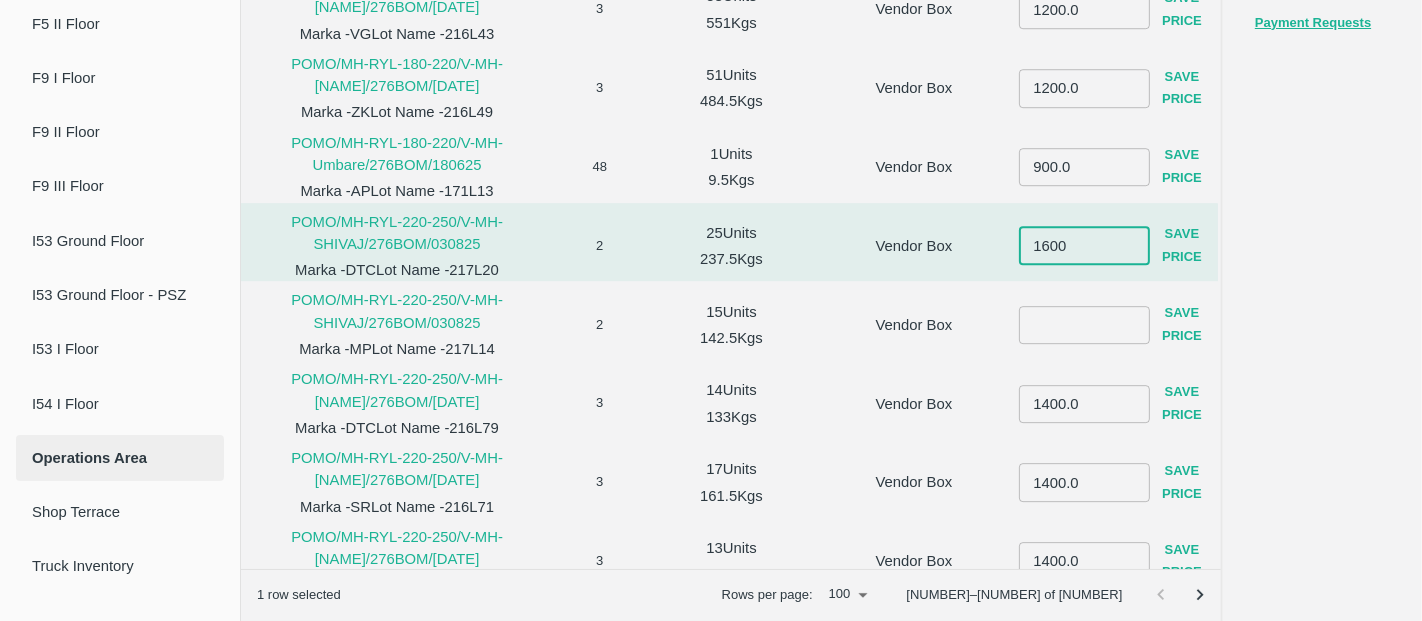 type on "1600" 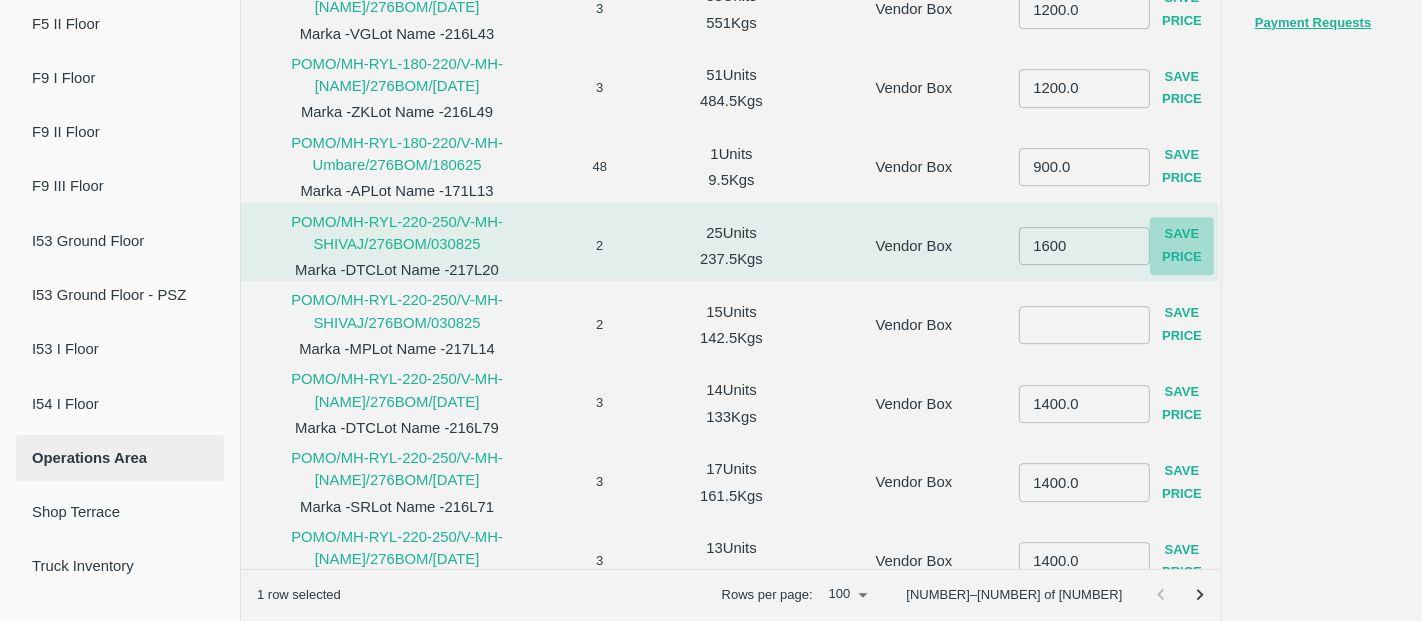 click on "Save Price" at bounding box center [1182, 247] 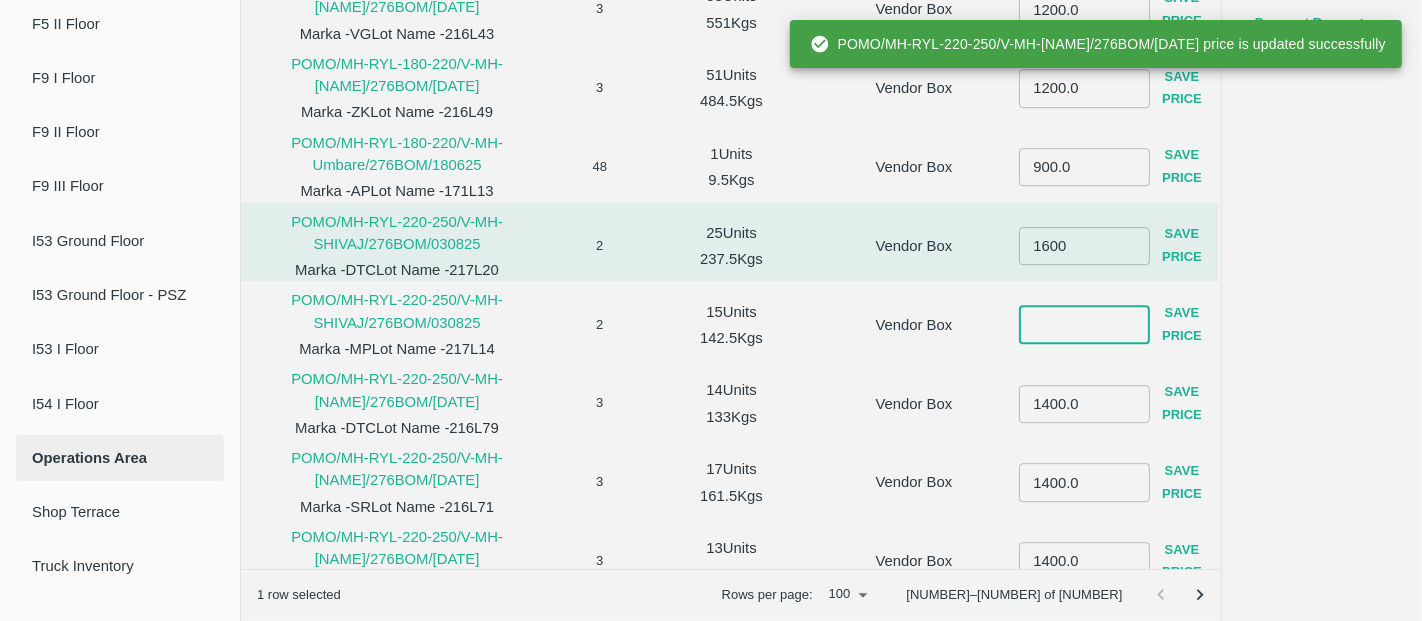 click at bounding box center (1084, 325) 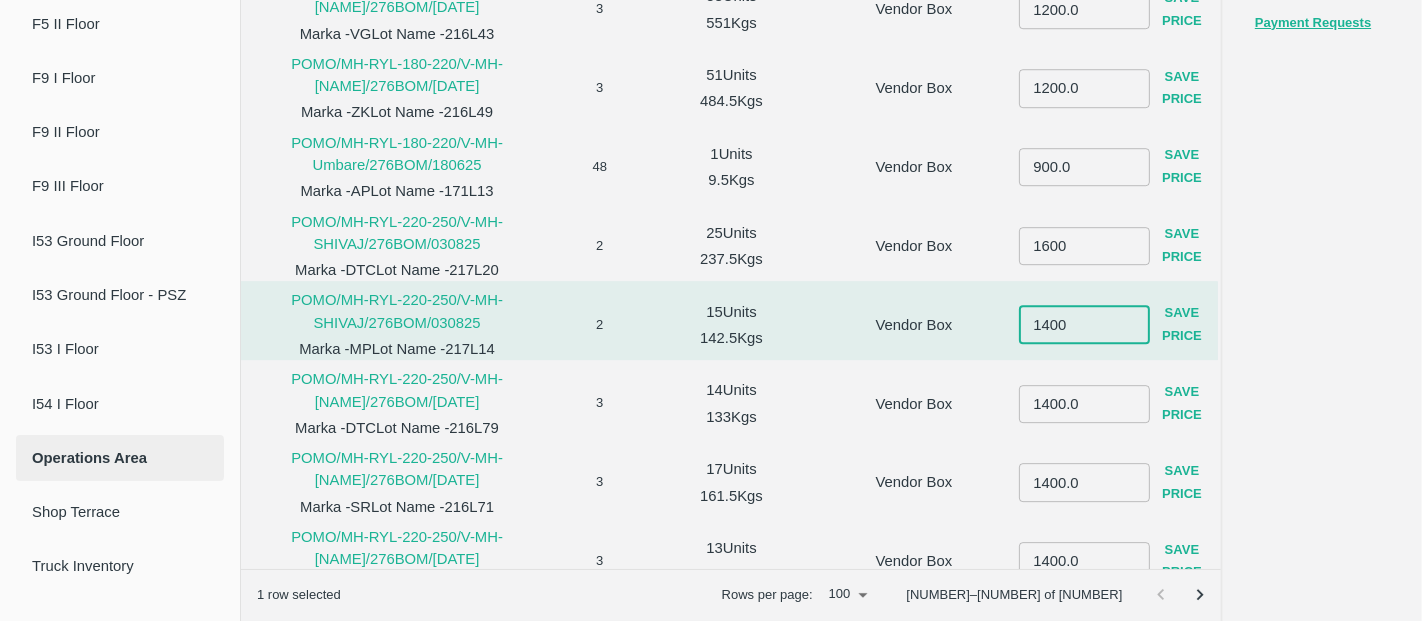 type on "1400" 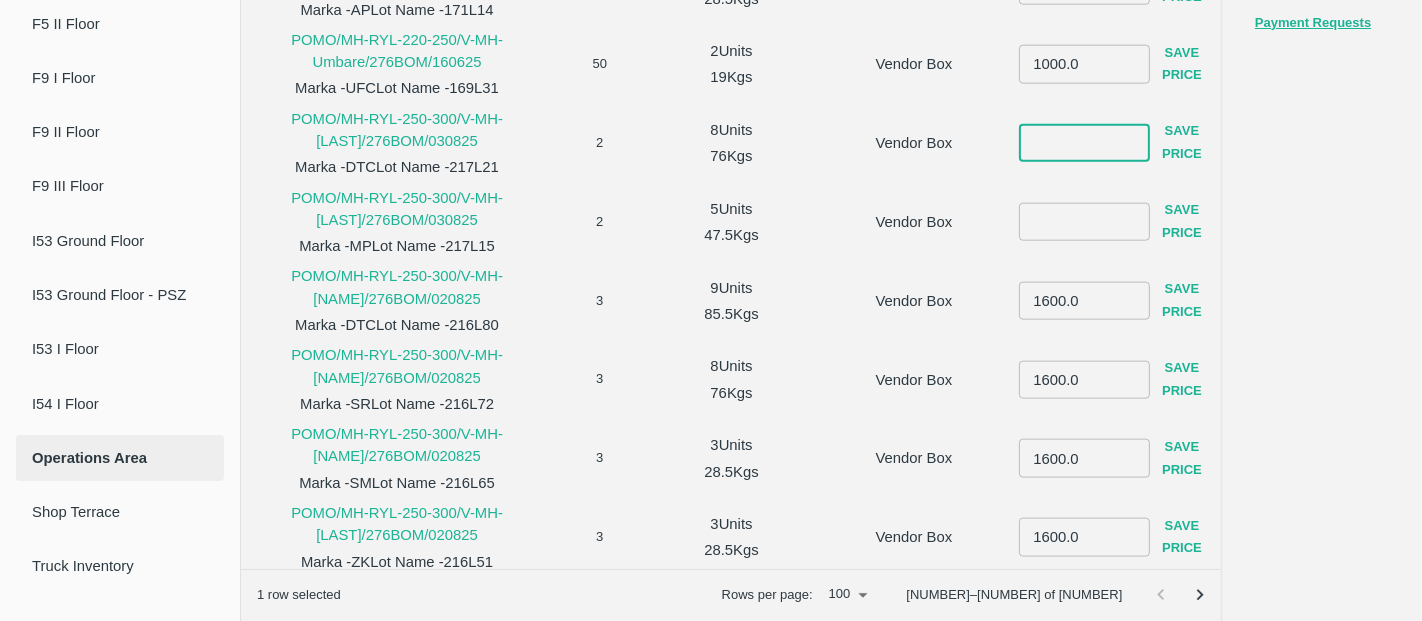 click at bounding box center (1084, 142) 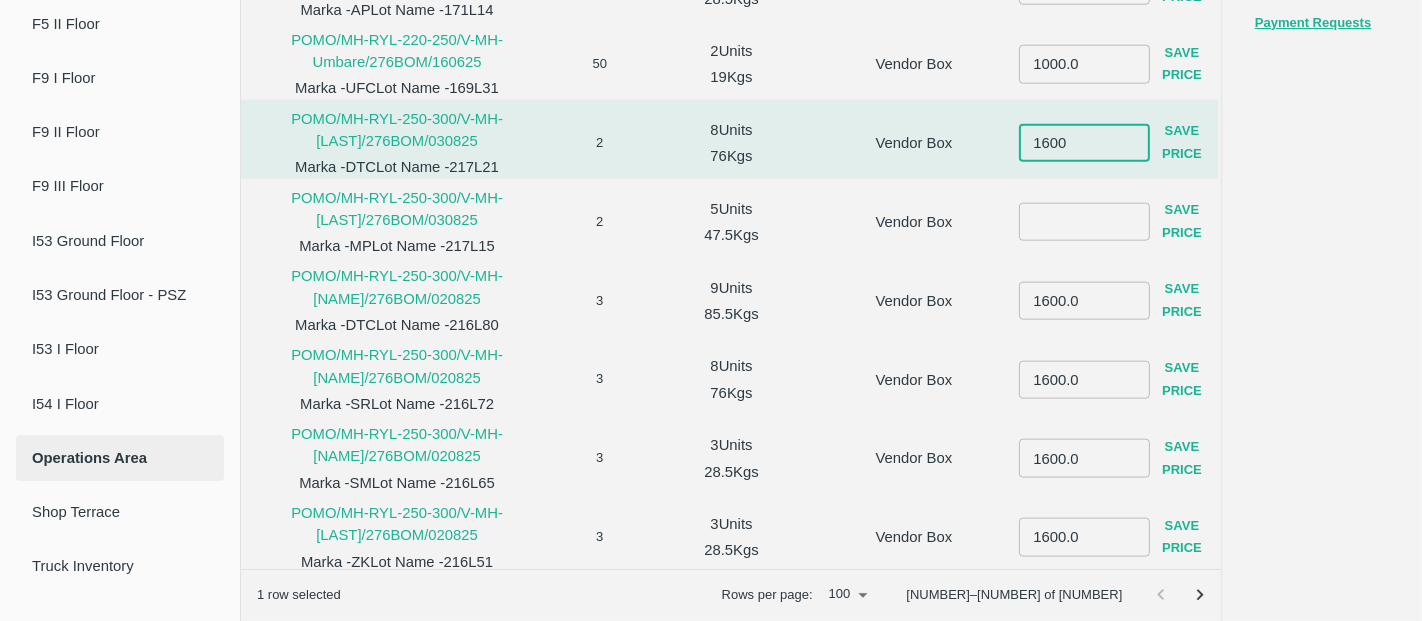 type on "1600" 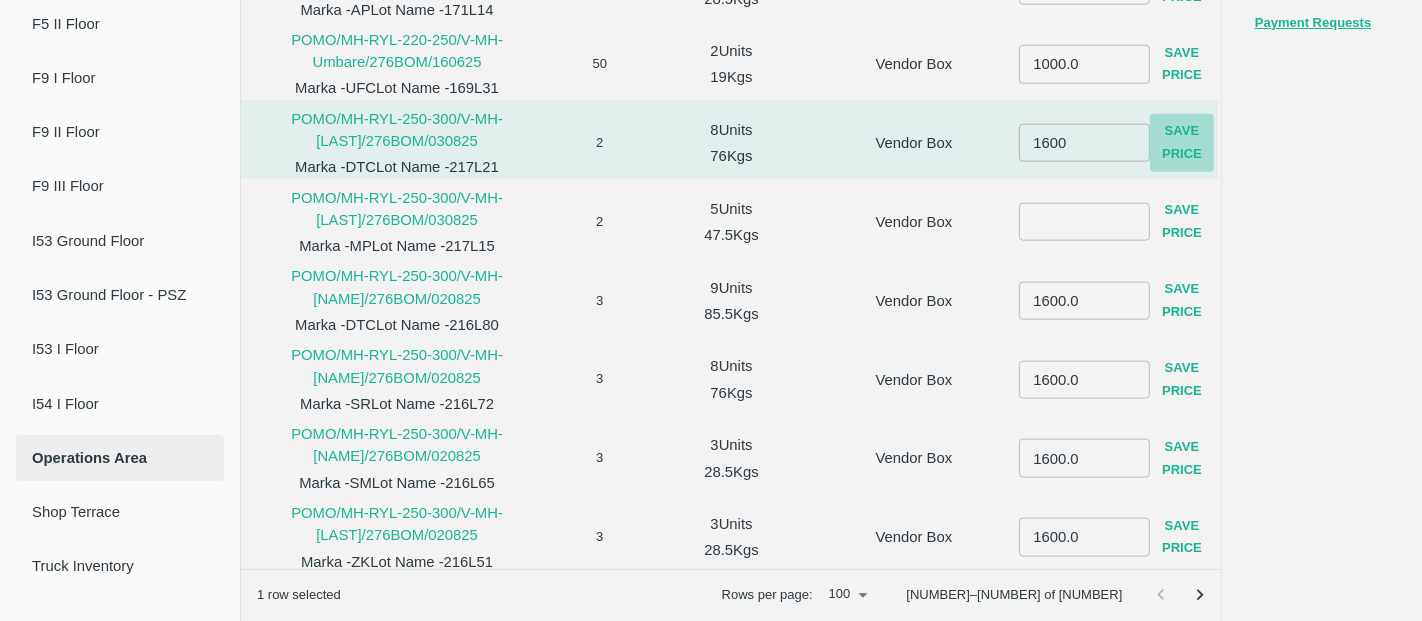 click on "Save Price" at bounding box center (1182, 143) 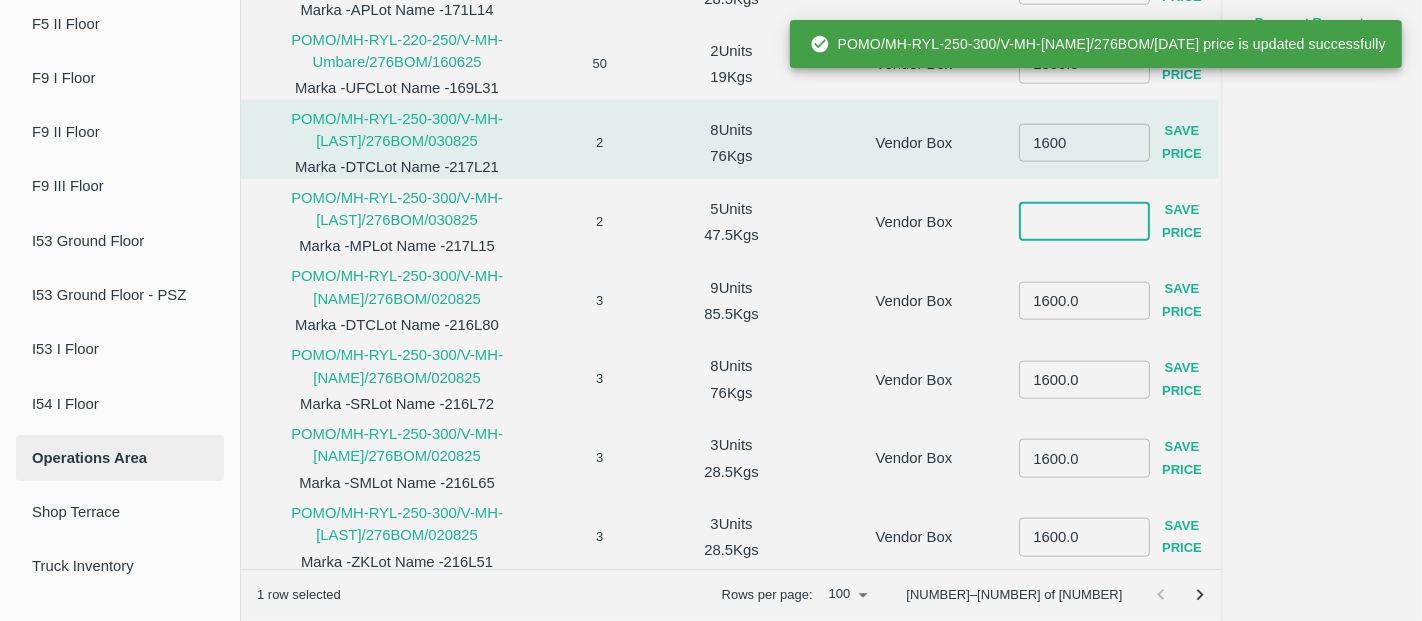 click at bounding box center [1084, 221] 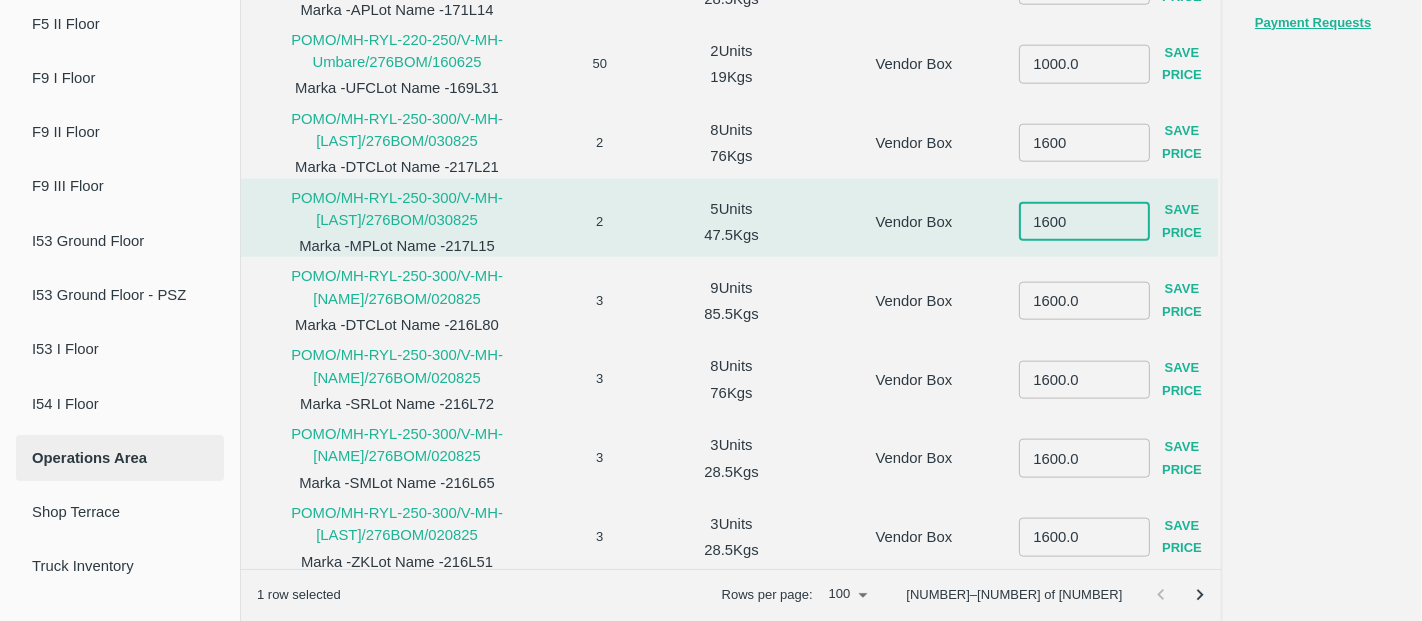 type on "1600" 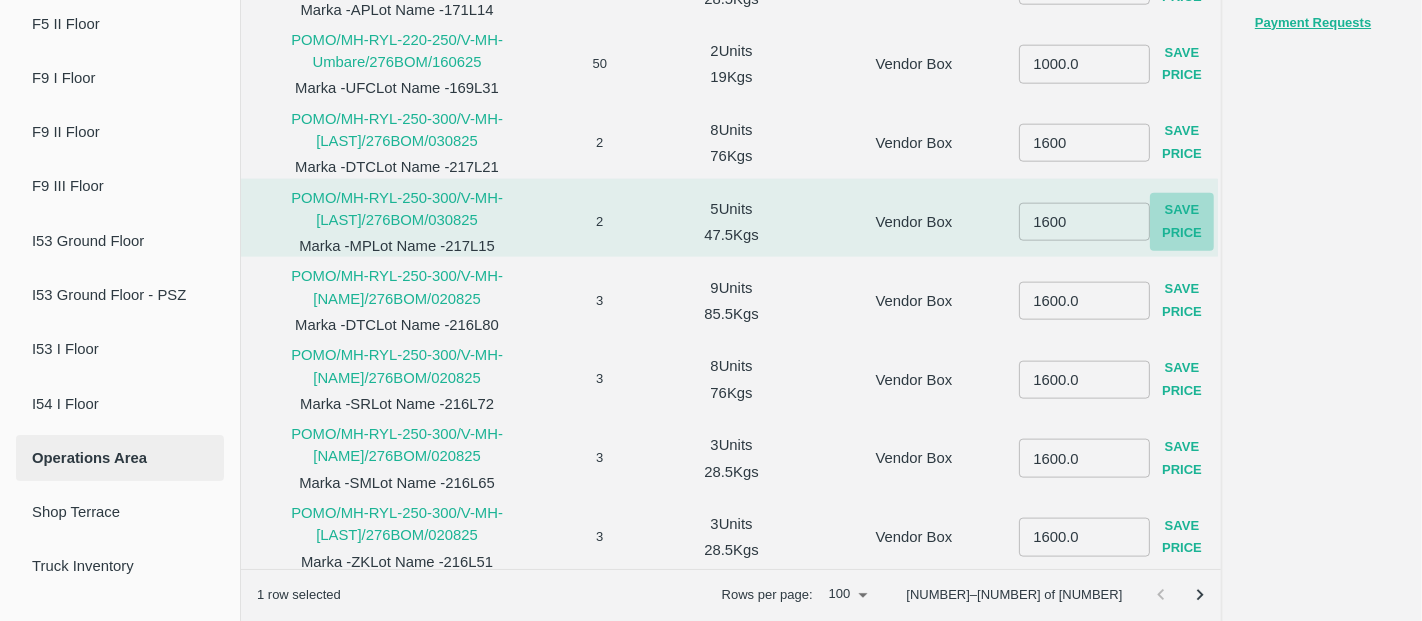 click on "Save Price" at bounding box center (1182, 222) 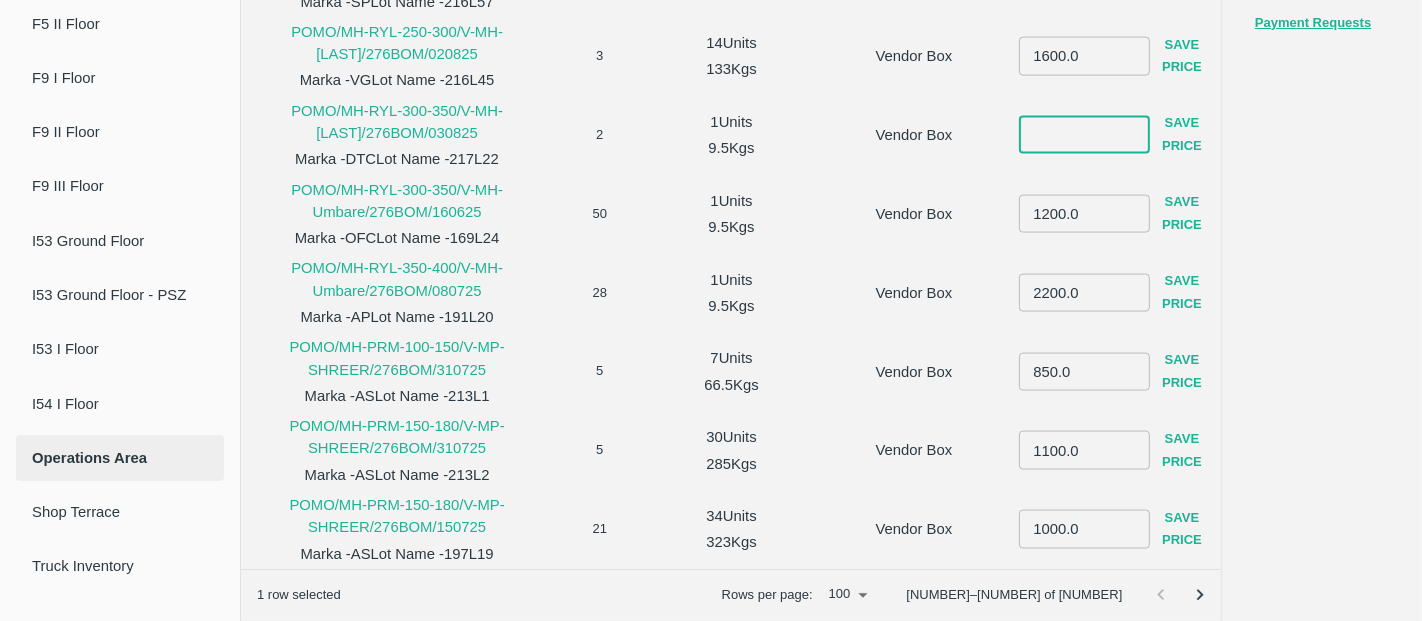 click at bounding box center [1084, 134] 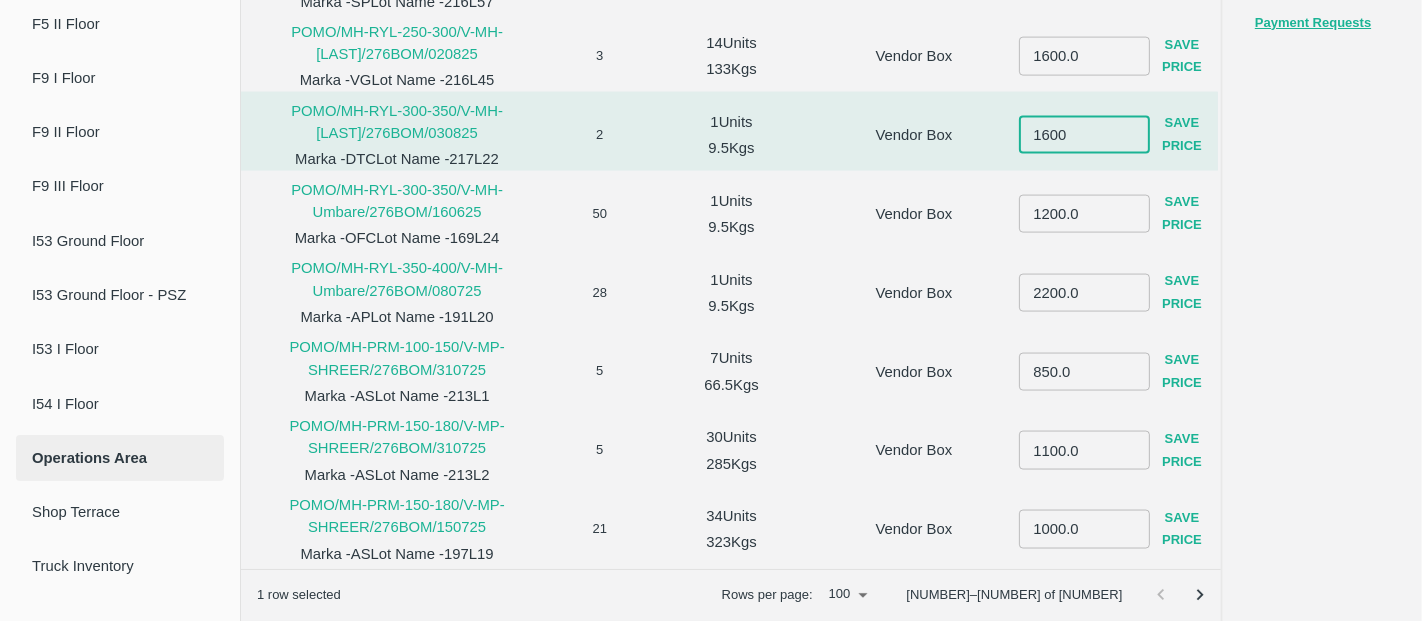 type on "1600" 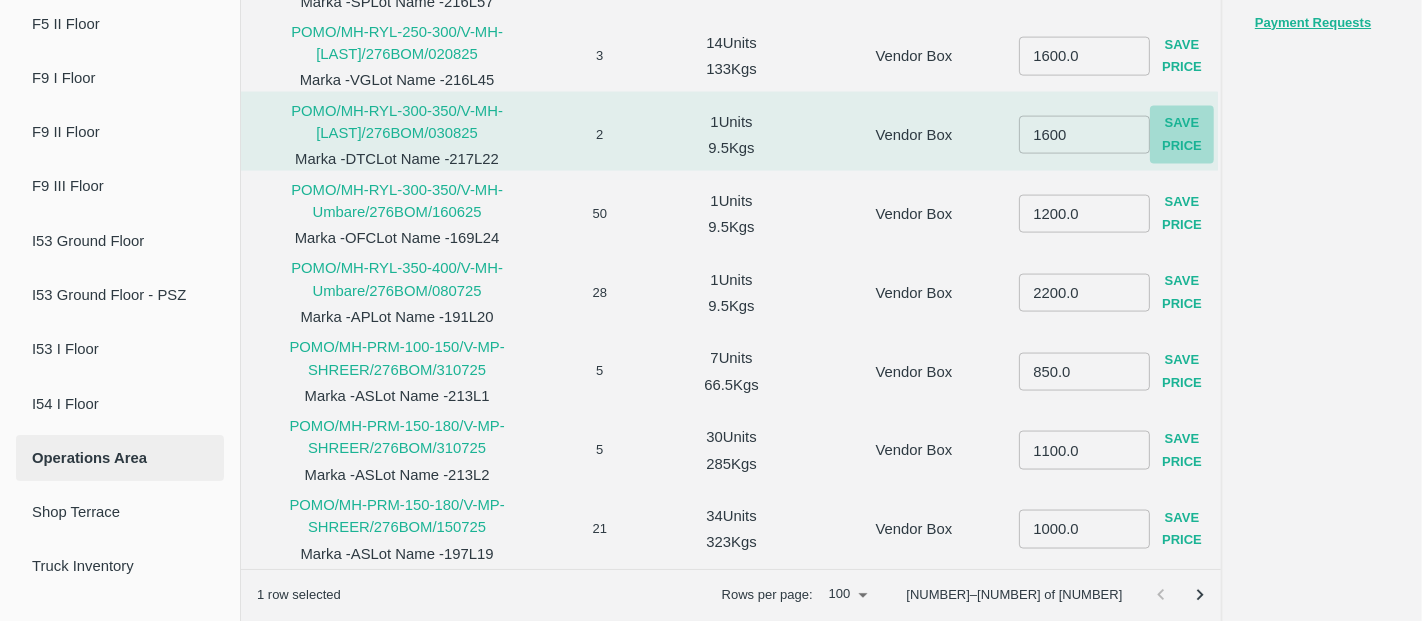 click on "Save Price" at bounding box center (1182, 135) 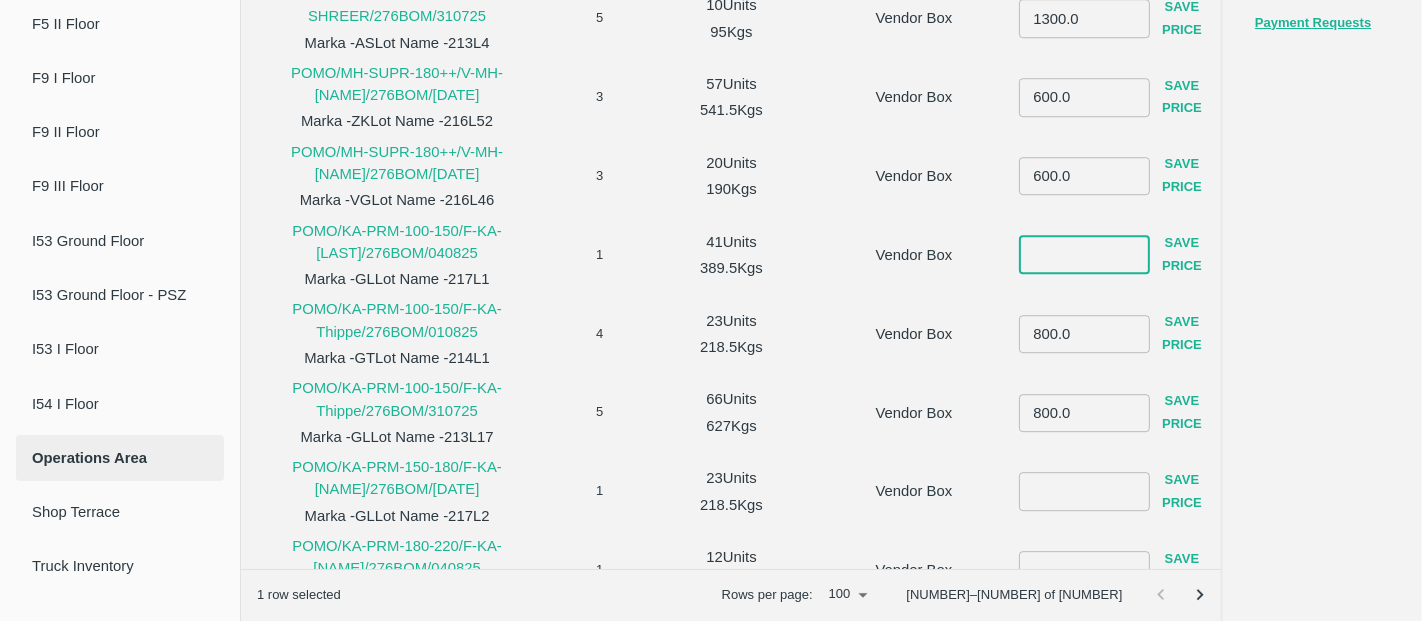 click at bounding box center [1084, 255] 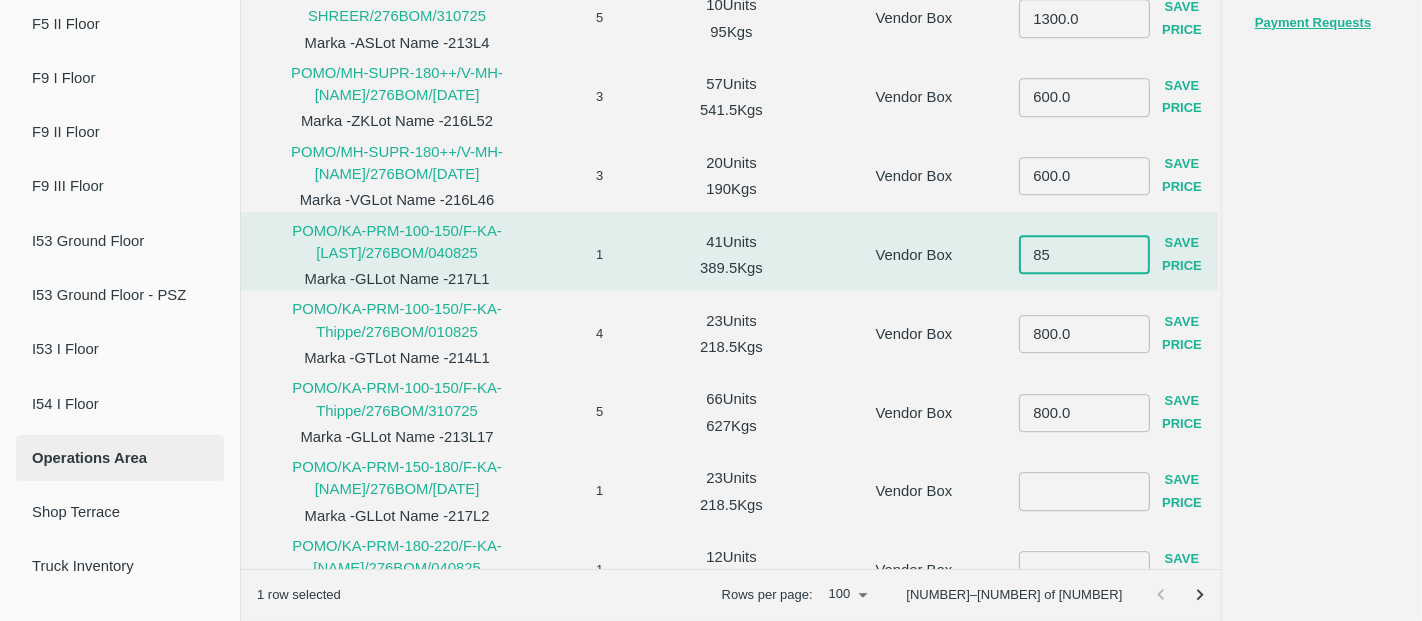 type on "8" 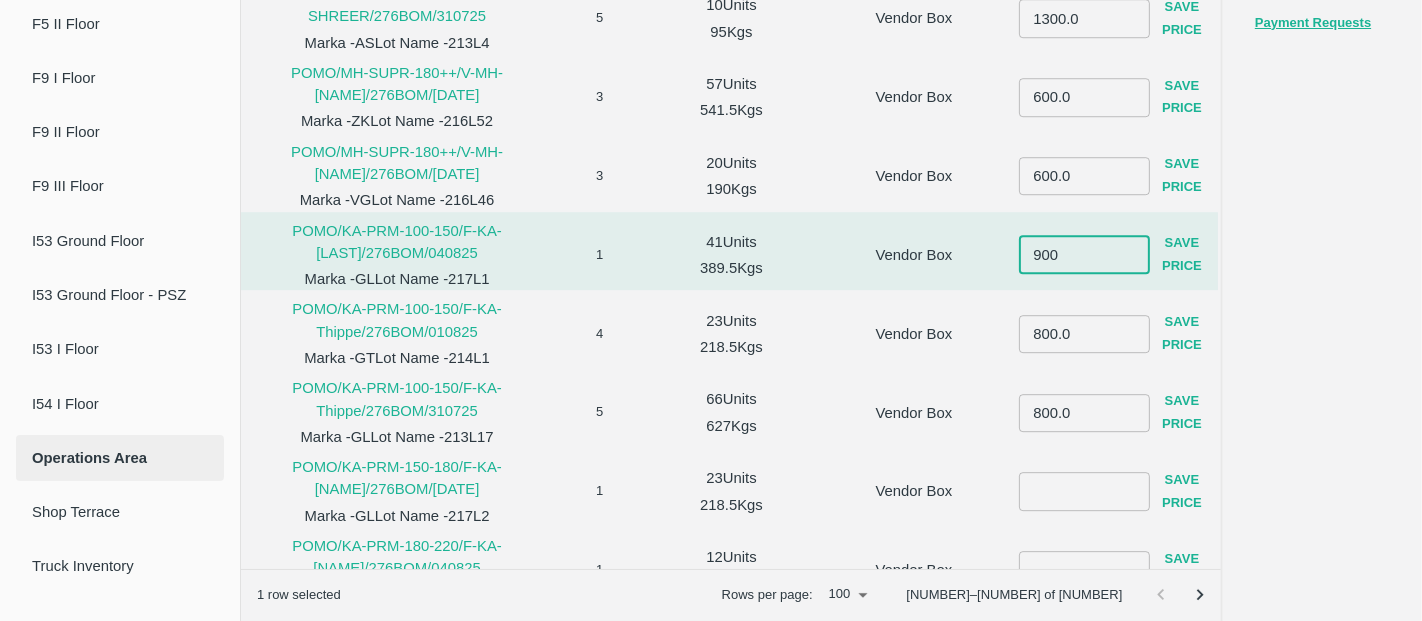 type on "900" 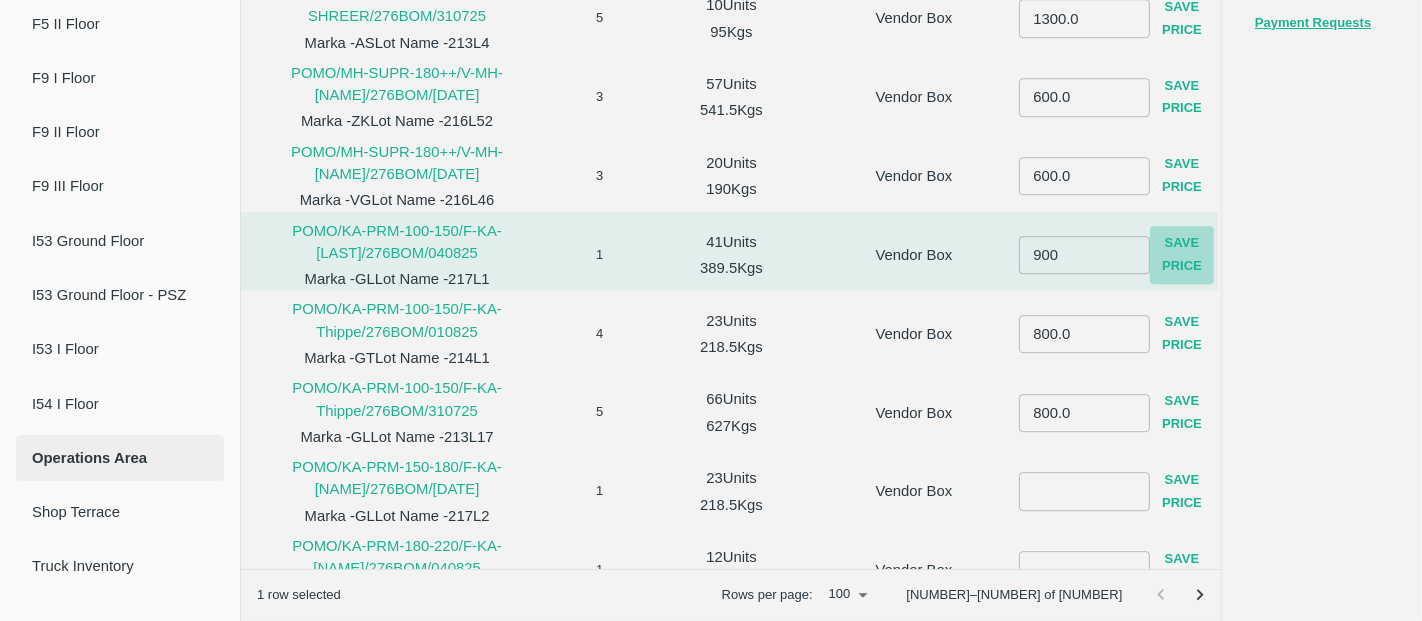 click on "Save Price" at bounding box center [1182, 255] 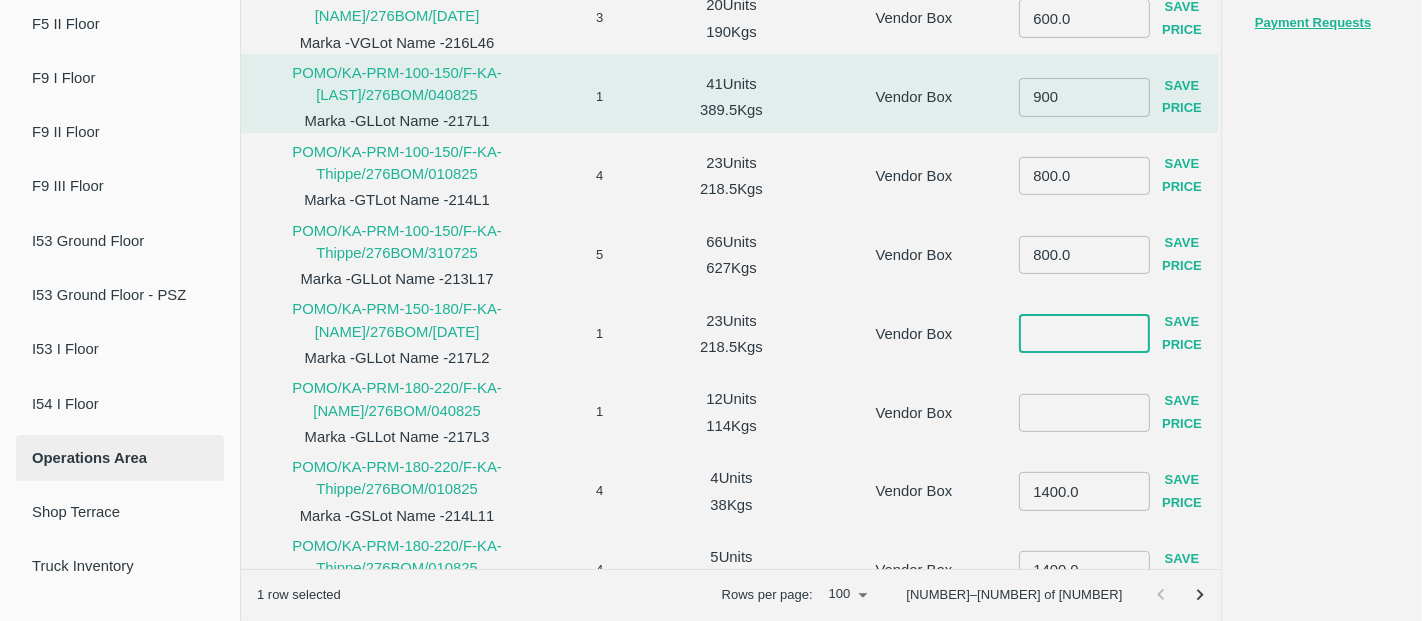 click at bounding box center [1084, 333] 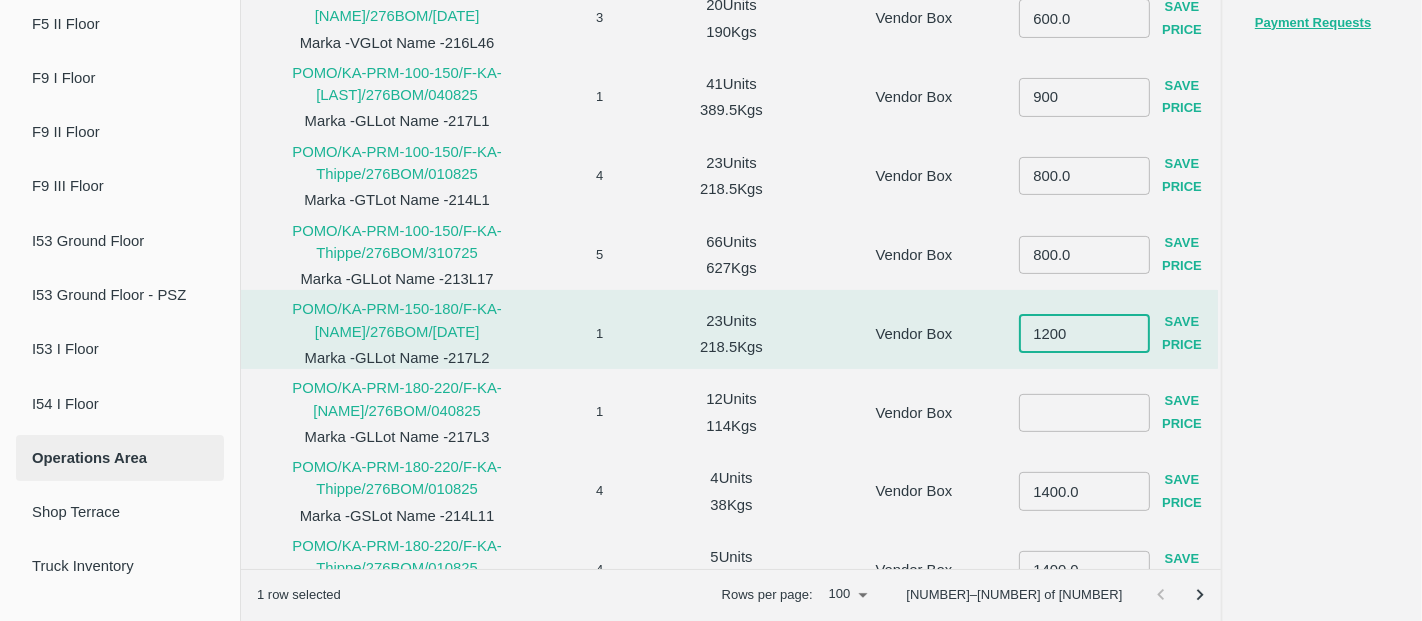 type on "1200" 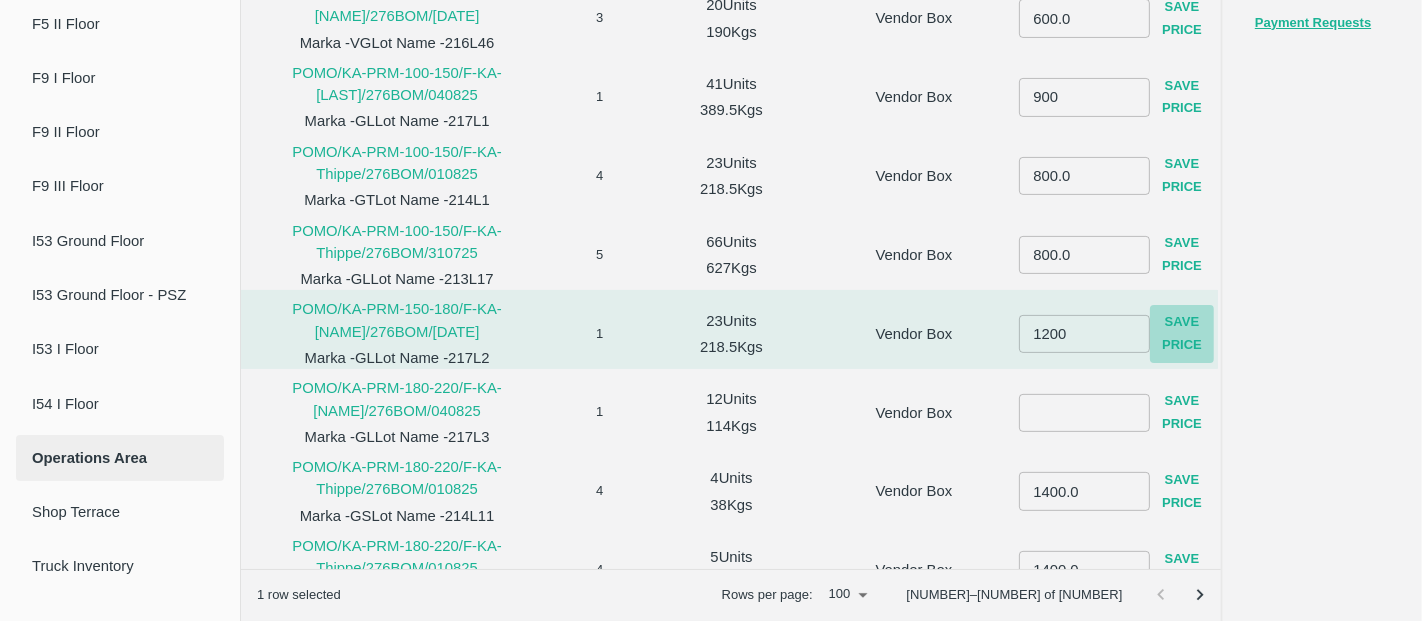 click on "Save Price" at bounding box center [1182, 334] 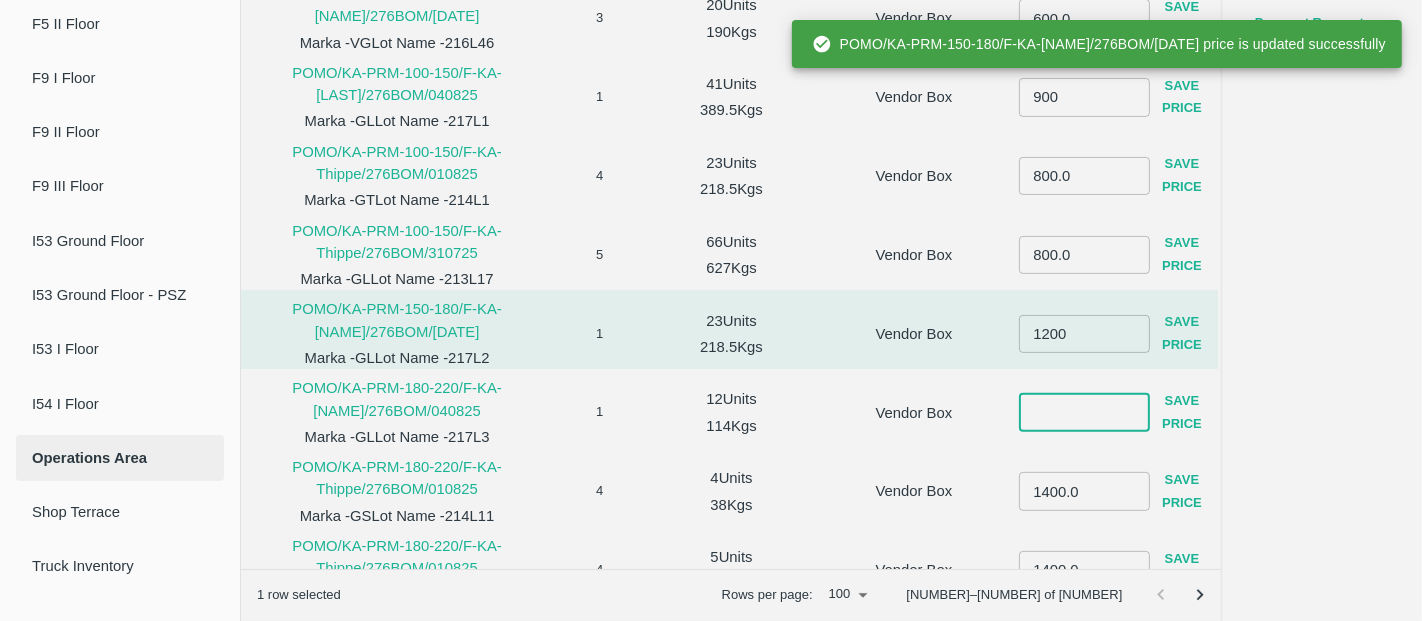 click at bounding box center (1084, 412) 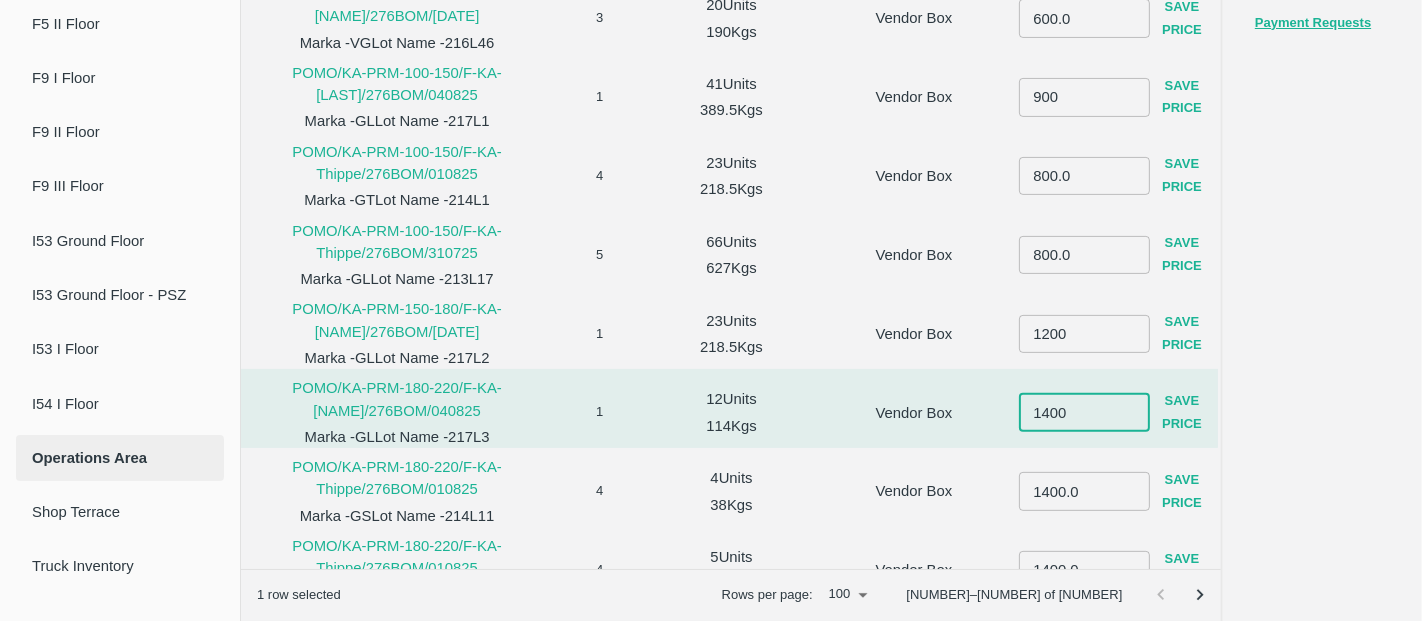 type on "1400" 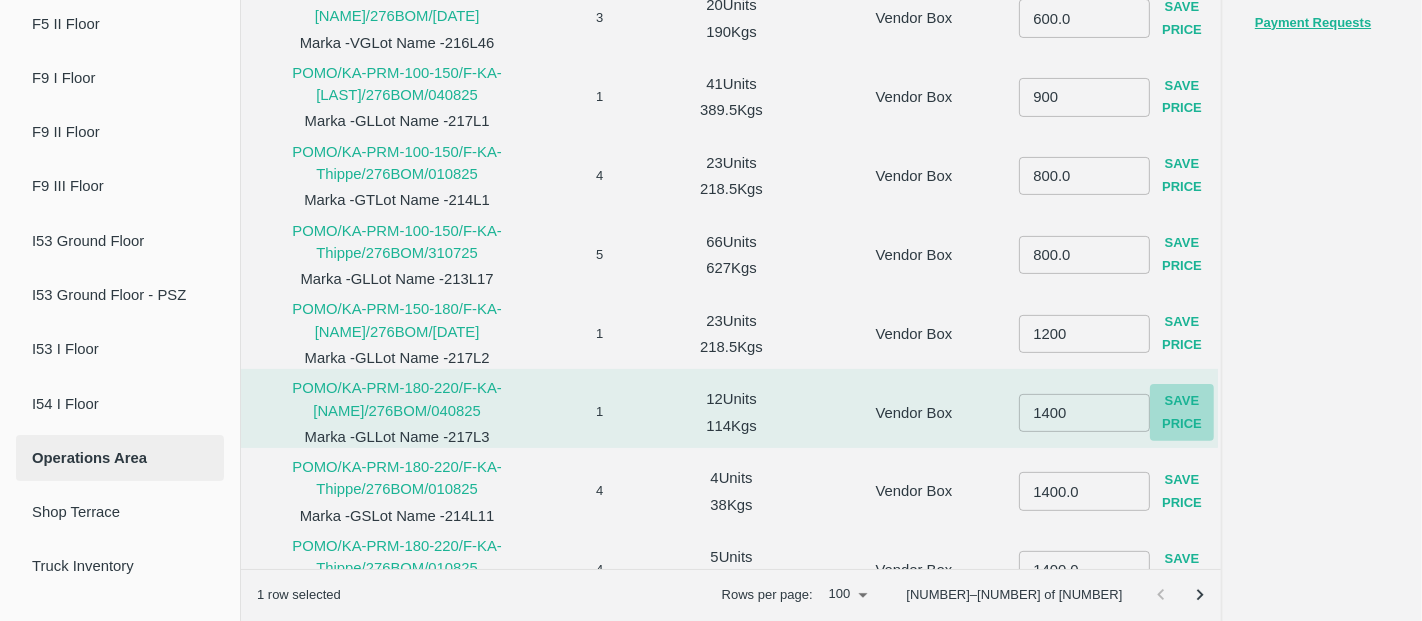 click on "Save Price" at bounding box center (1182, 413) 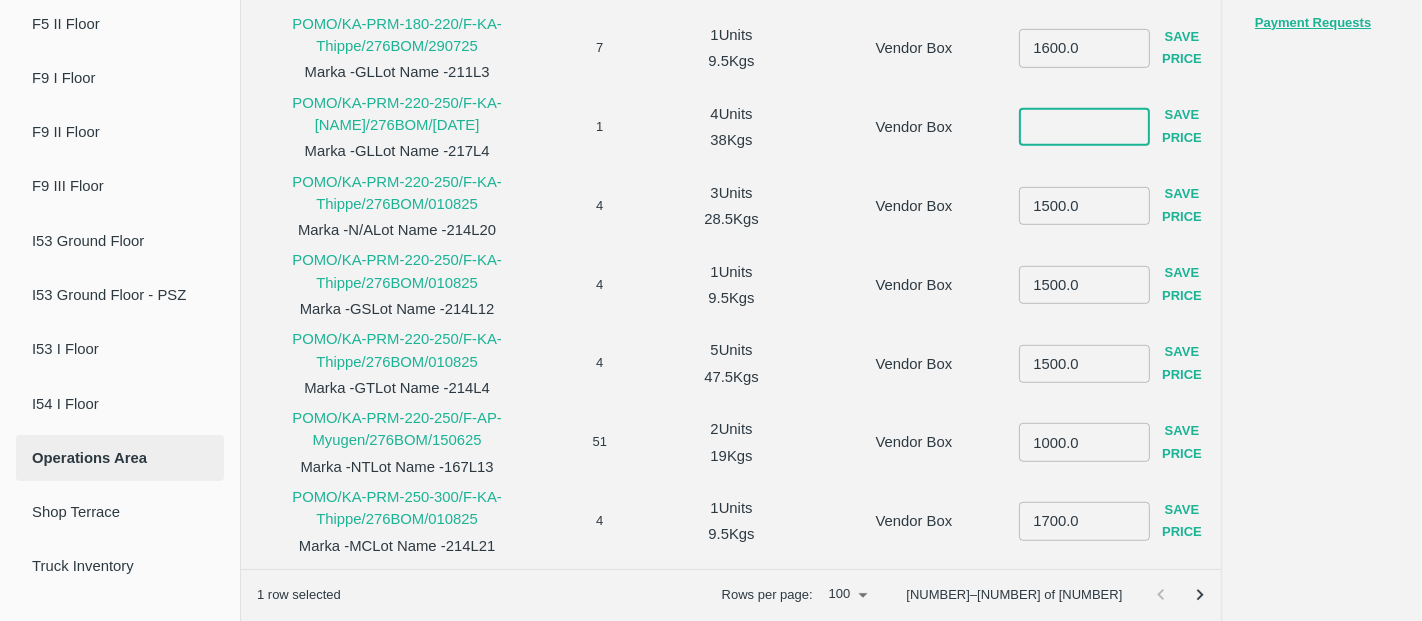 click at bounding box center (1084, 127) 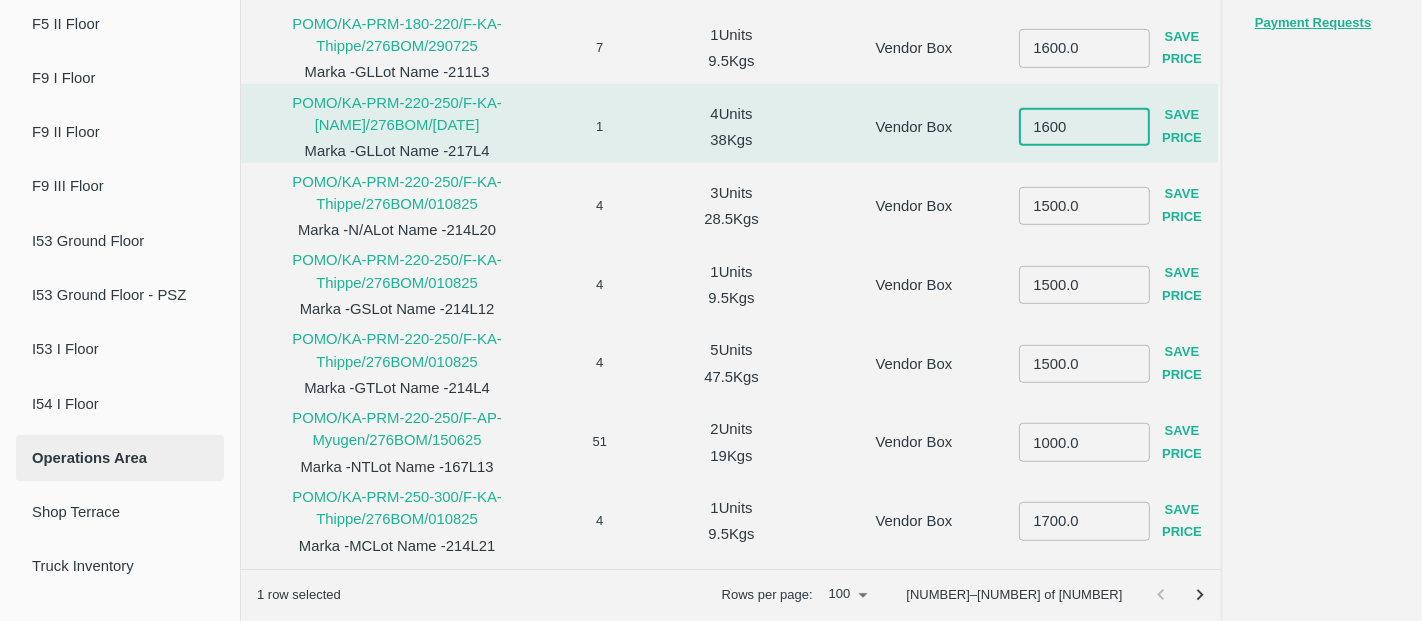 type on "1600" 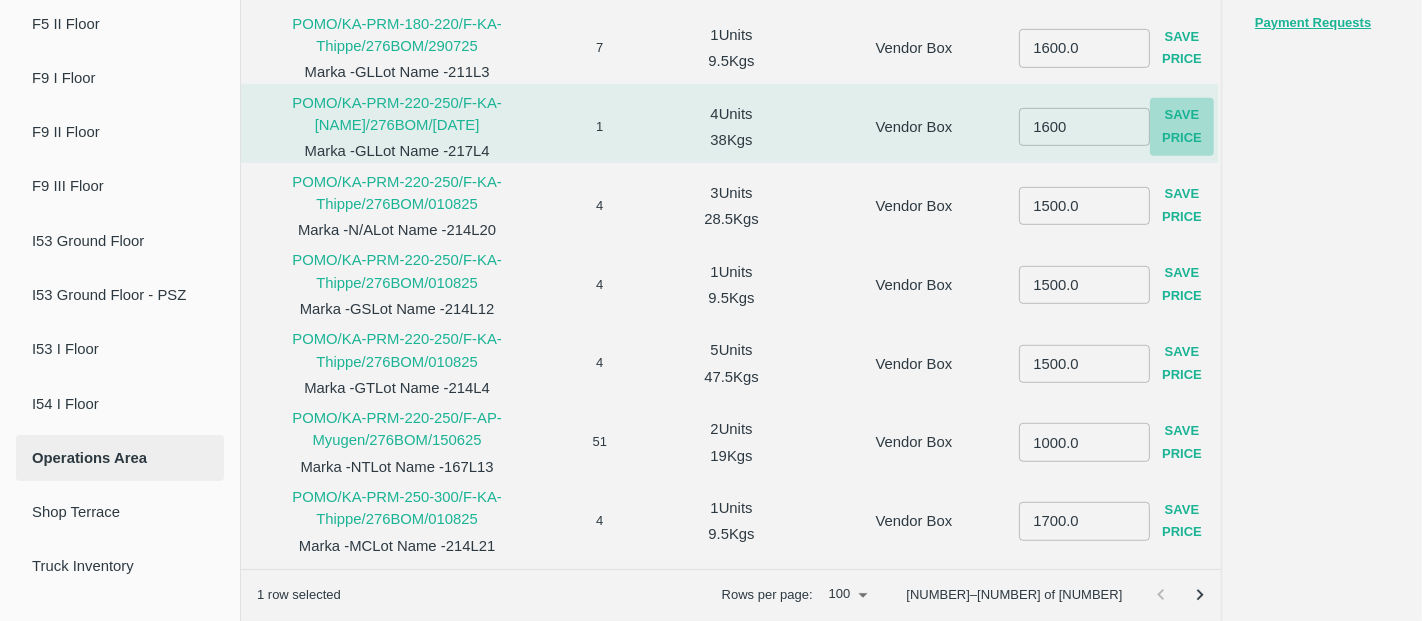 click on "Save Price" at bounding box center [1182, 127] 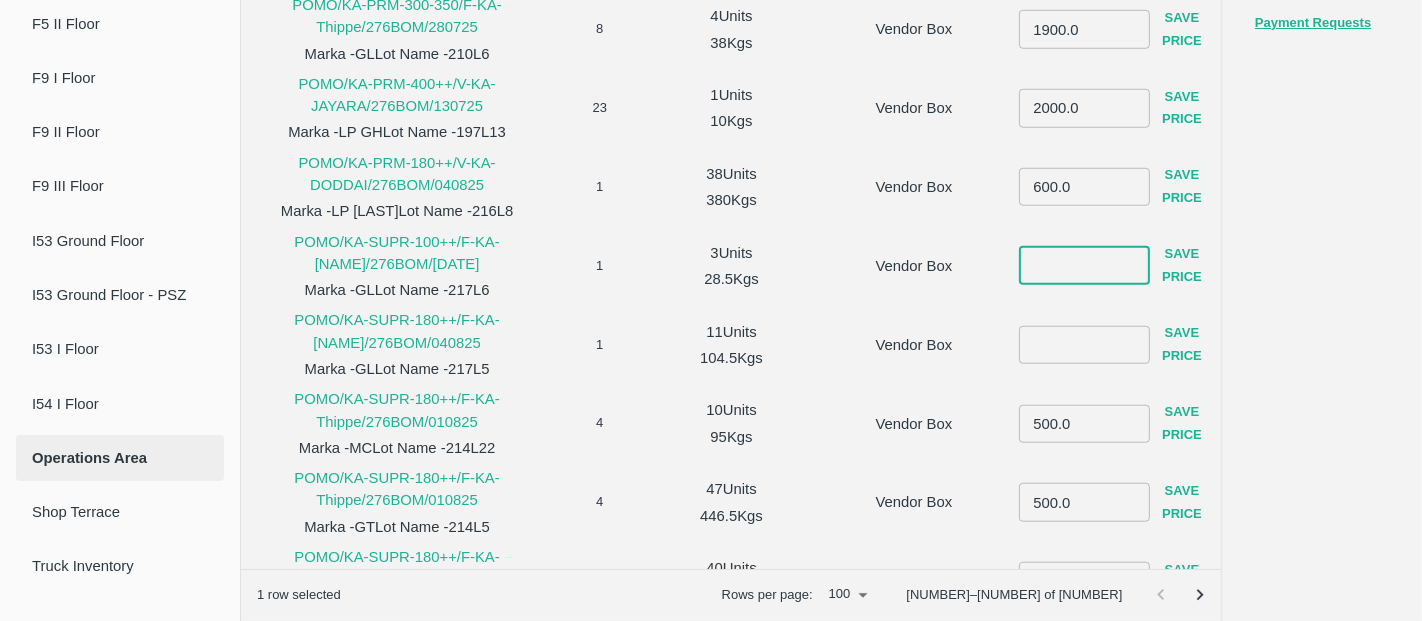 click at bounding box center (1084, 266) 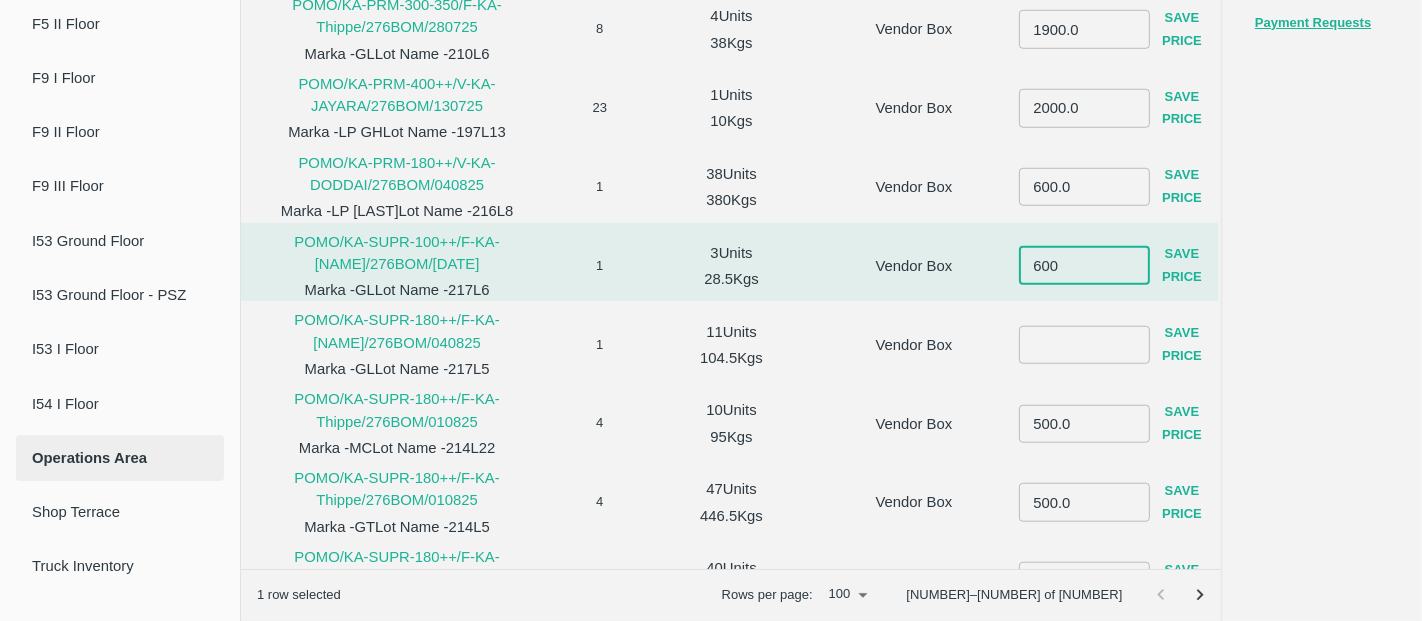type on "600" 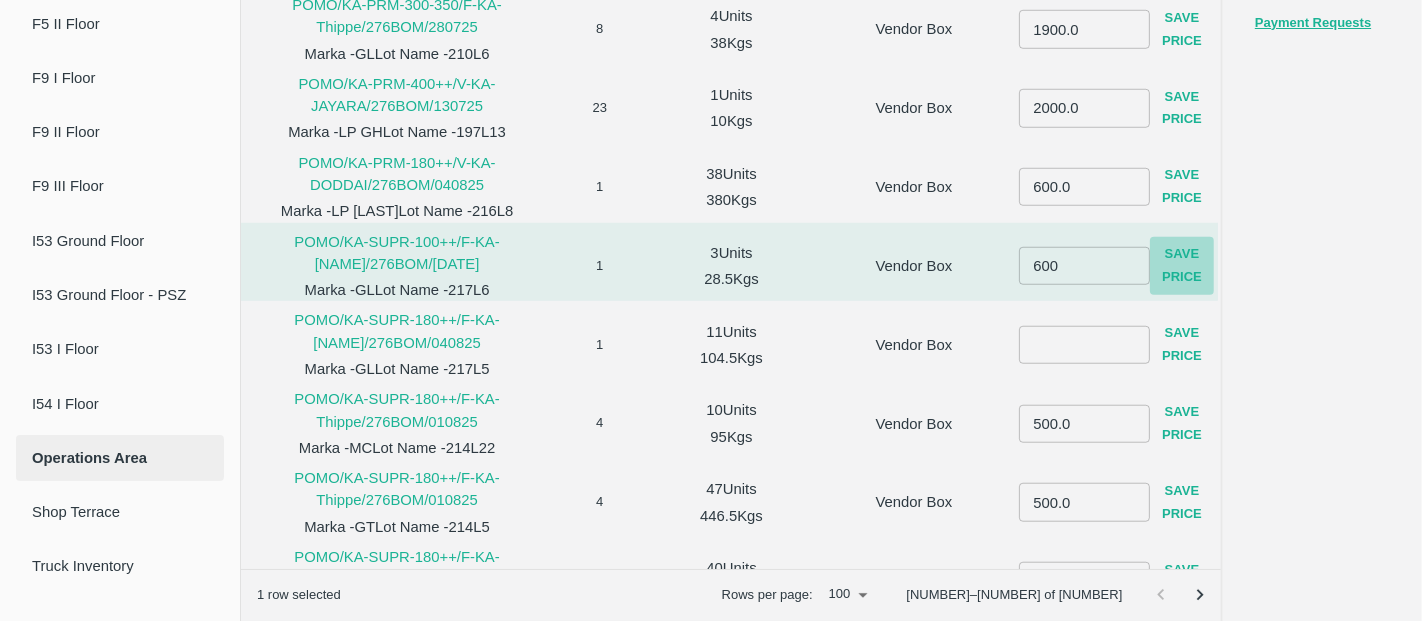 click on "Save Price" at bounding box center (1182, 266) 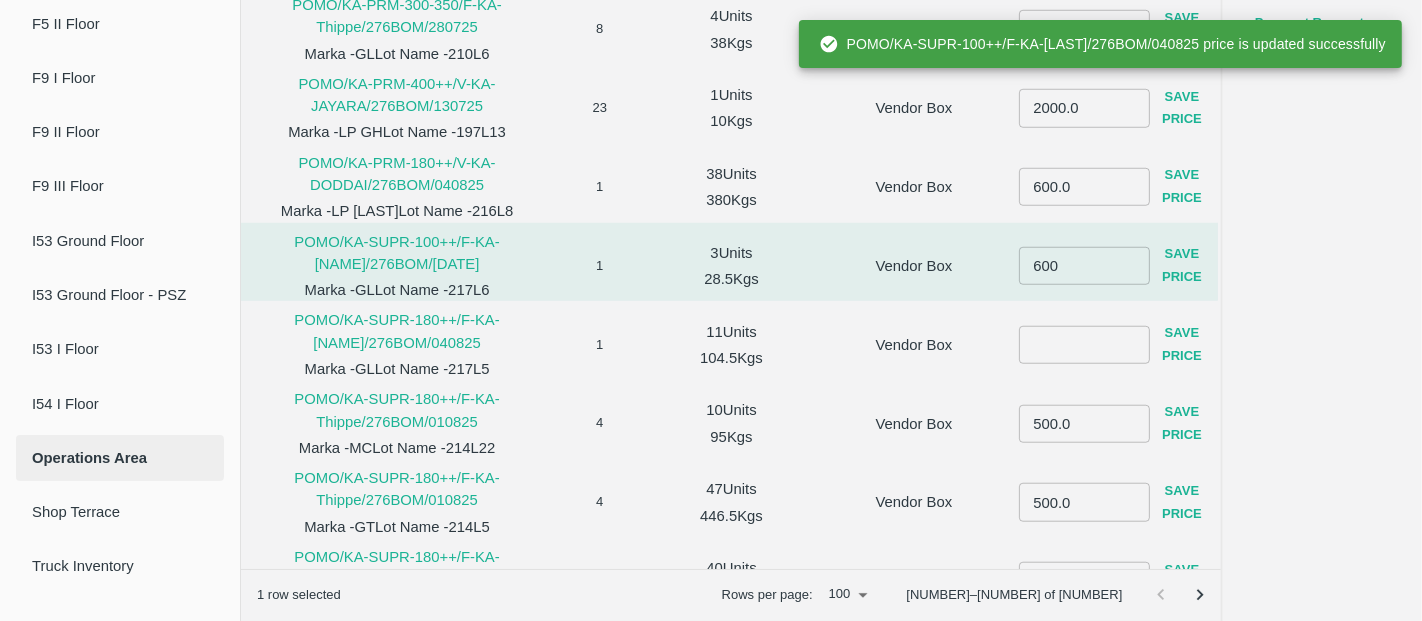 click at bounding box center [1084, 344] 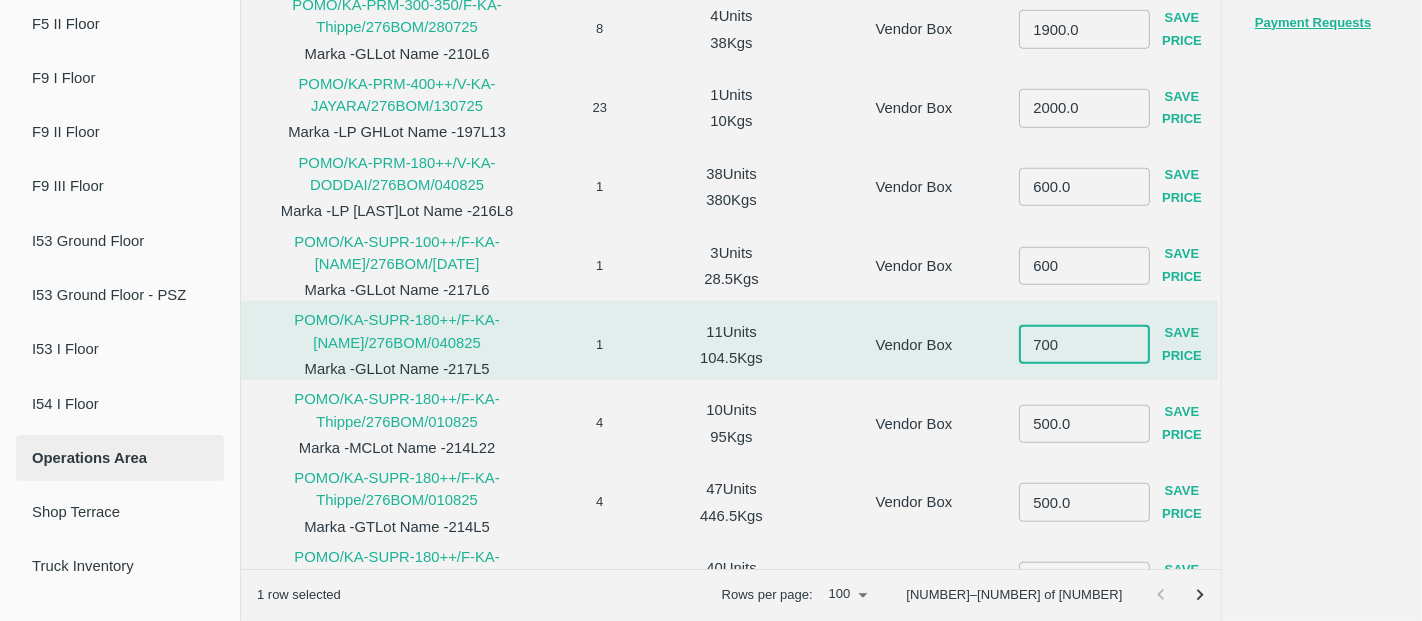 type on "700" 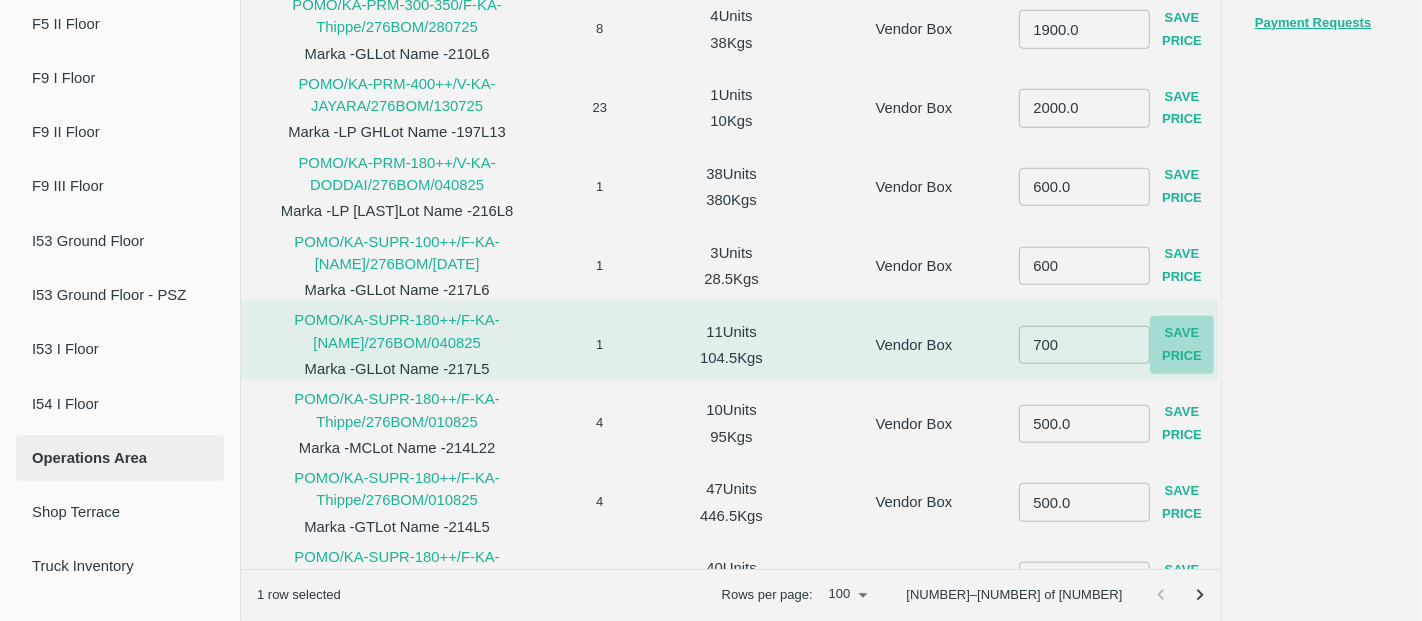 click on "Save Price" at bounding box center [1182, 345] 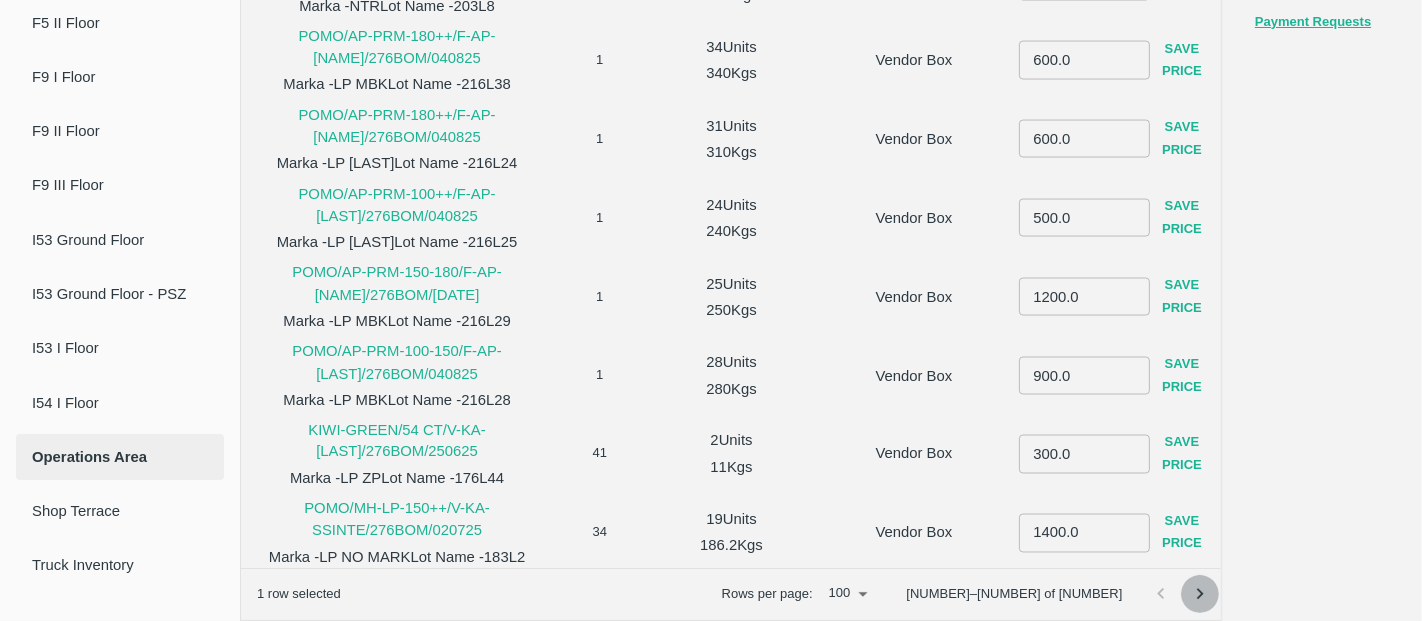 click 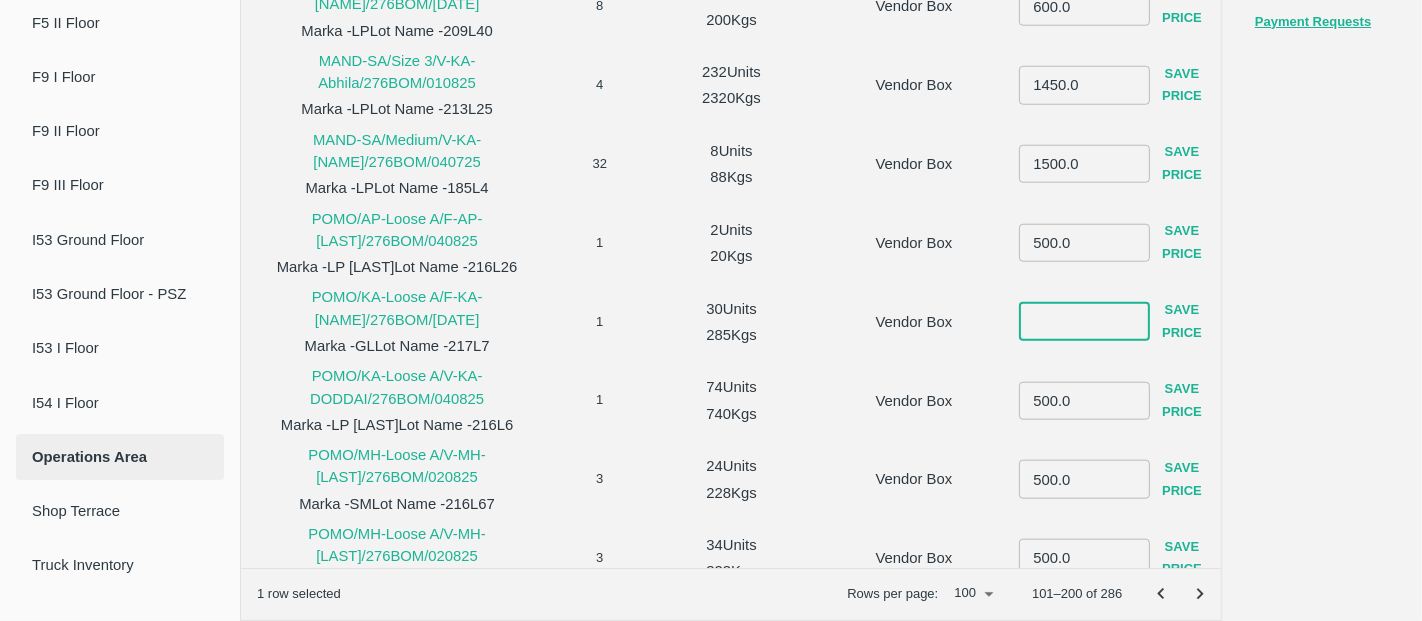 click at bounding box center [1084, 322] 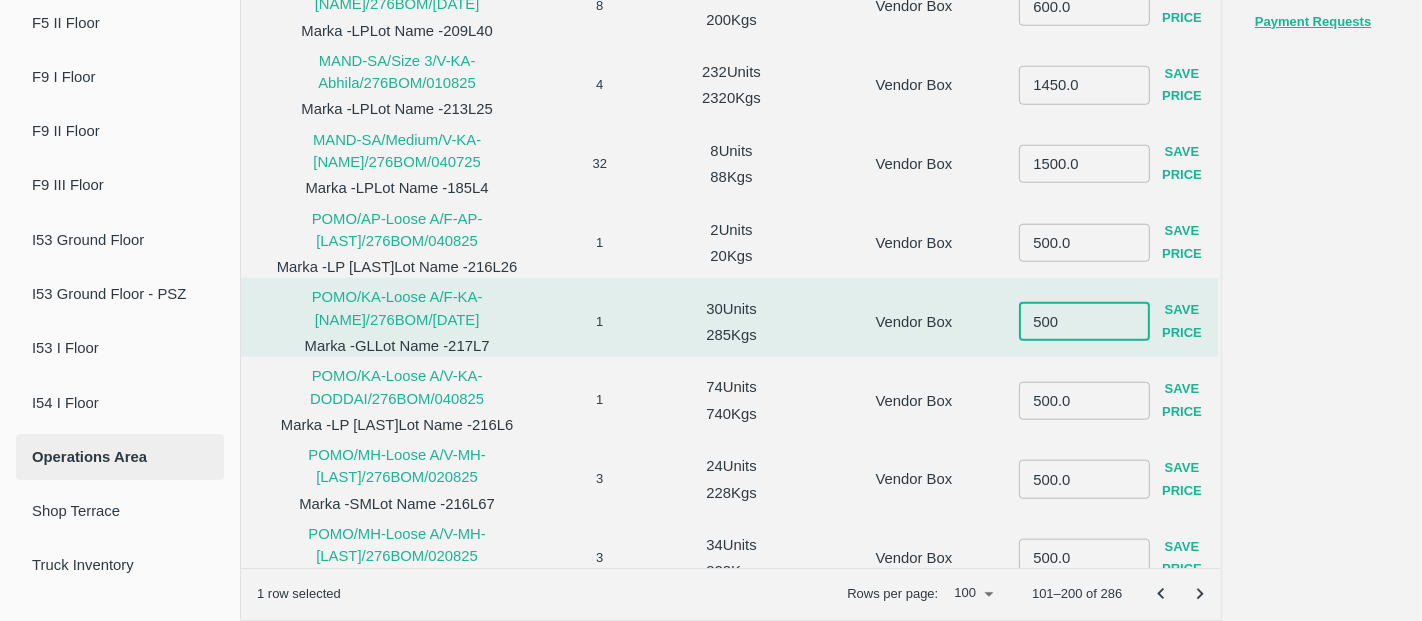 type on "500" 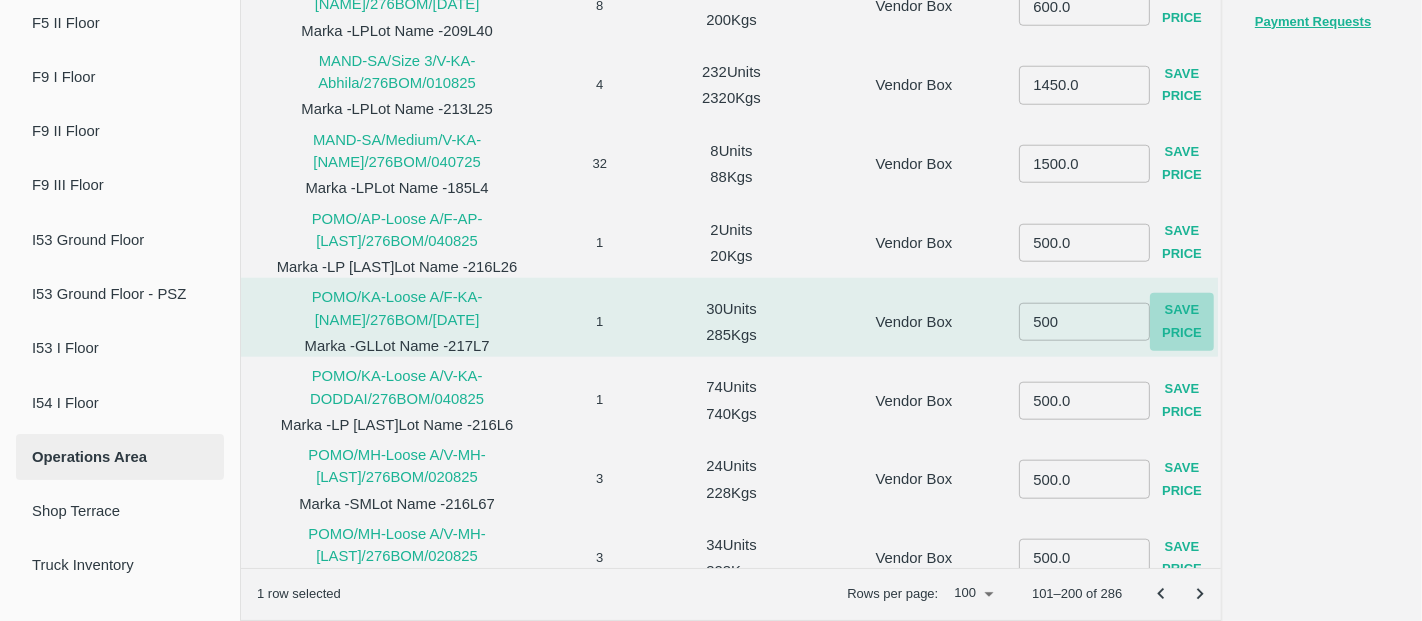 click on "Save Price" at bounding box center (1182, 322) 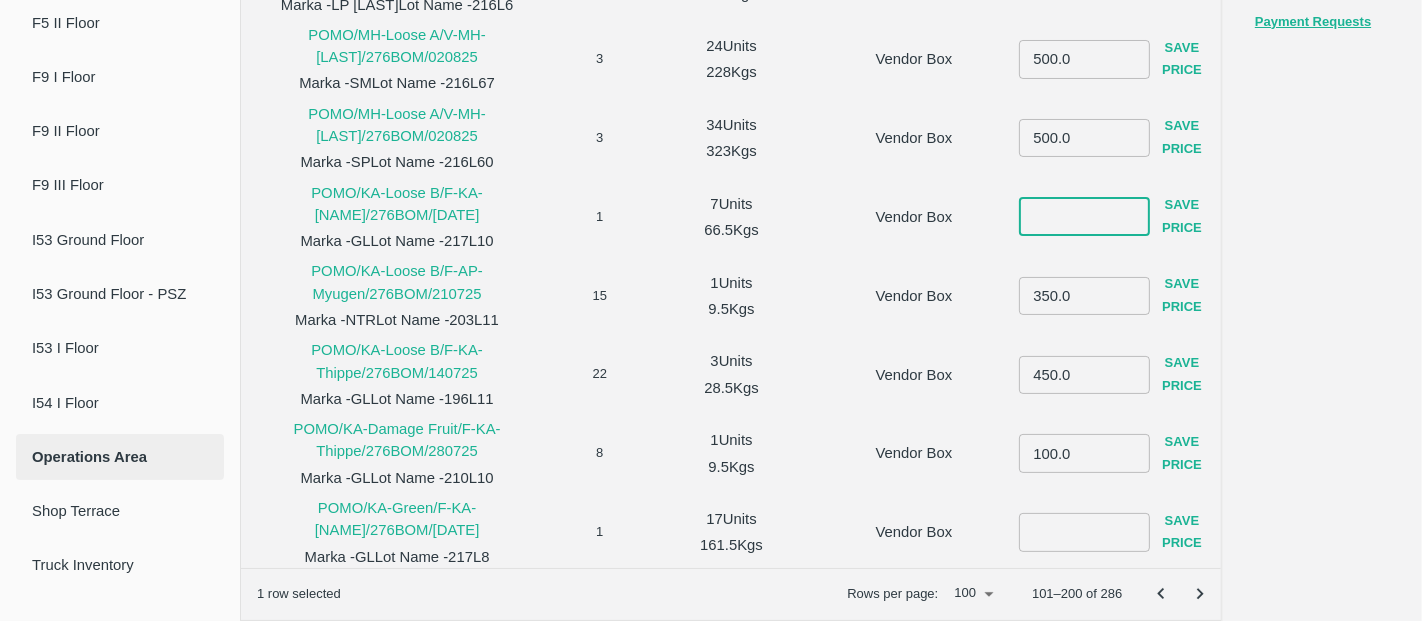 click at bounding box center (1084, 217) 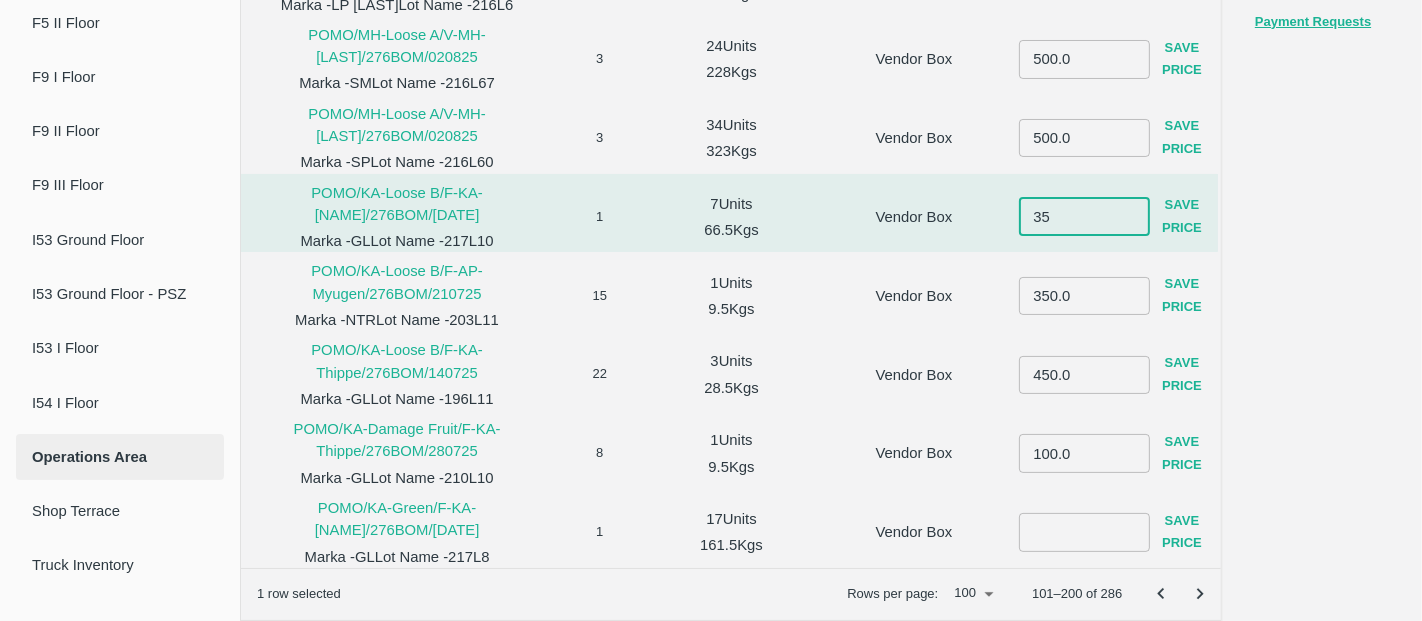 type on "3" 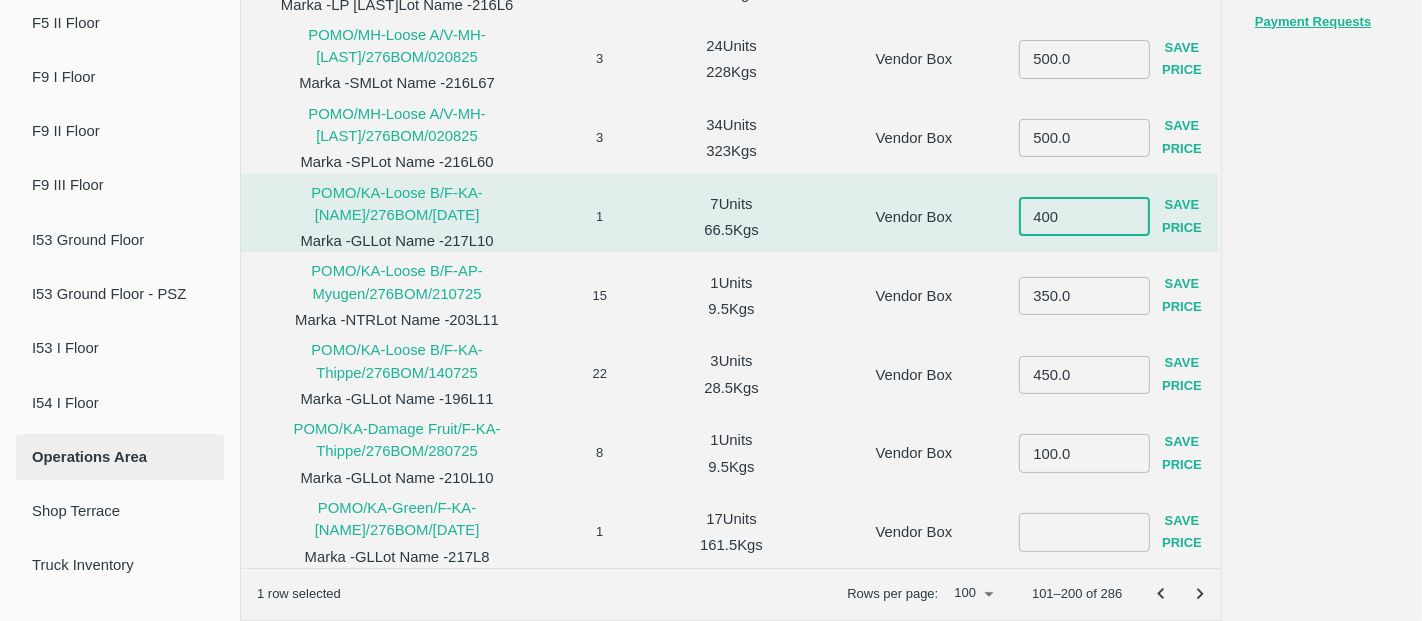 type on "400" 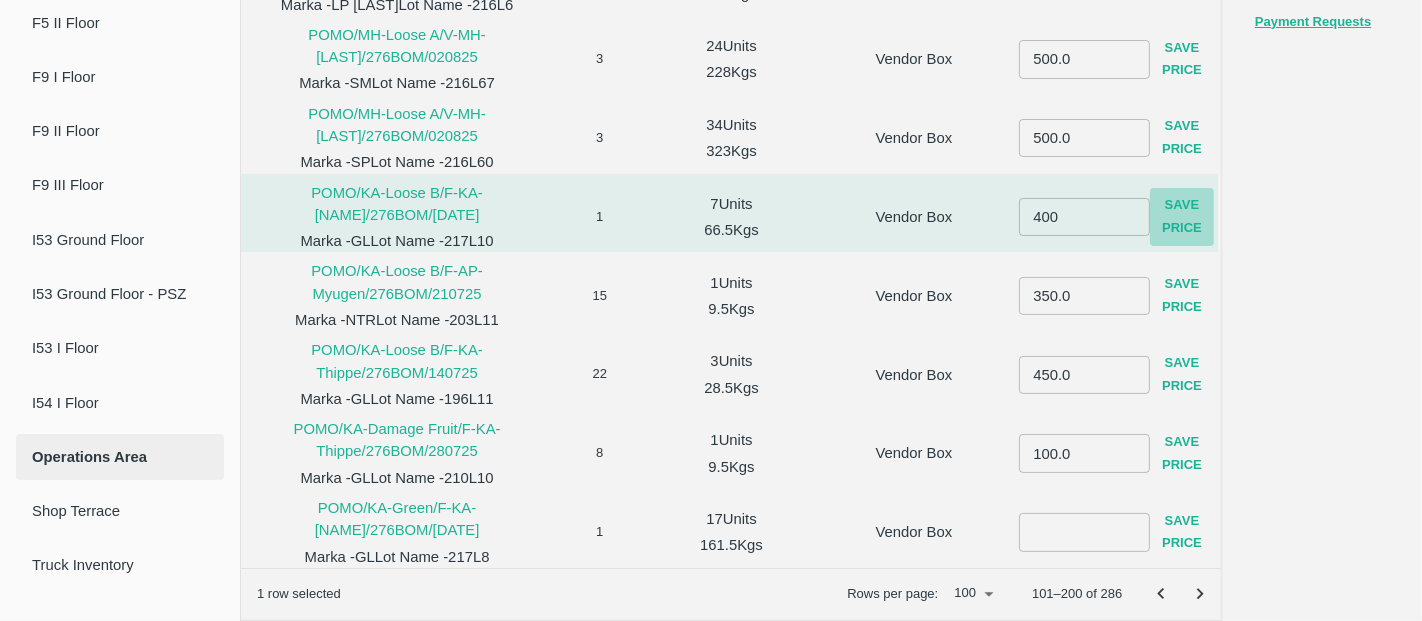 click on "Save Price" at bounding box center [1182, 218] 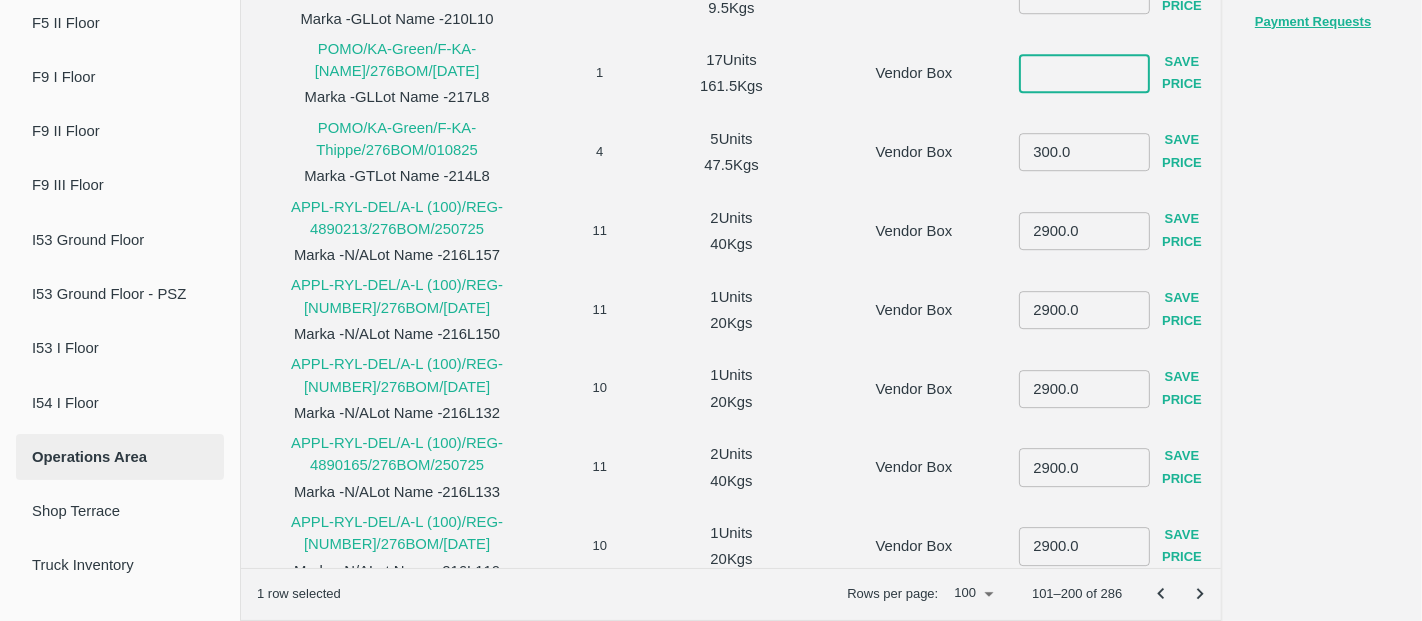 click at bounding box center (1084, 74) 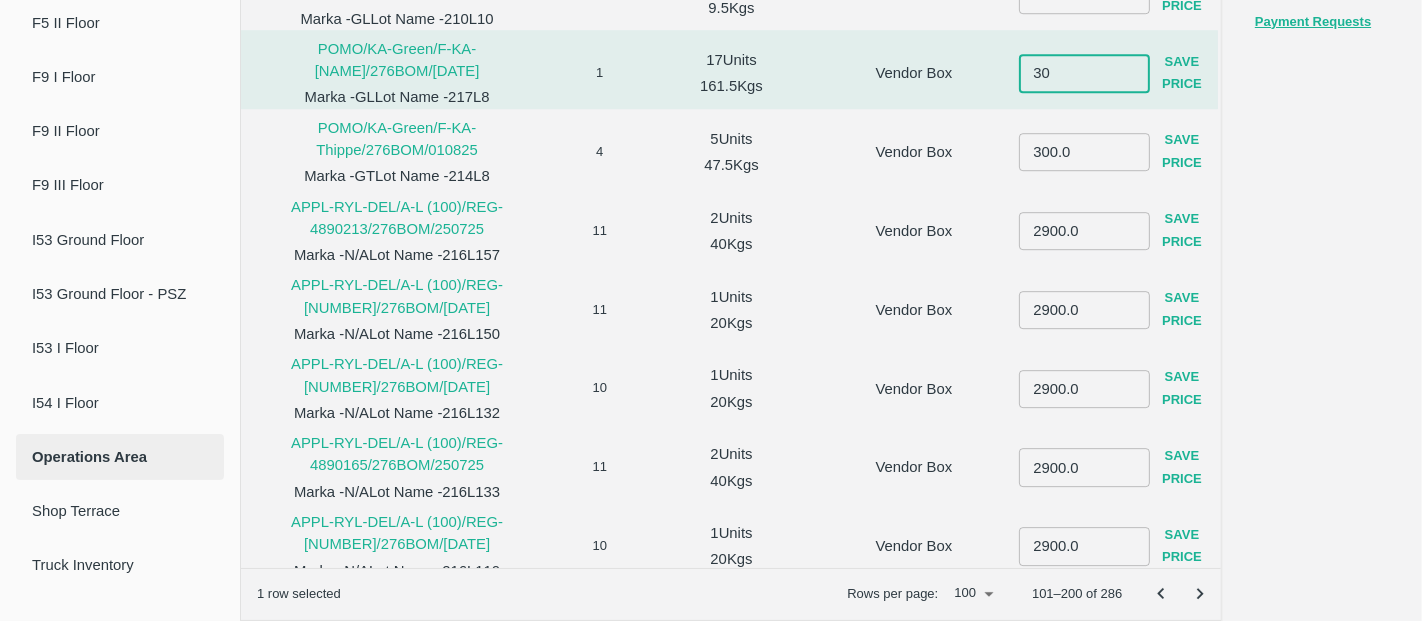 type on "3" 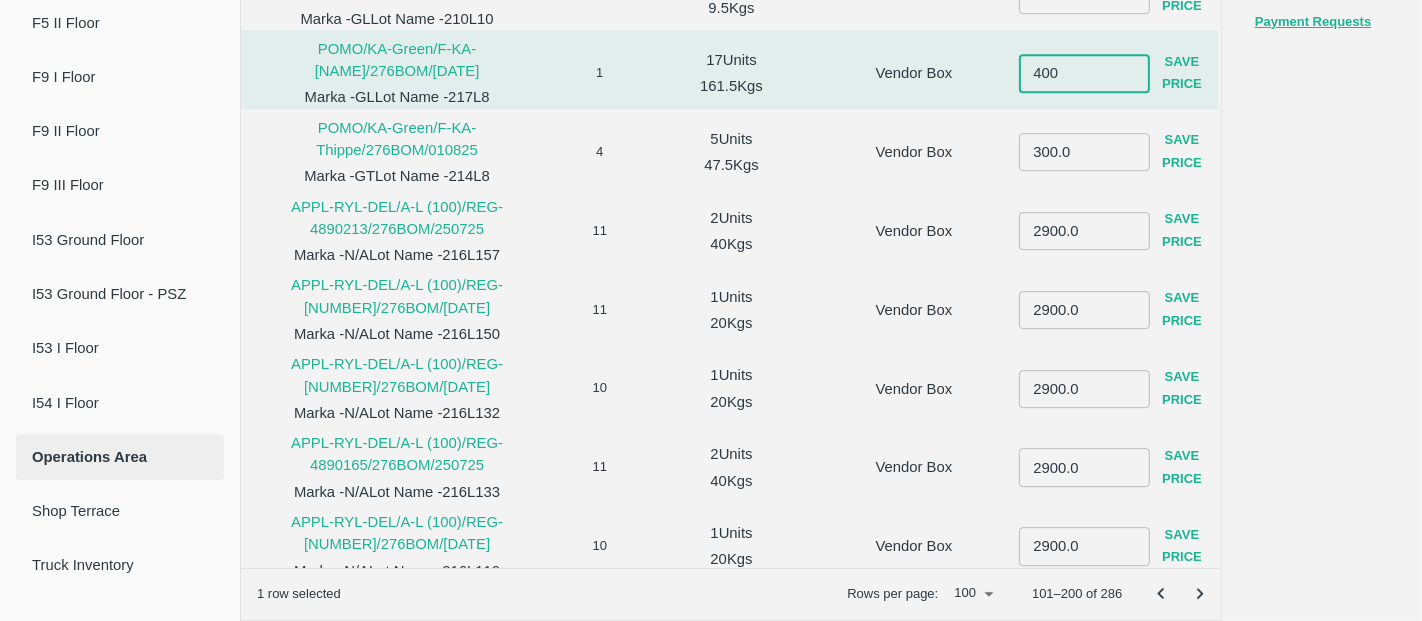 type on "400" 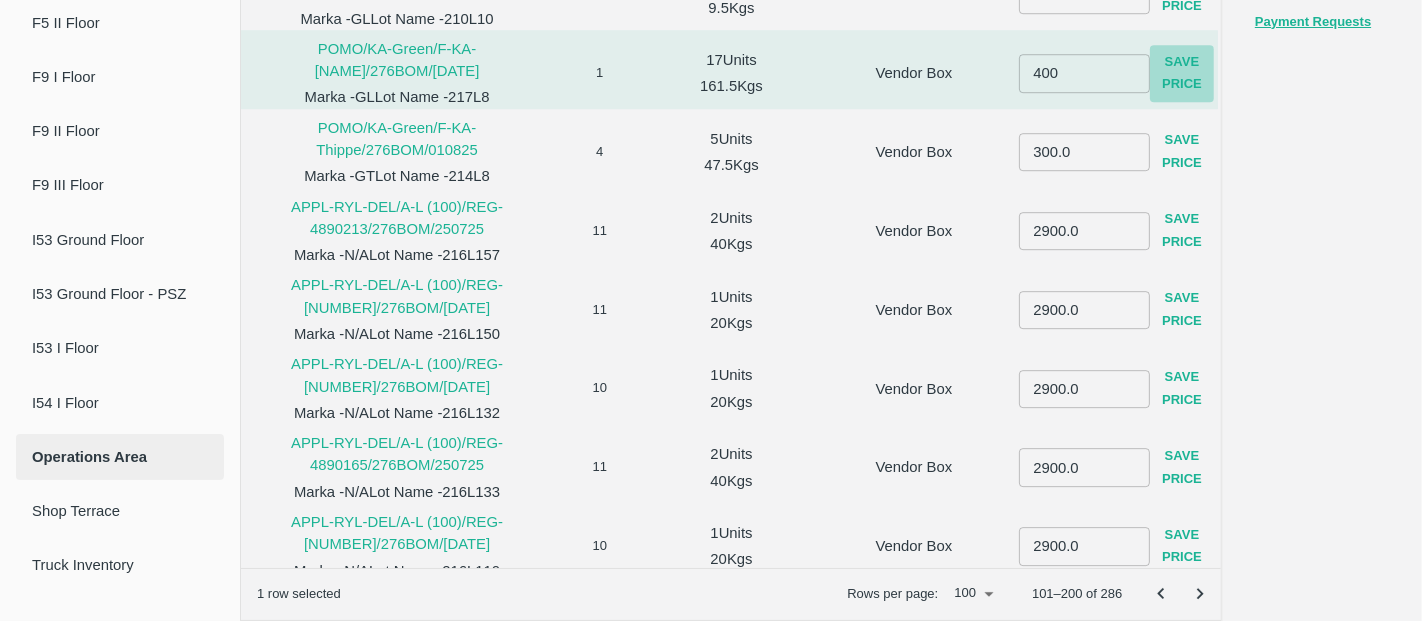 click on "Save Price" at bounding box center [1182, 74] 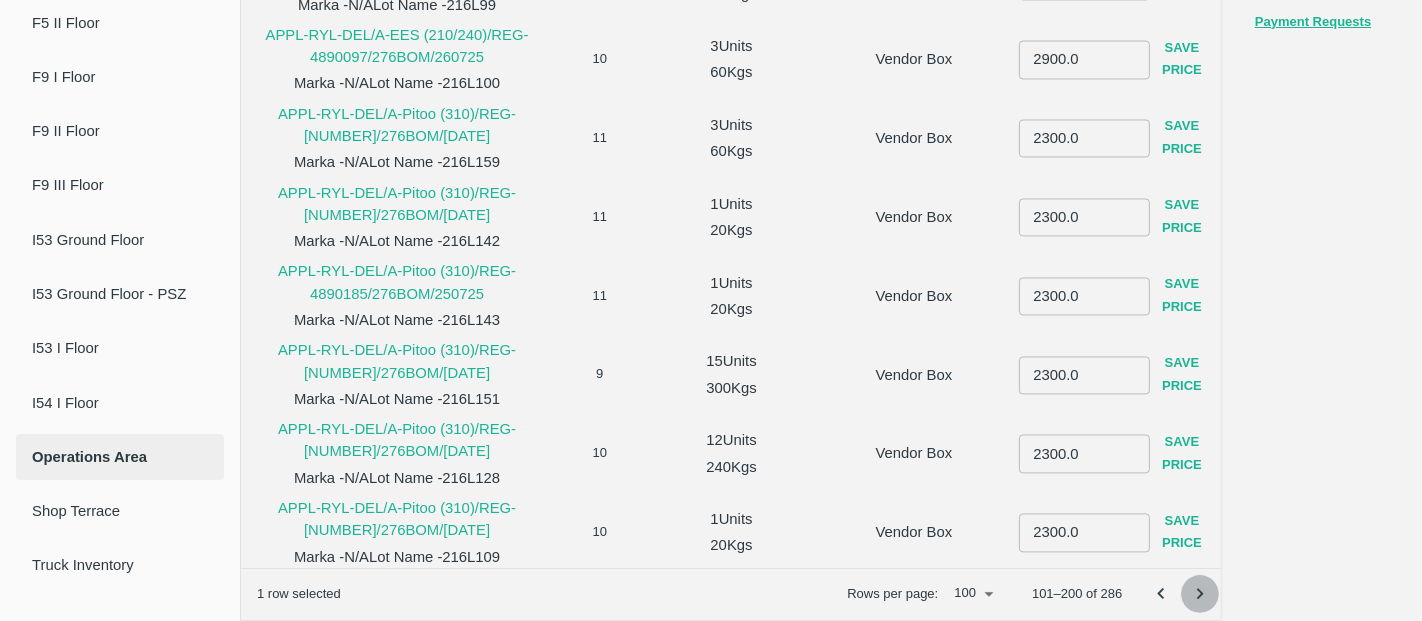 click 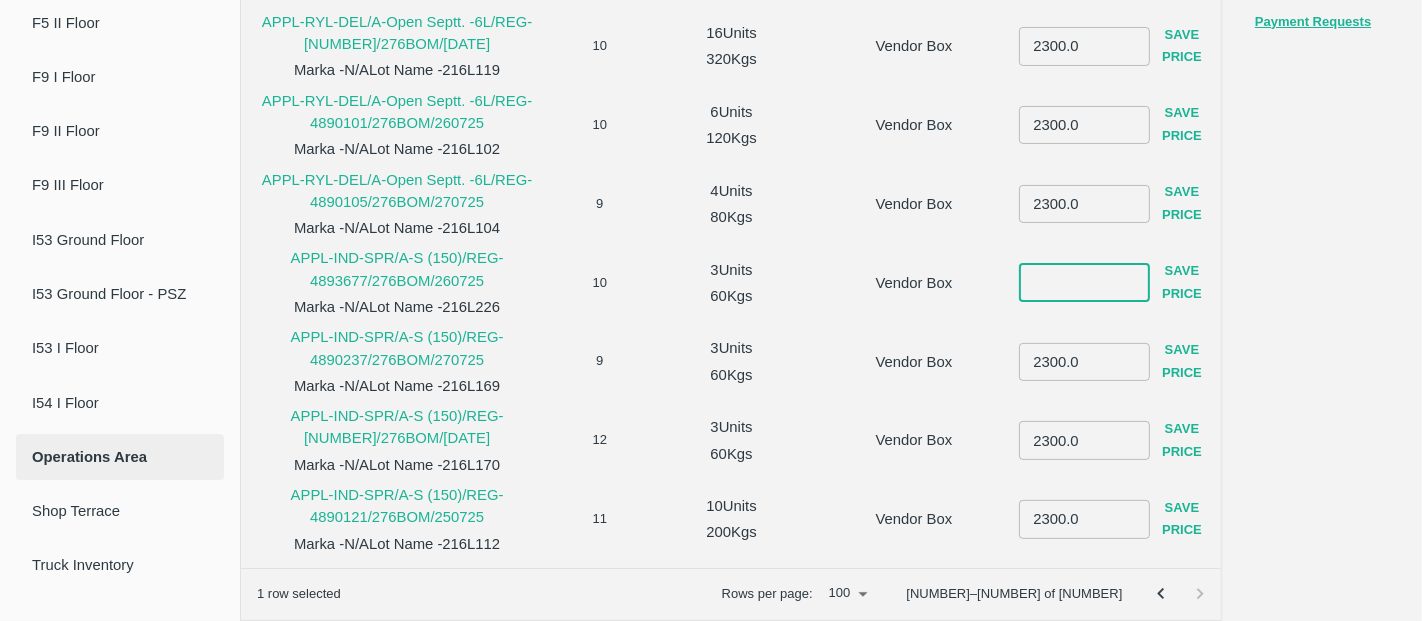 click at bounding box center [1084, 283] 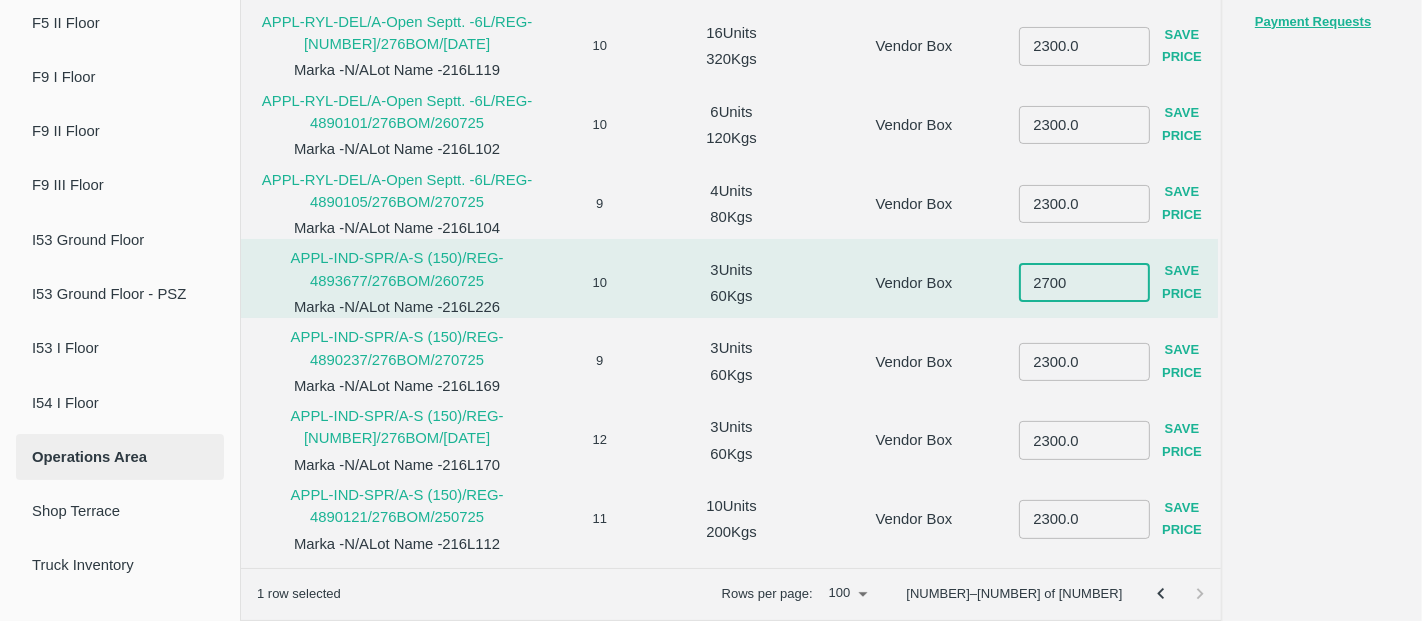 type on "2700" 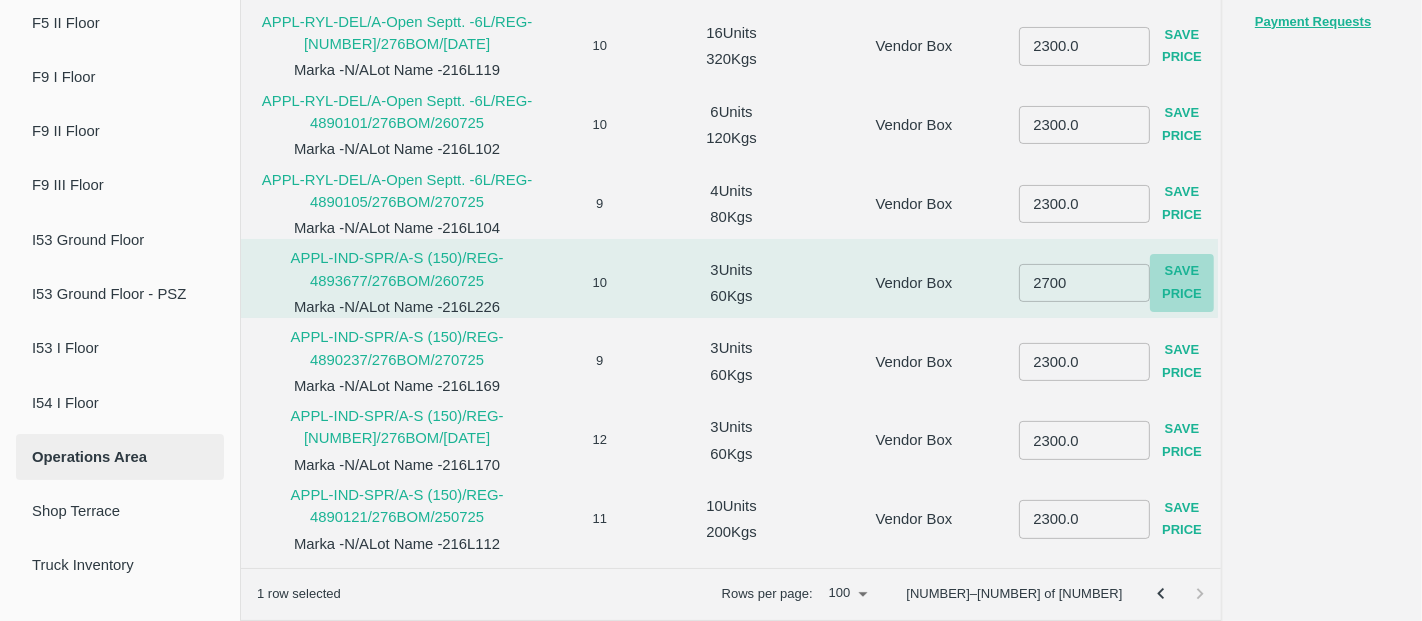 click on "Save Price" at bounding box center [1182, 283] 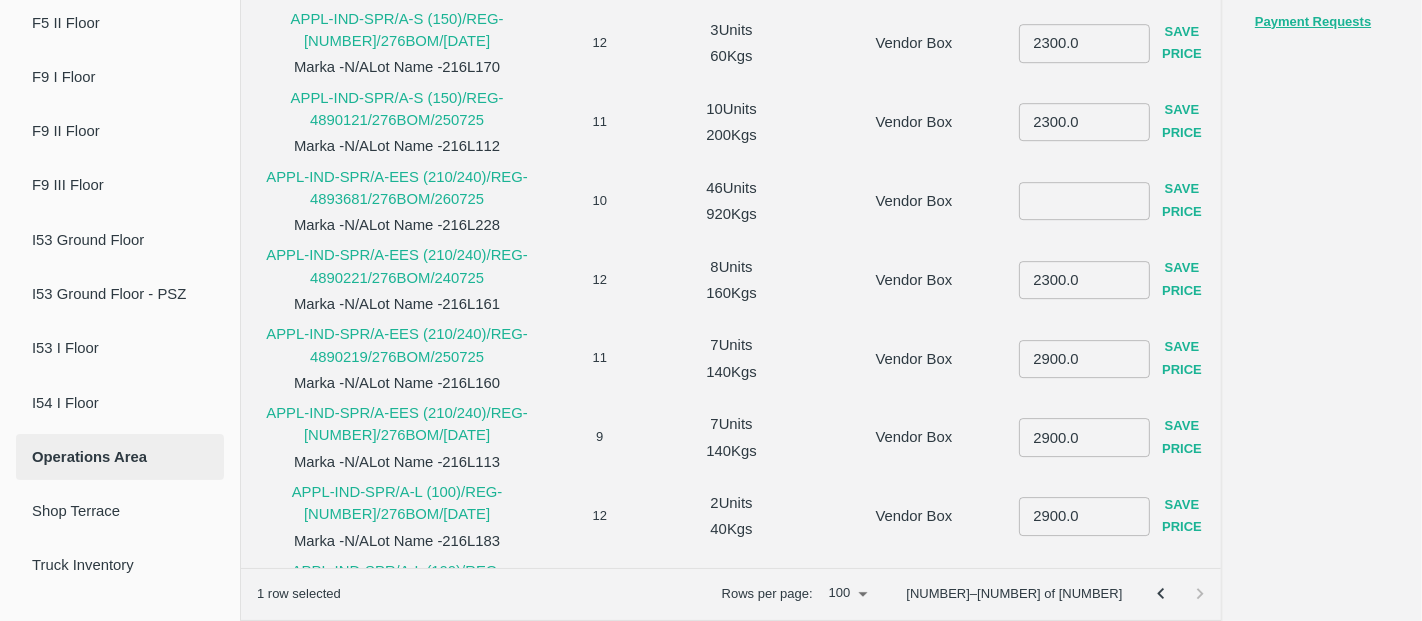 click at bounding box center [1084, 201] 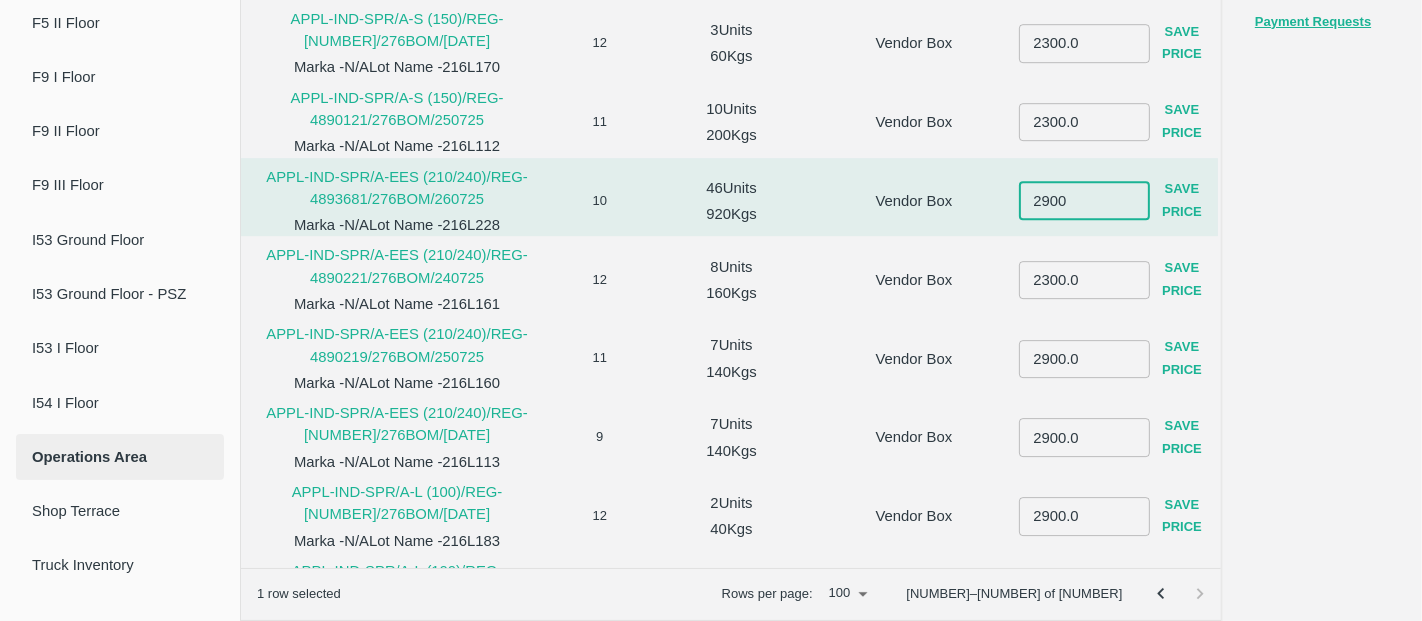 type on "2900" 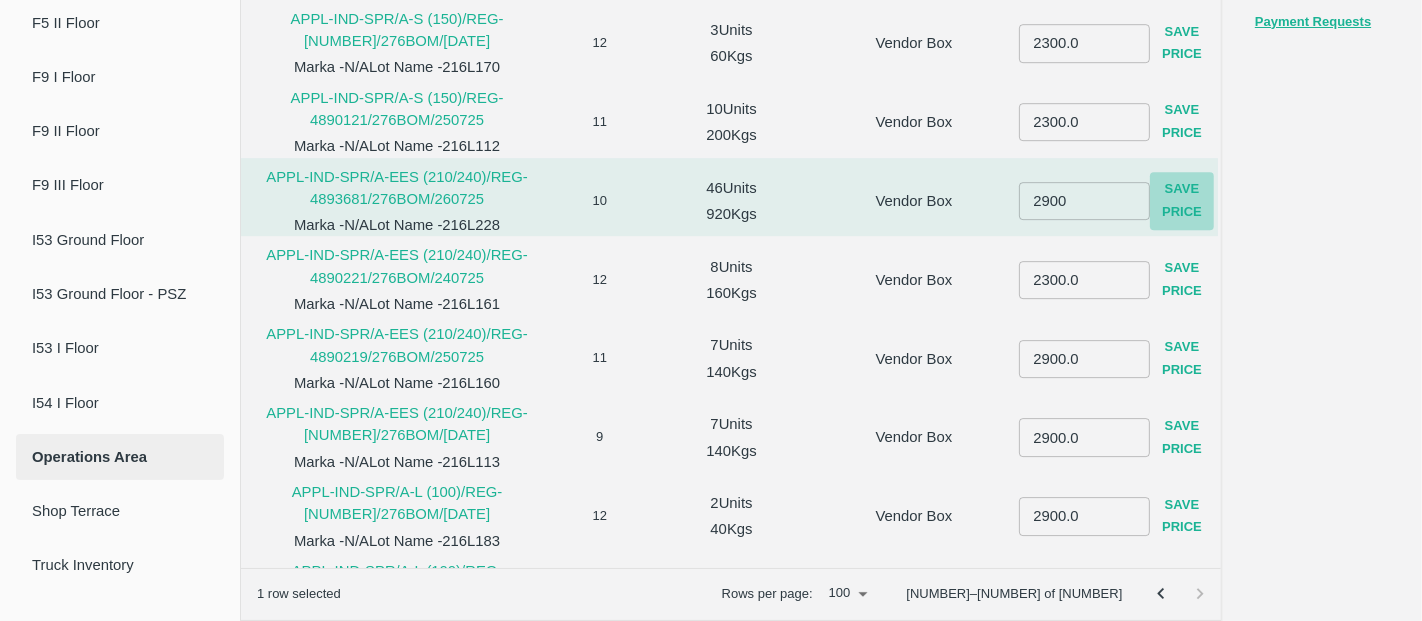 click on "Save Price" at bounding box center [1182, 202] 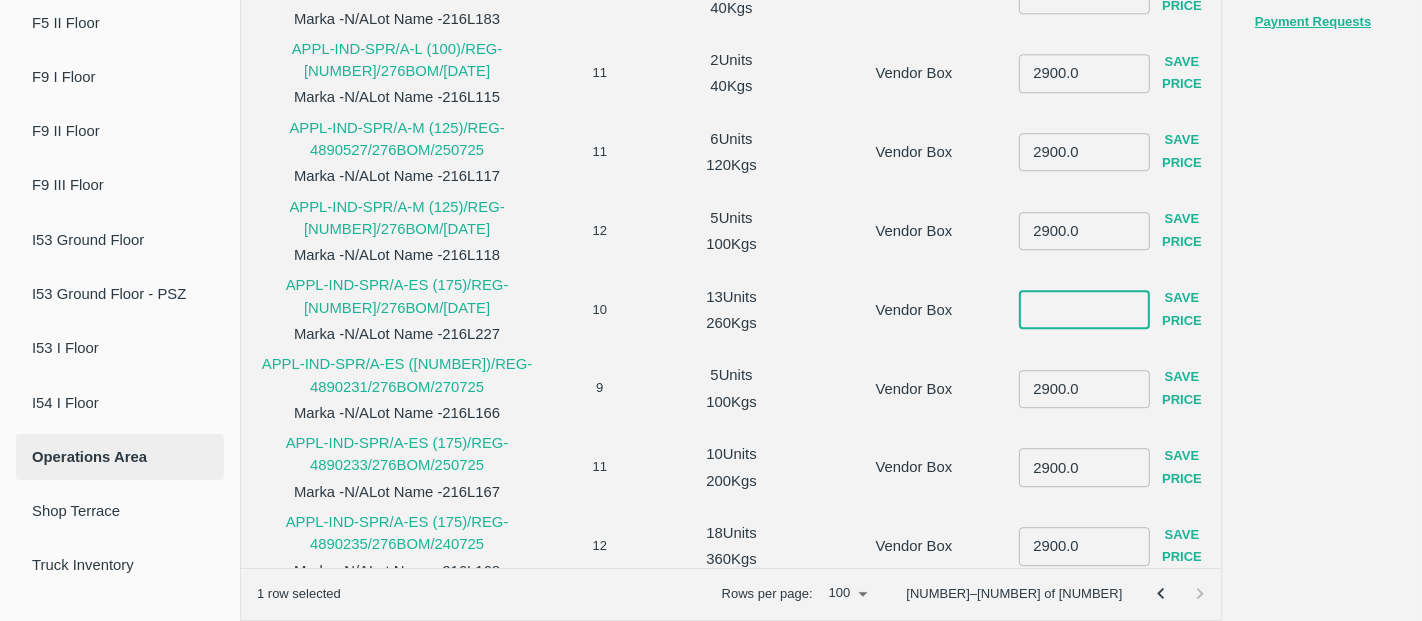 click at bounding box center (1084, 310) 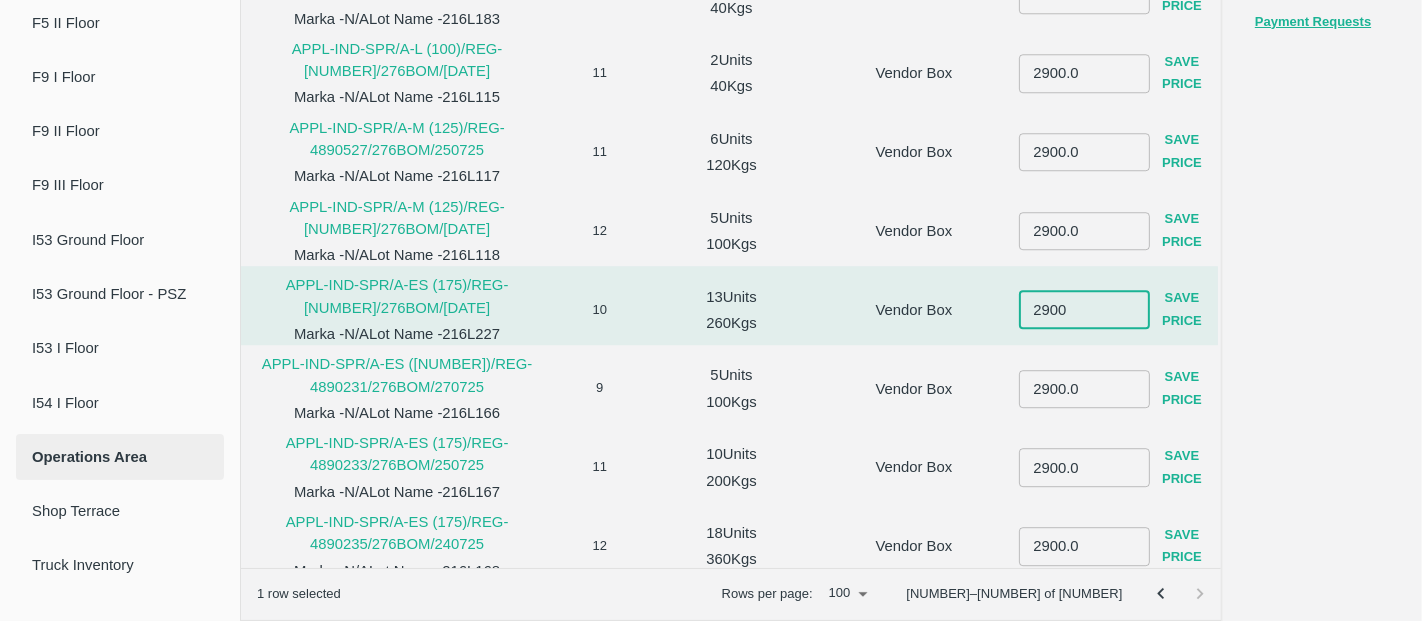 type on "2900" 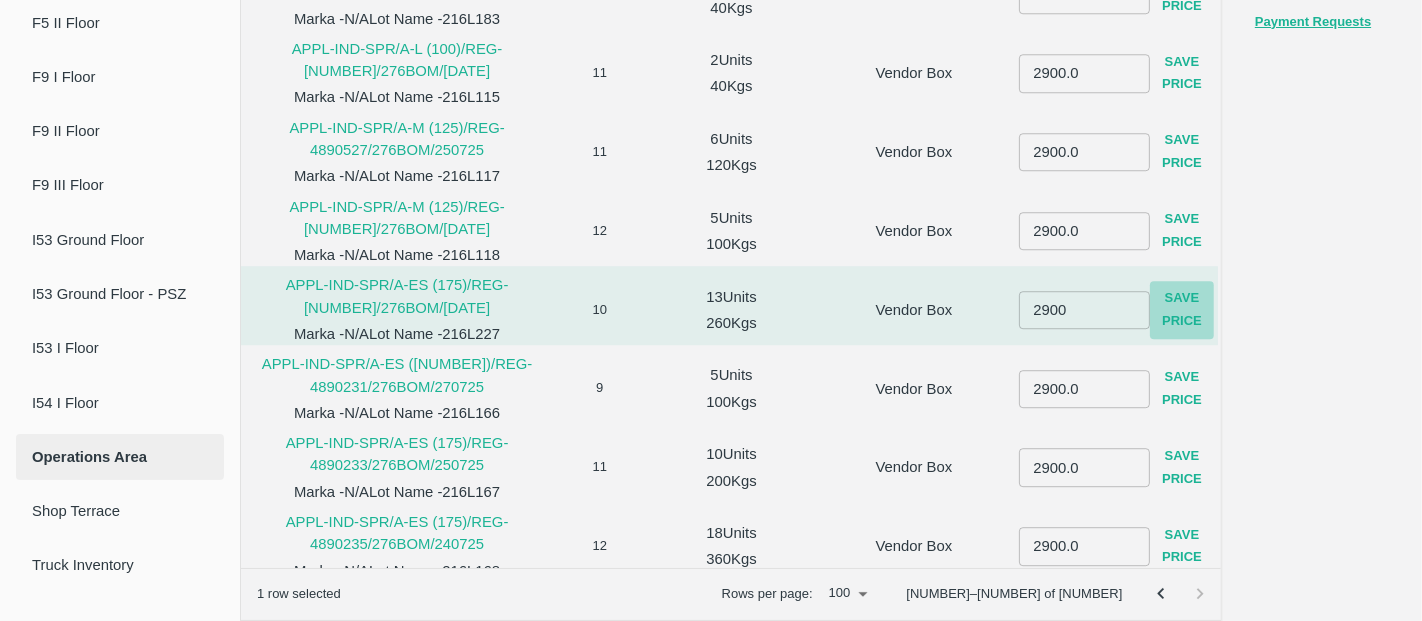 click on "Save Price" at bounding box center (1182, 311) 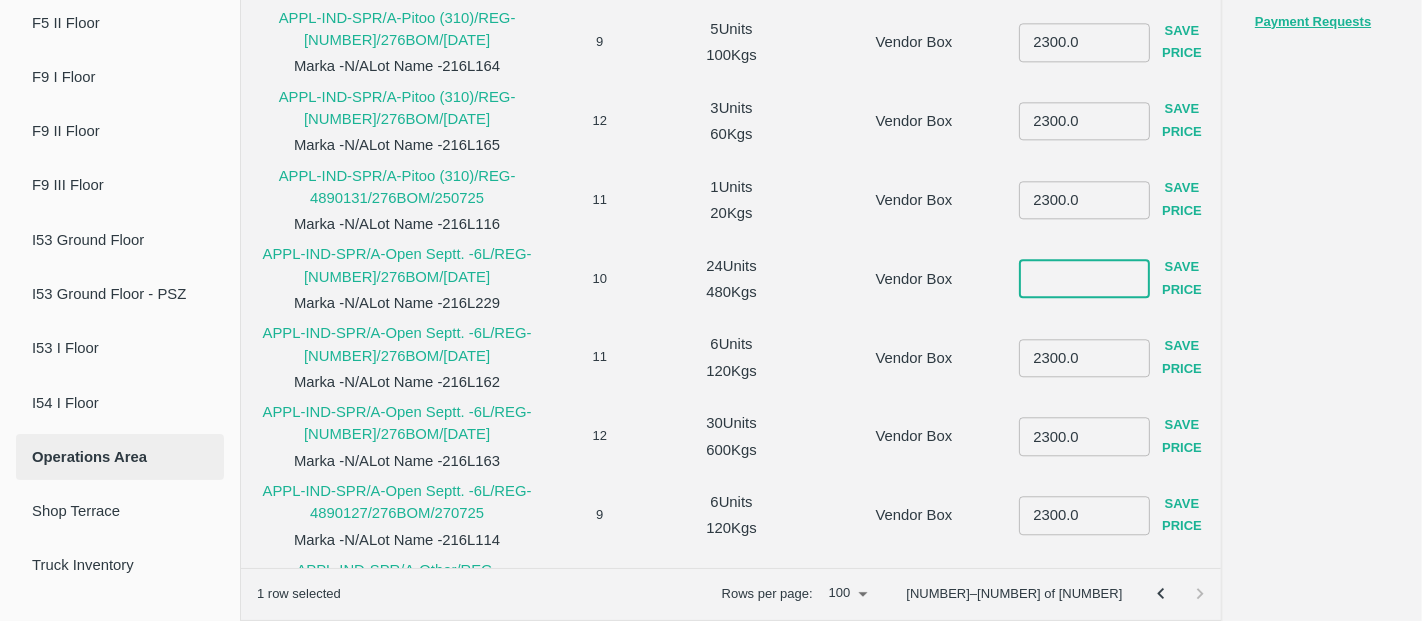 click at bounding box center (1084, 279) 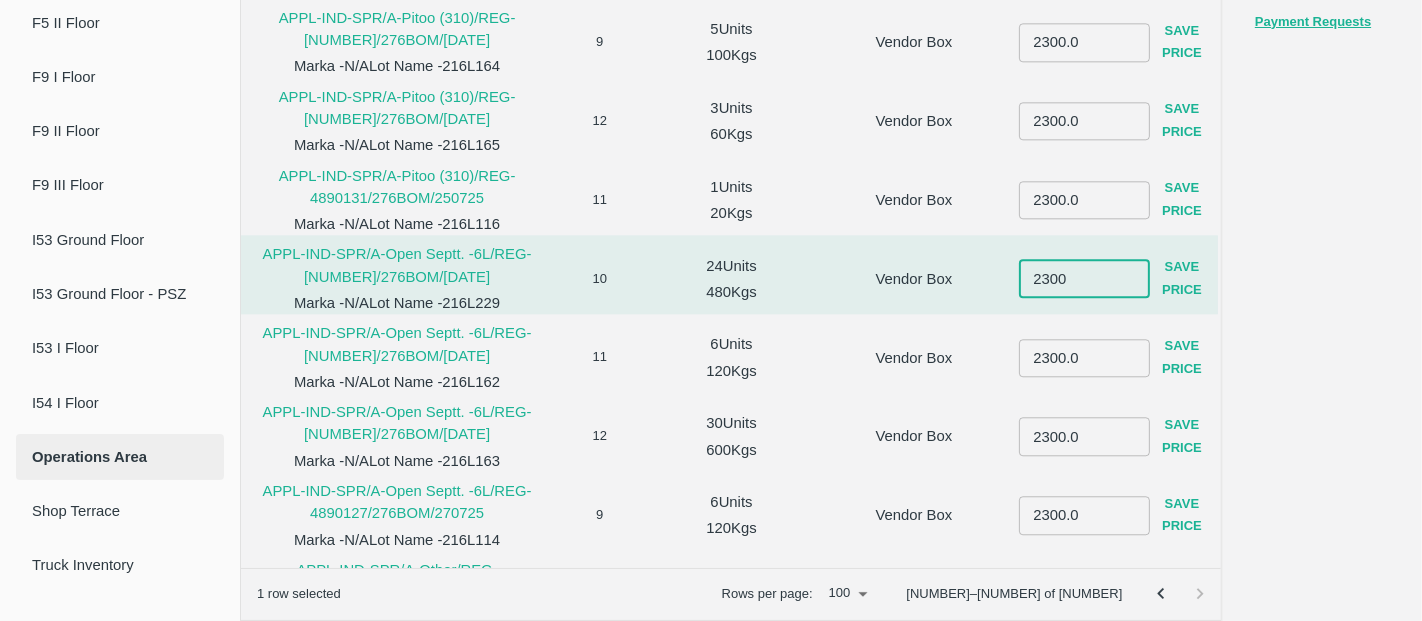 type on "2300" 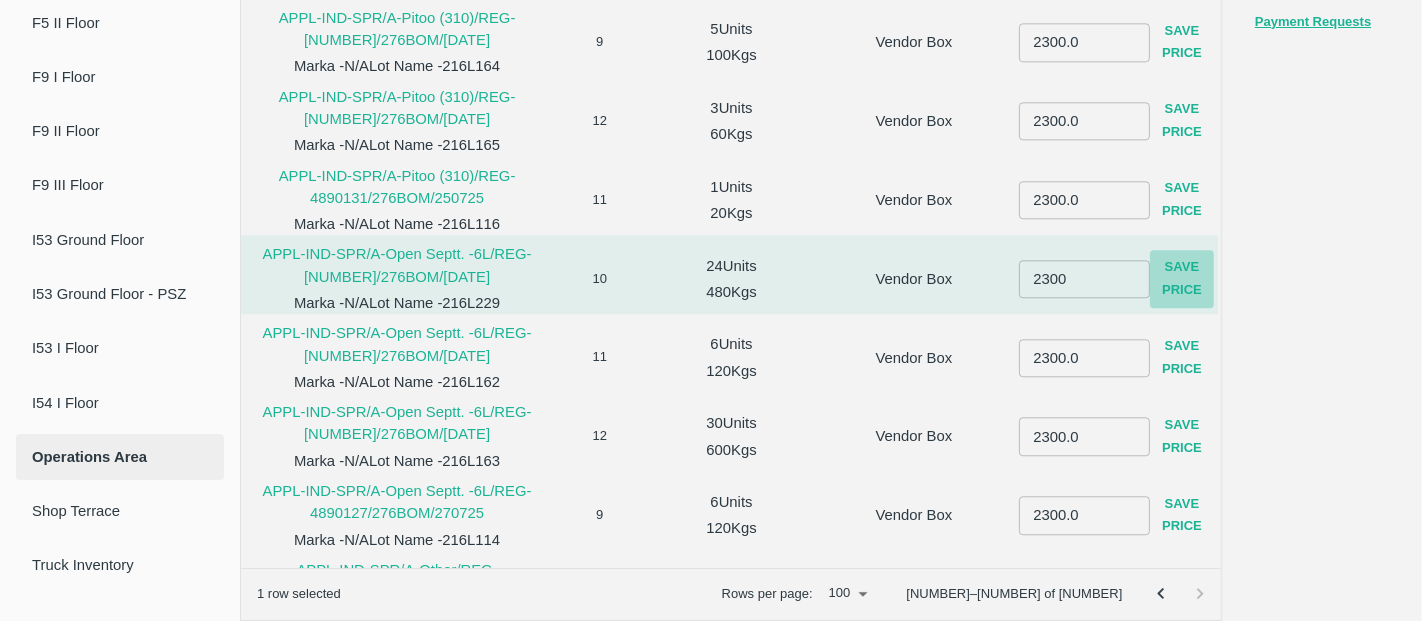 click on "Save Price" at bounding box center (1182, 280) 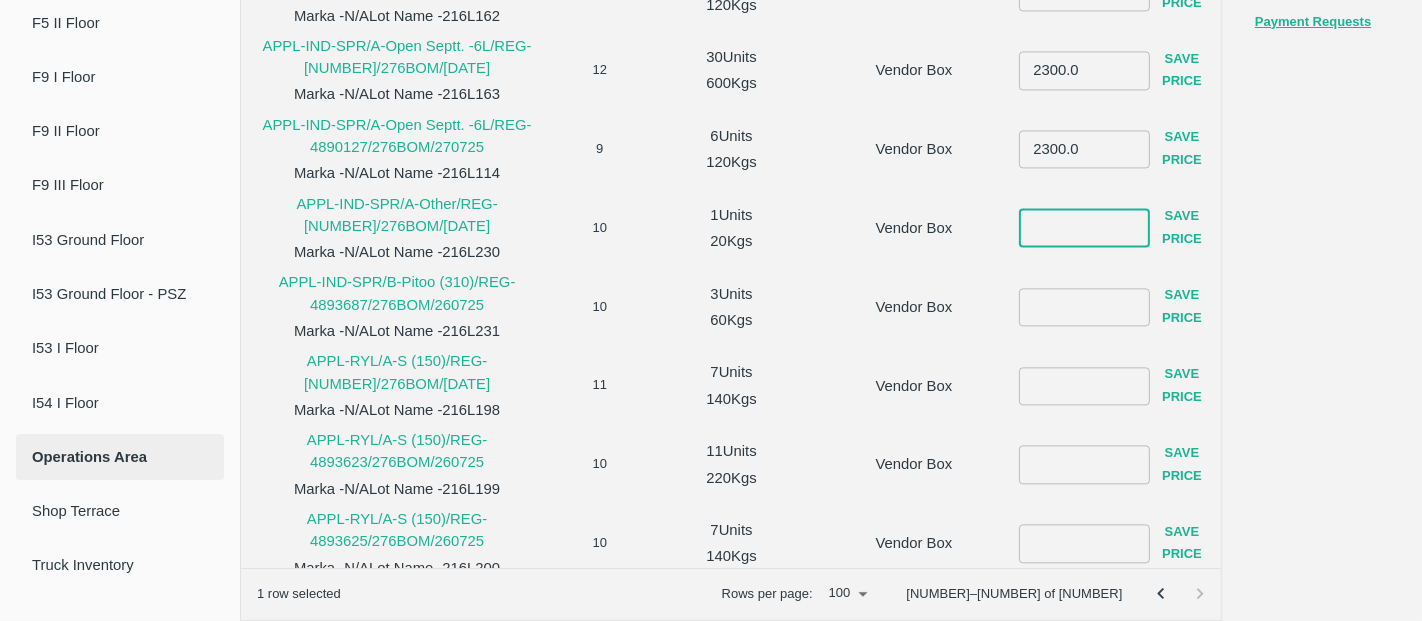 click at bounding box center (1084, 229) 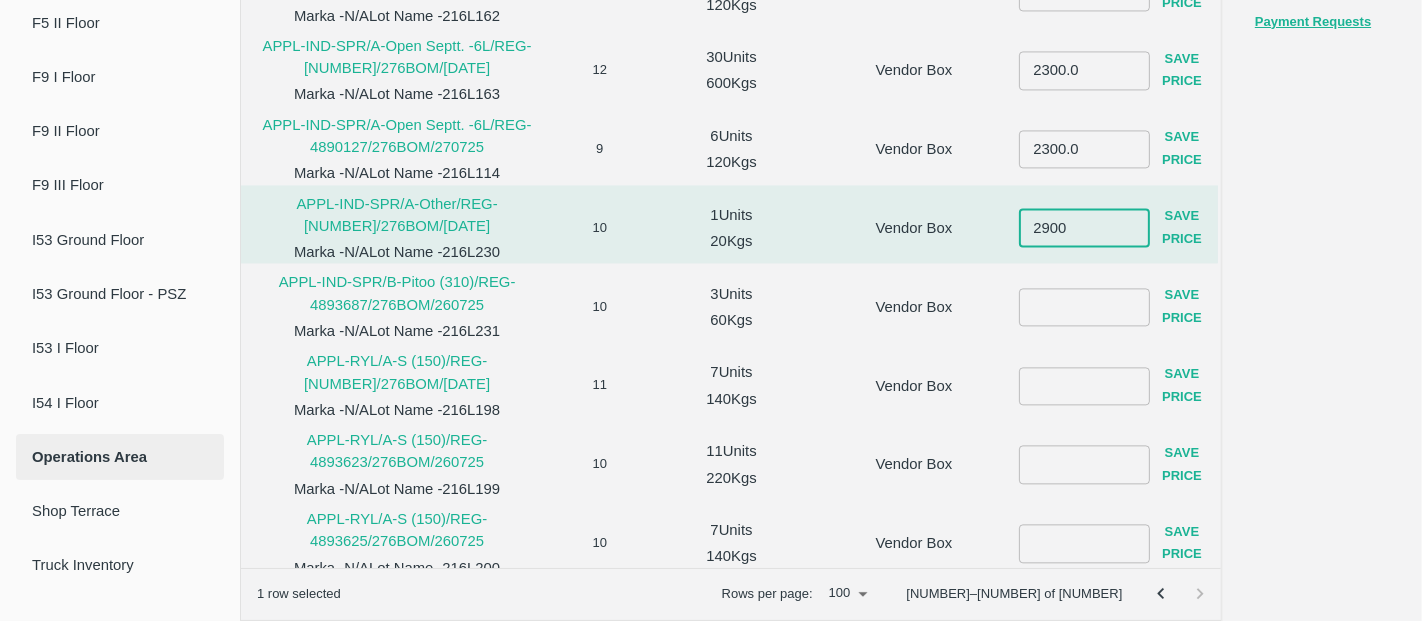 type on "2900" 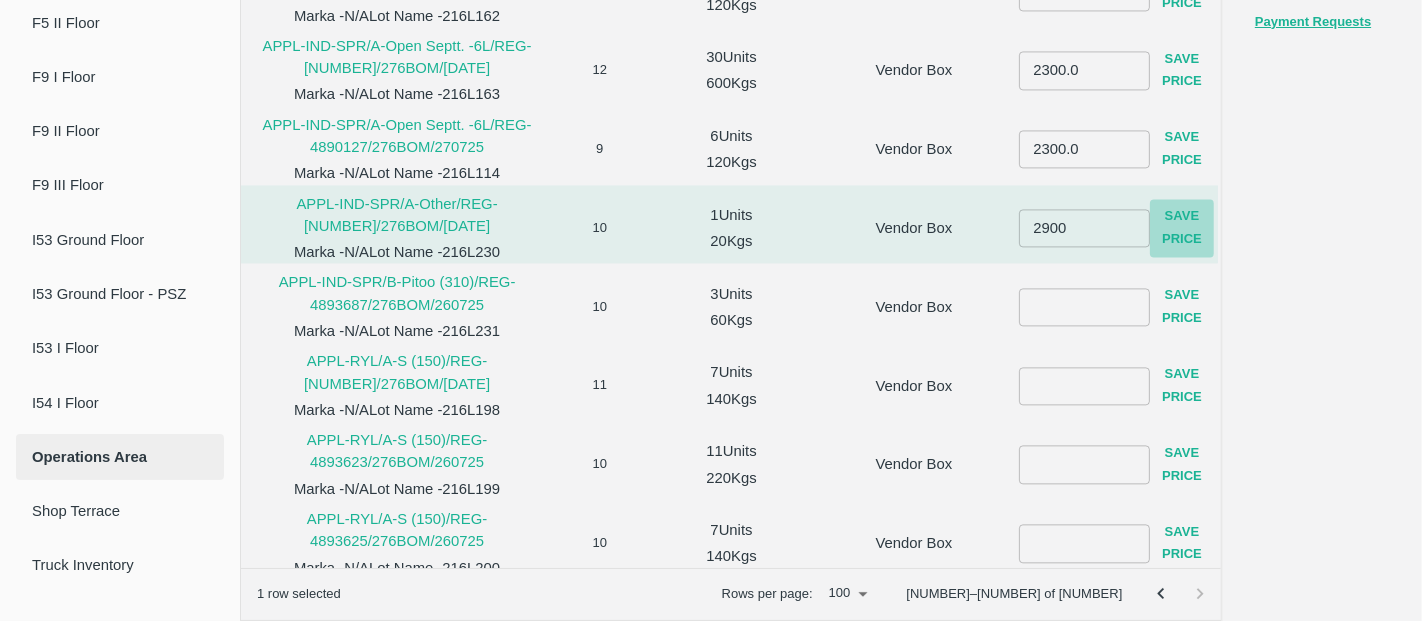 click on "Save Price" at bounding box center (1182, 229) 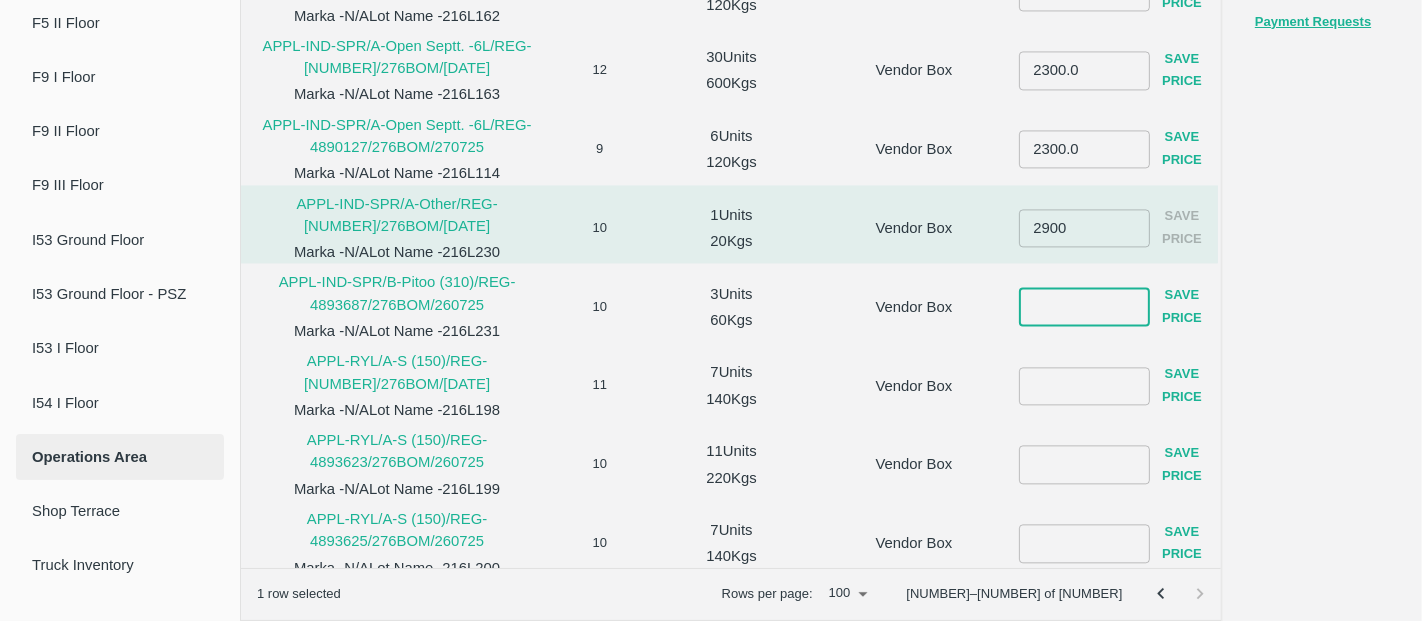 click at bounding box center (1084, 307) 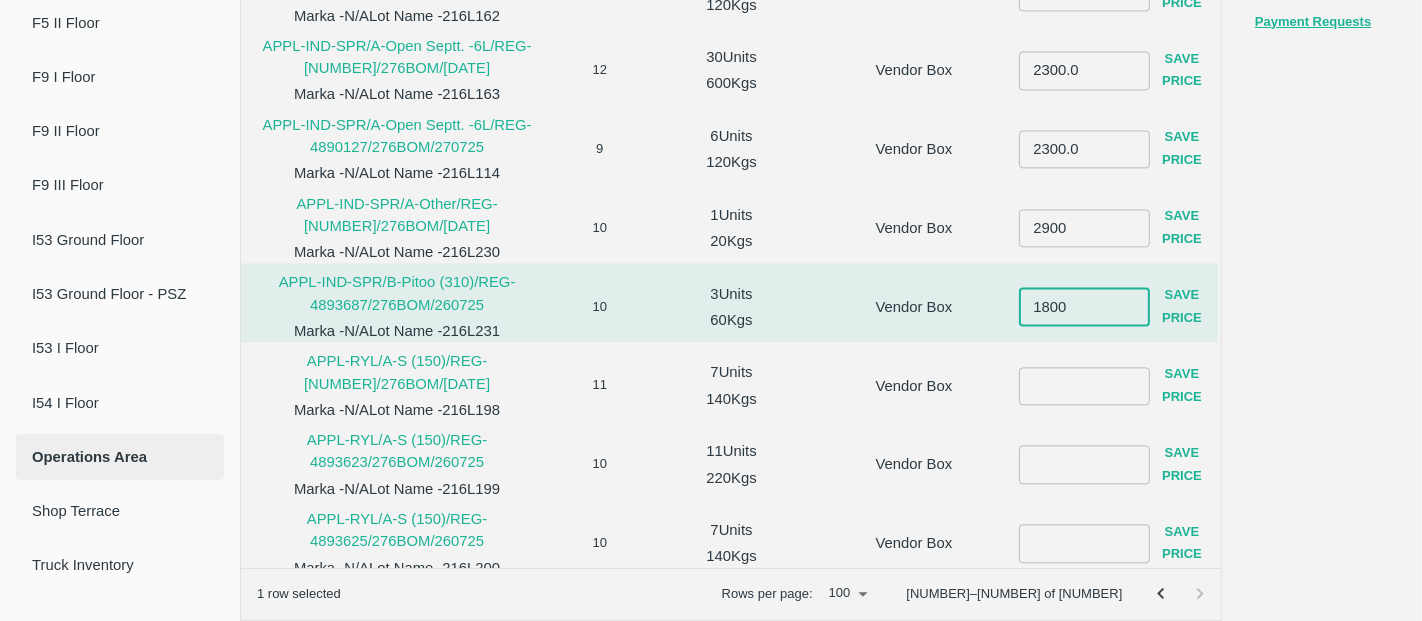 type on "1800" 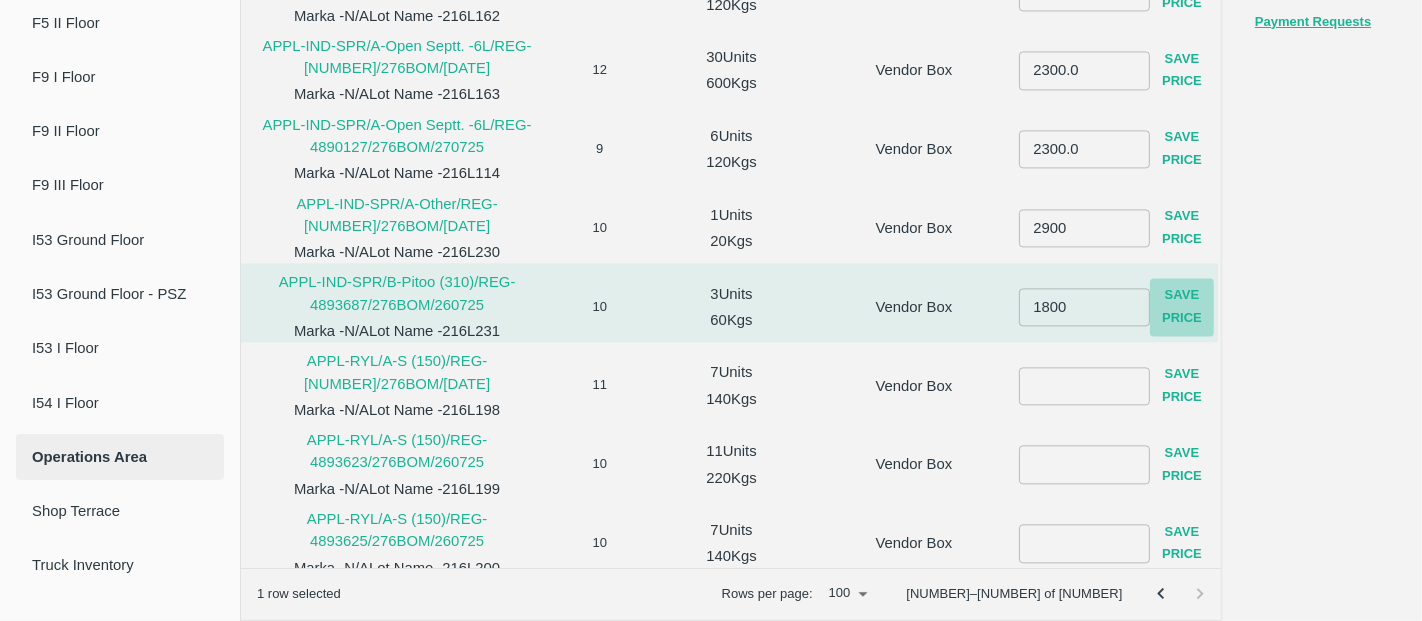 click on "Save Price" at bounding box center [1182, 308] 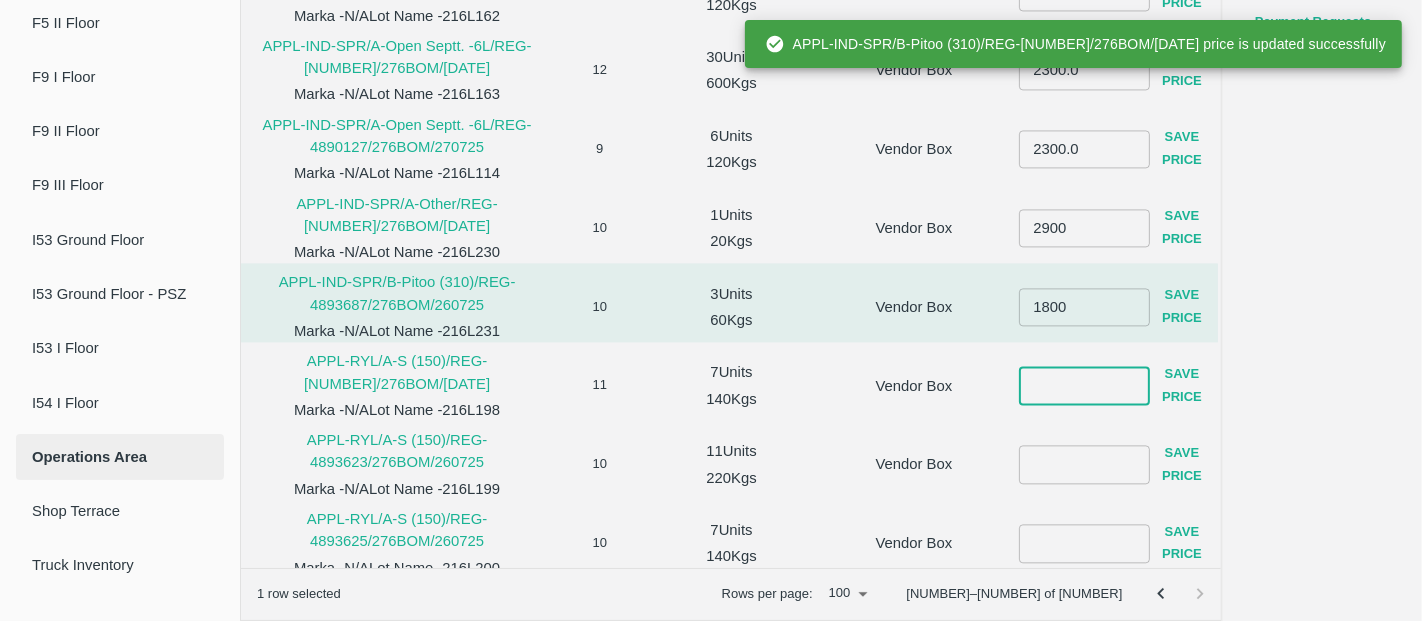 click at bounding box center (1084, 386) 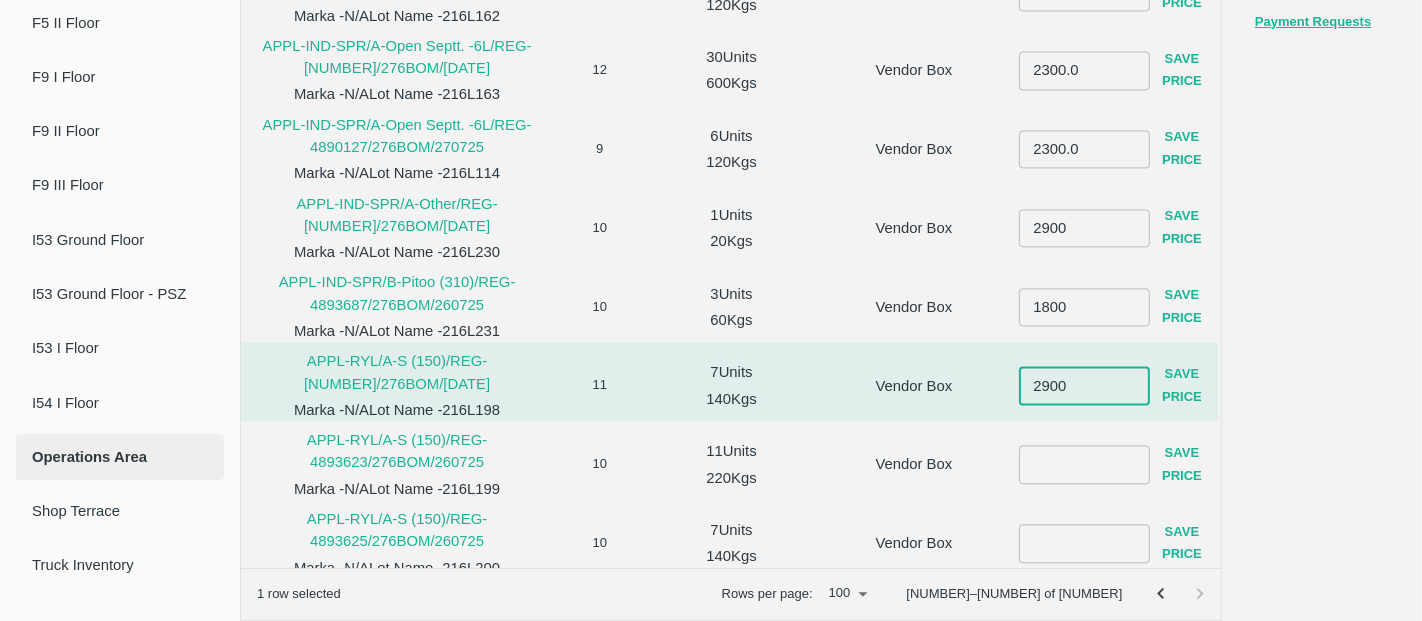 type on "2900" 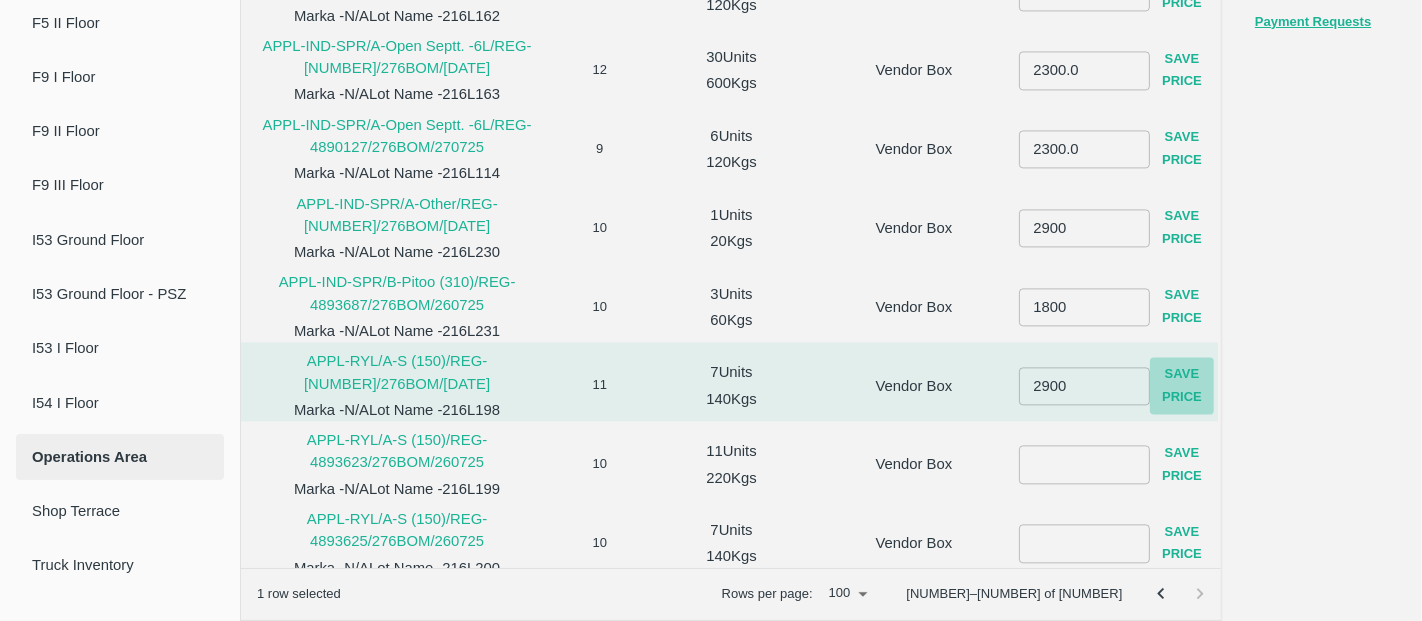 click on "Save Price" at bounding box center [1182, 387] 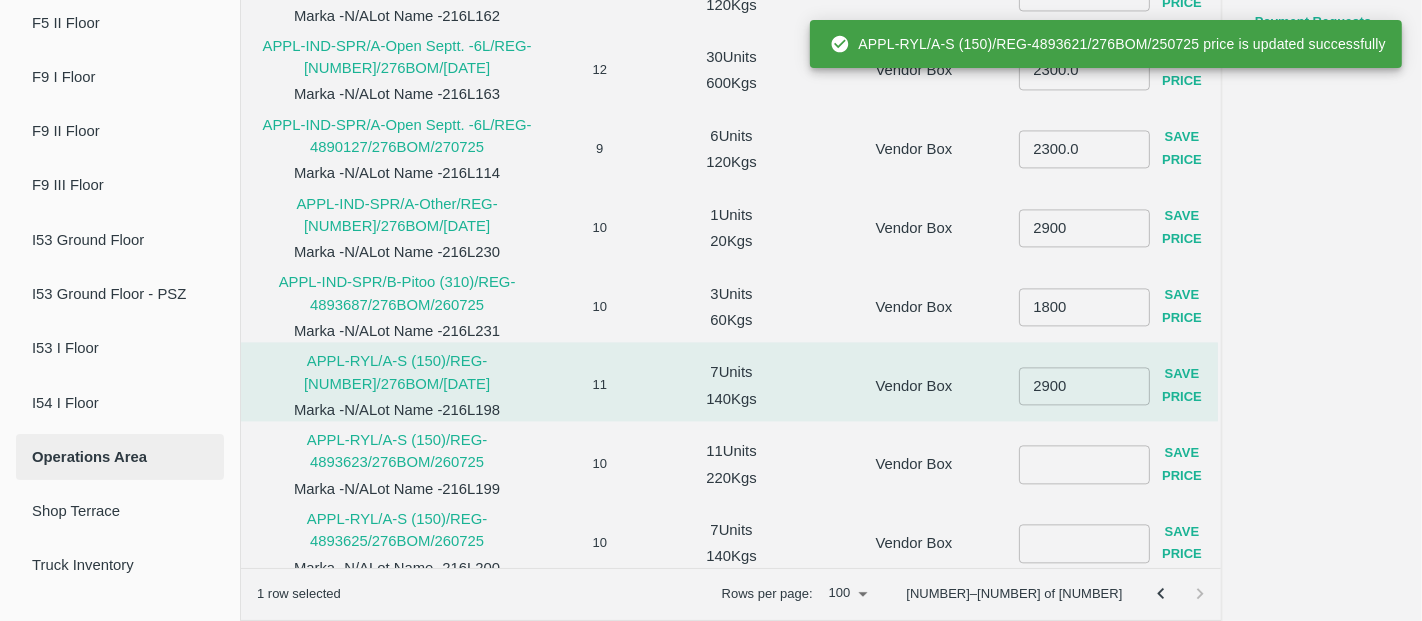 click at bounding box center (1084, 465) 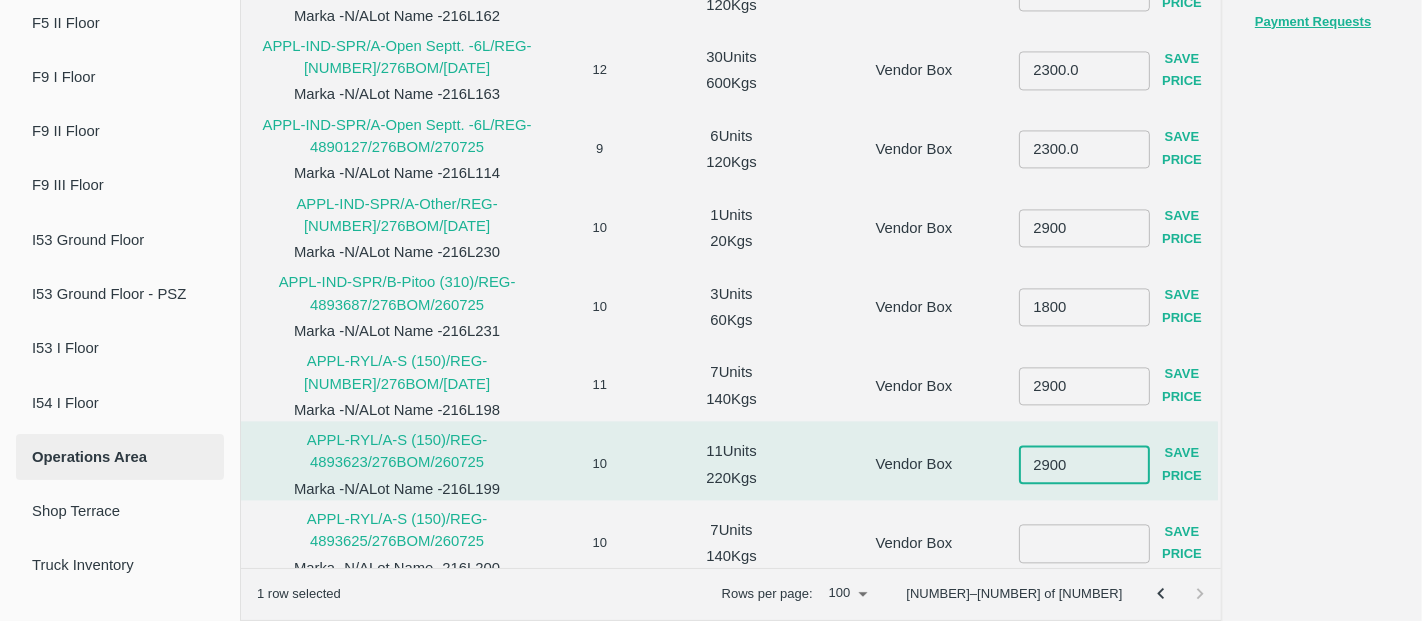 type on "2900" 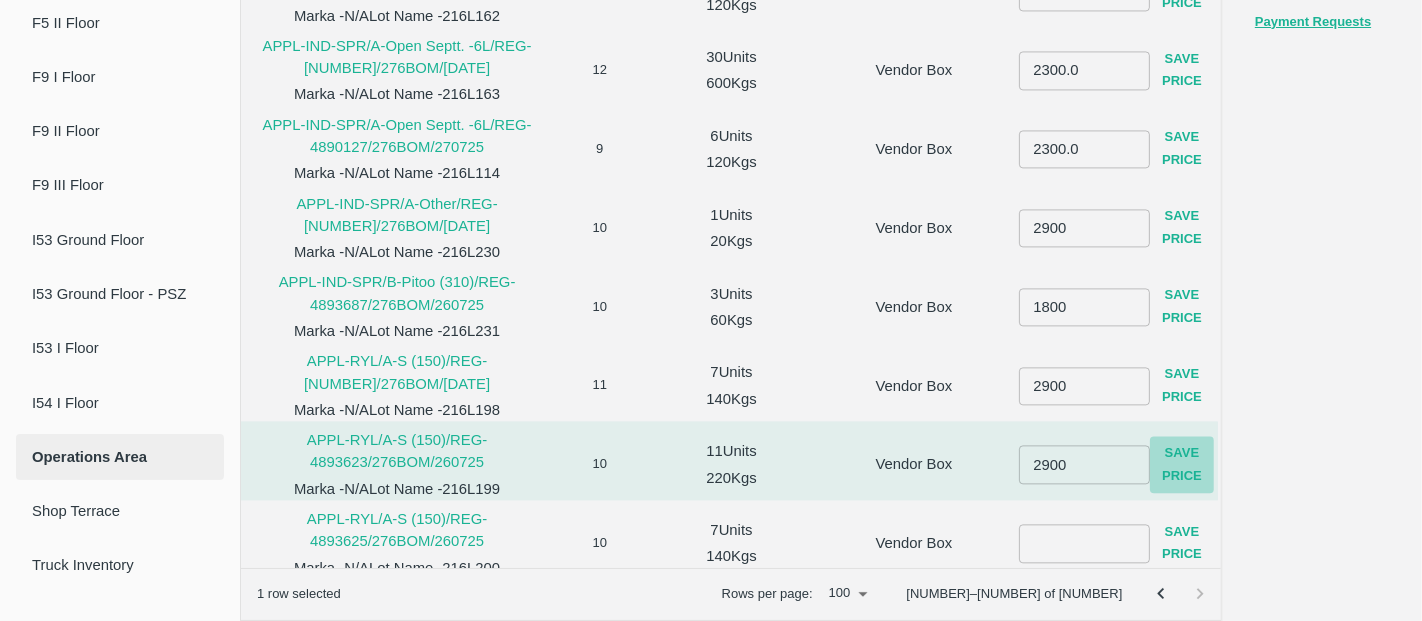 click on "Save Price" at bounding box center (1182, 466) 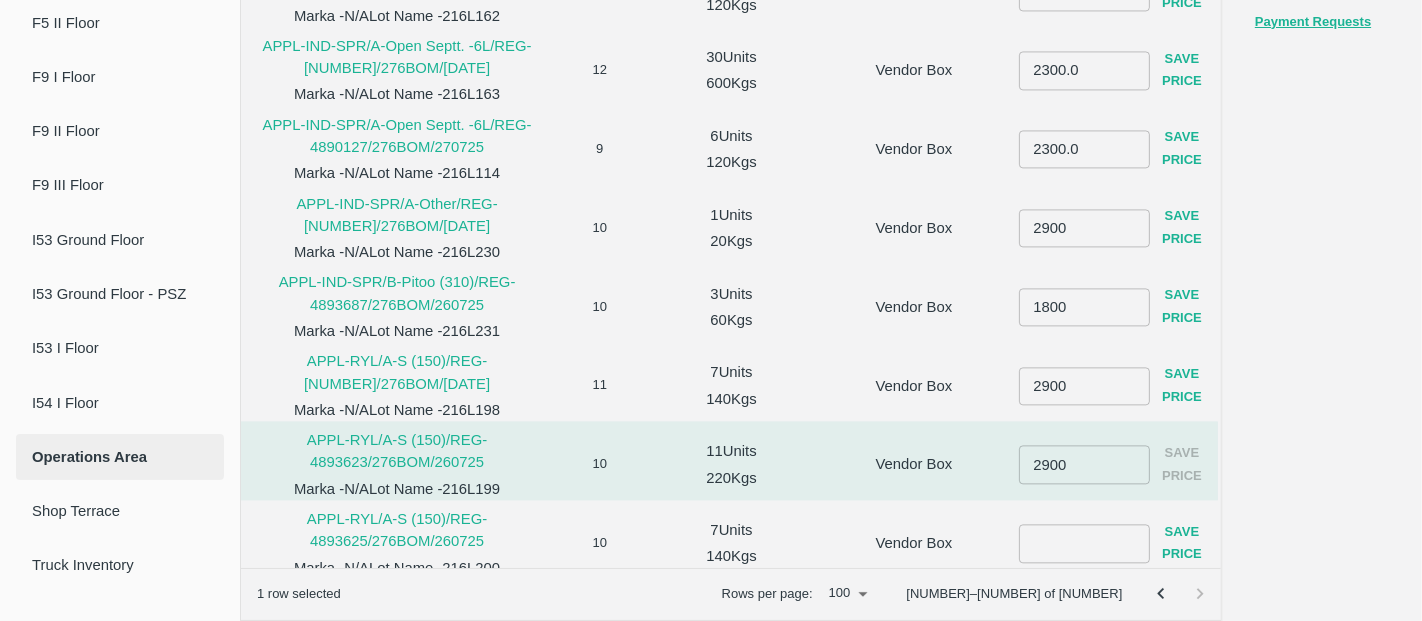 scroll, scrollTop: 2231, scrollLeft: 0, axis: vertical 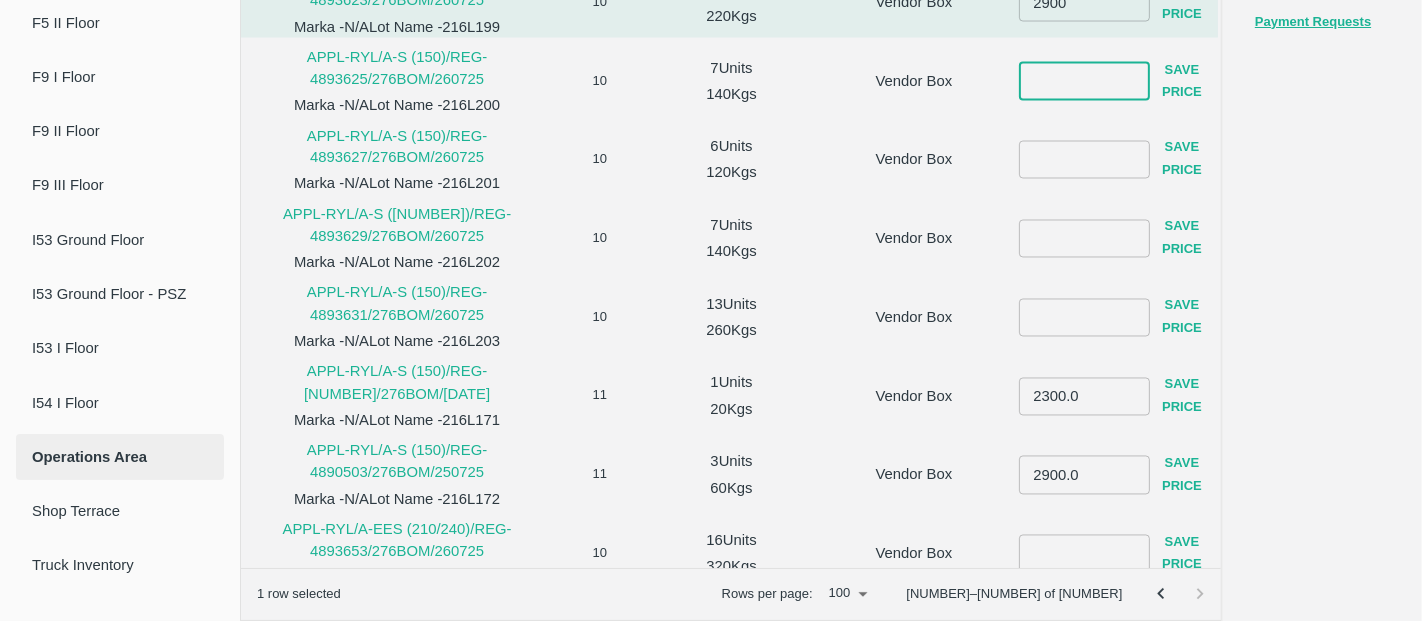click at bounding box center [1084, 81] 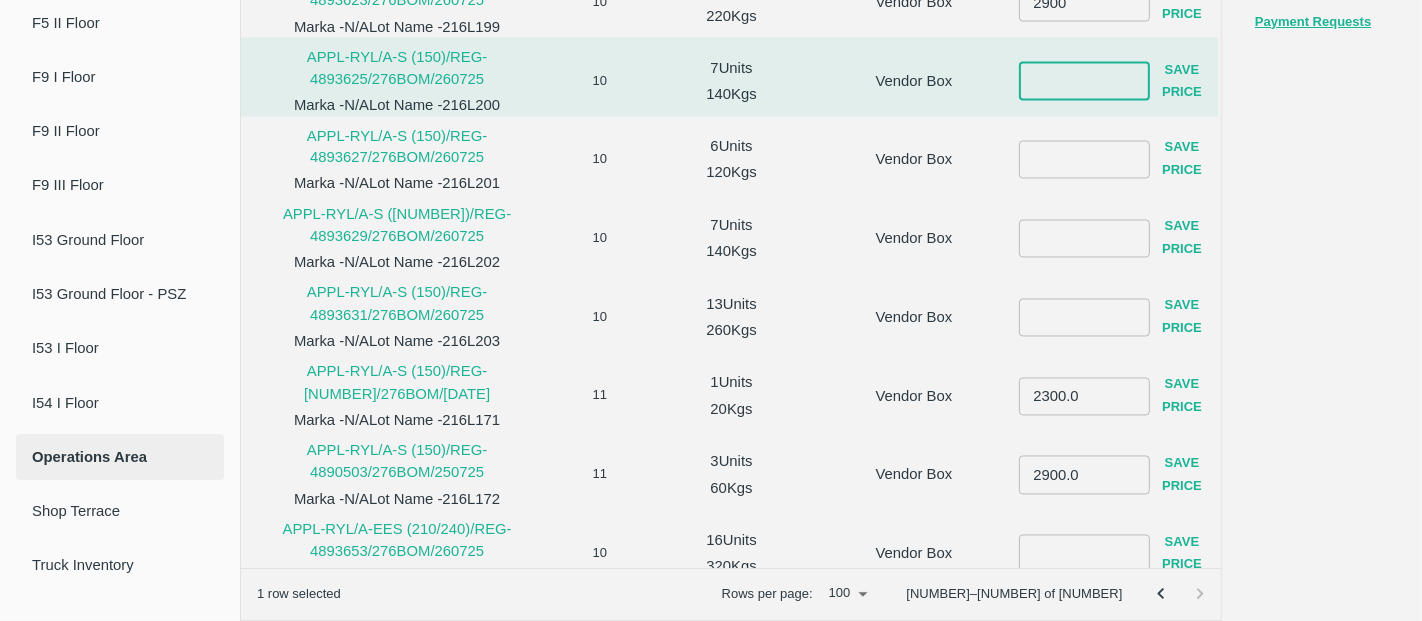 paste on "2" 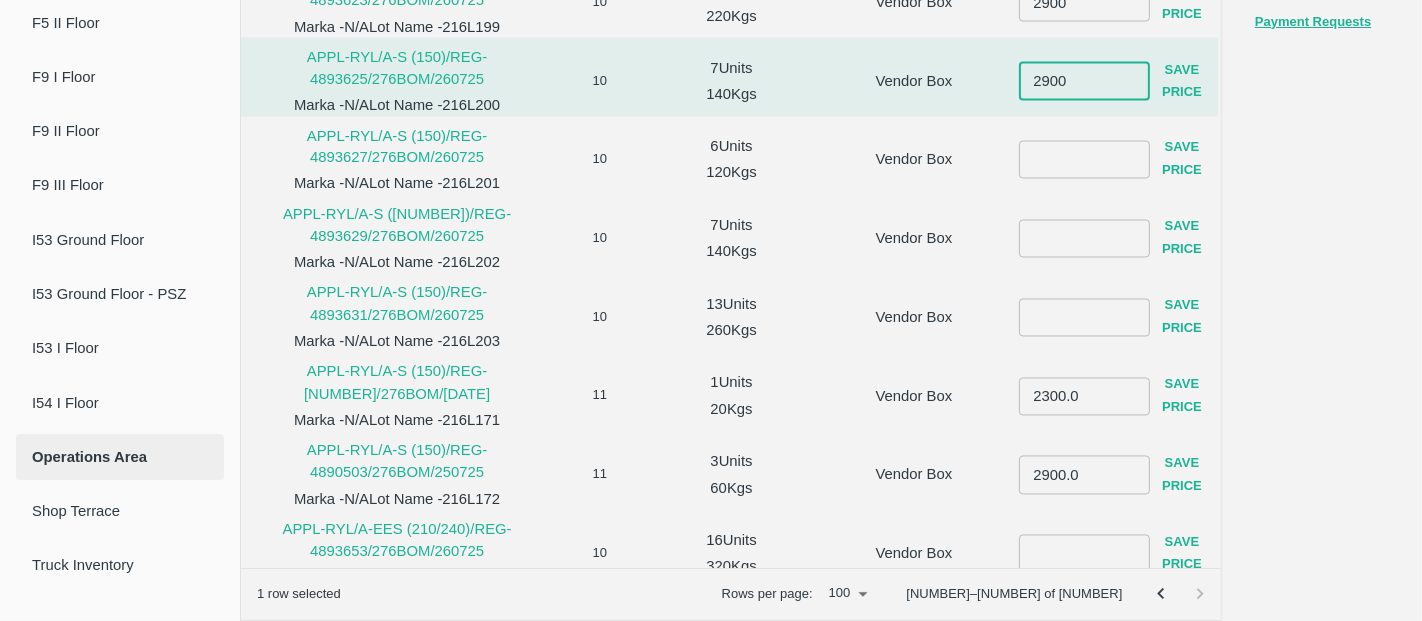 type on "2900" 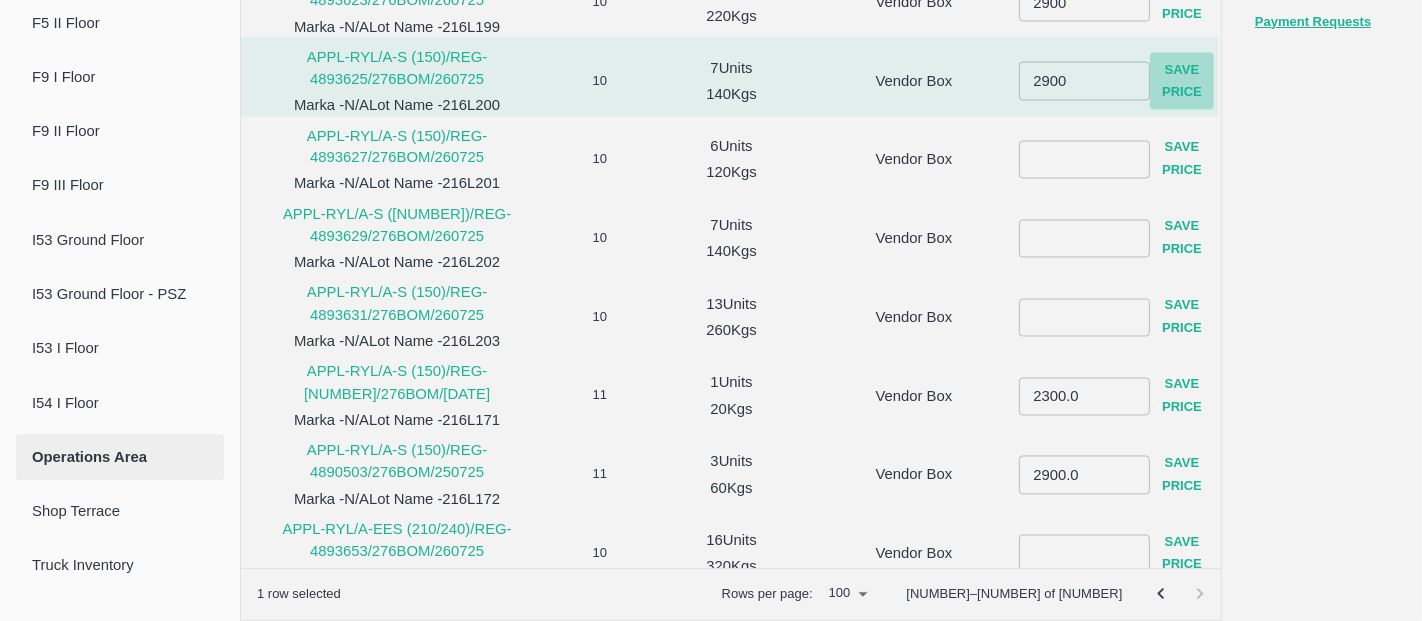 click on "Save Price" at bounding box center (1182, 82) 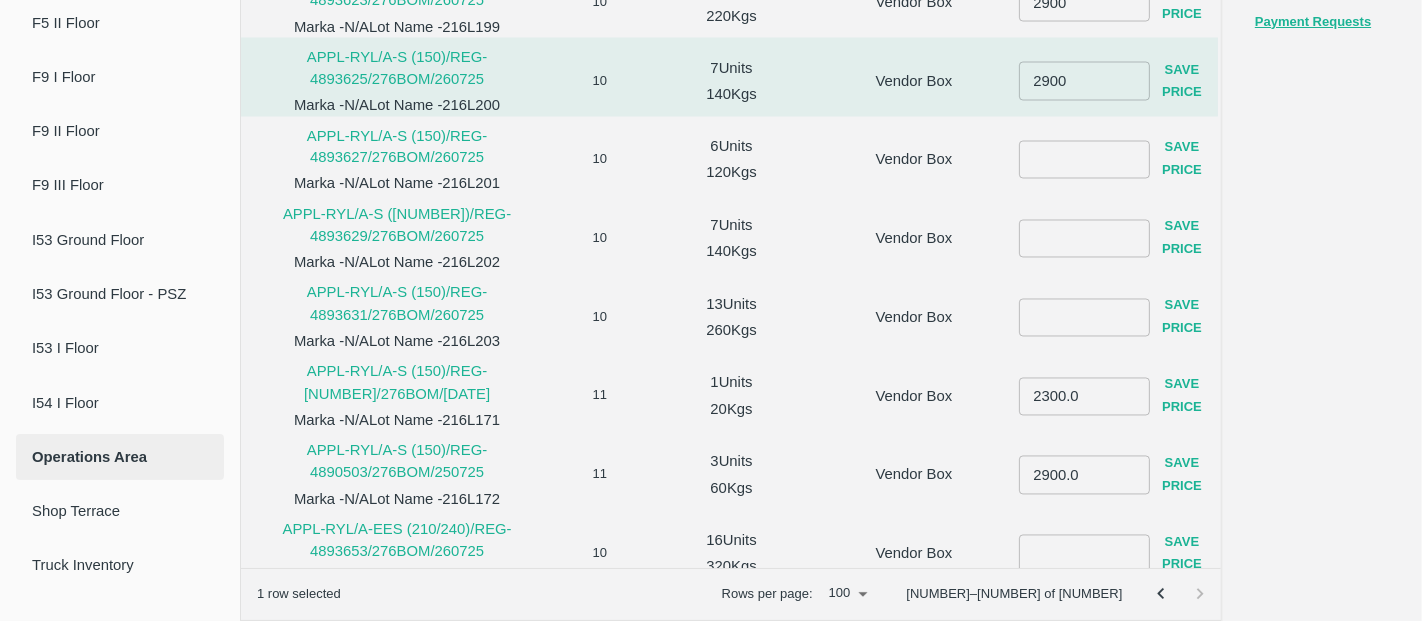 click on "[NUMBER]  Units [NUMBER]  Kgs" at bounding box center (727, 77) 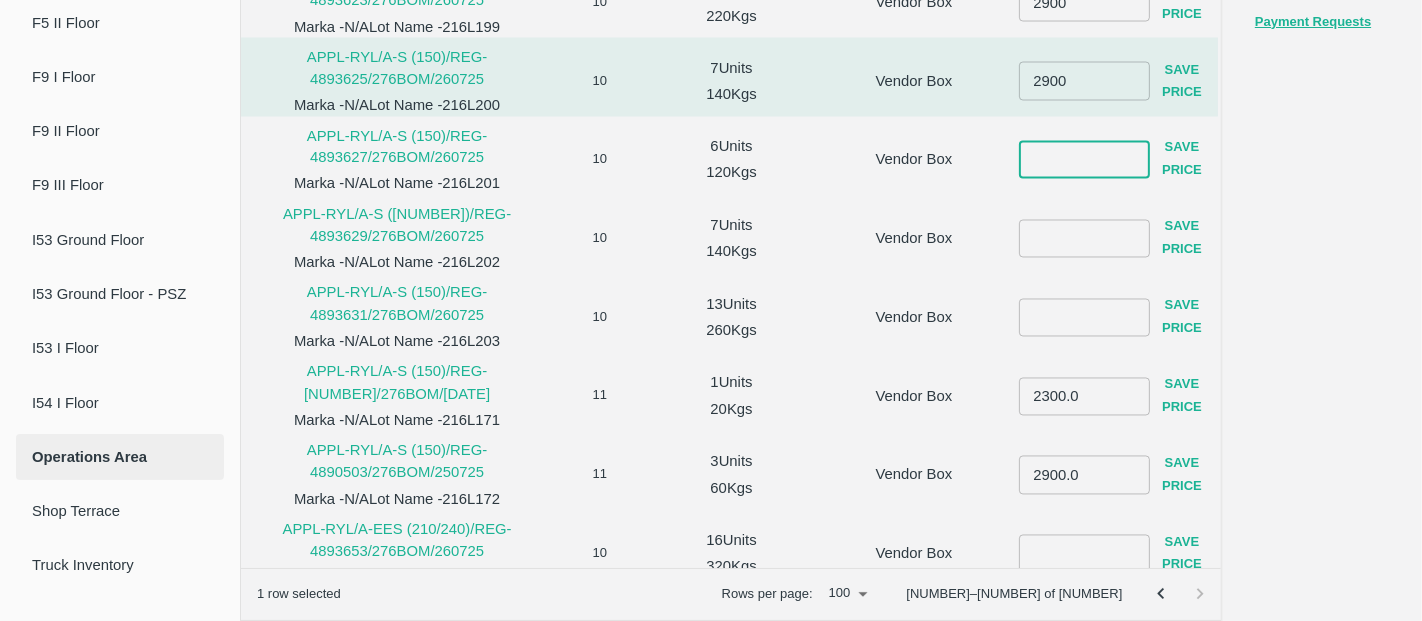 click at bounding box center (1084, 160) 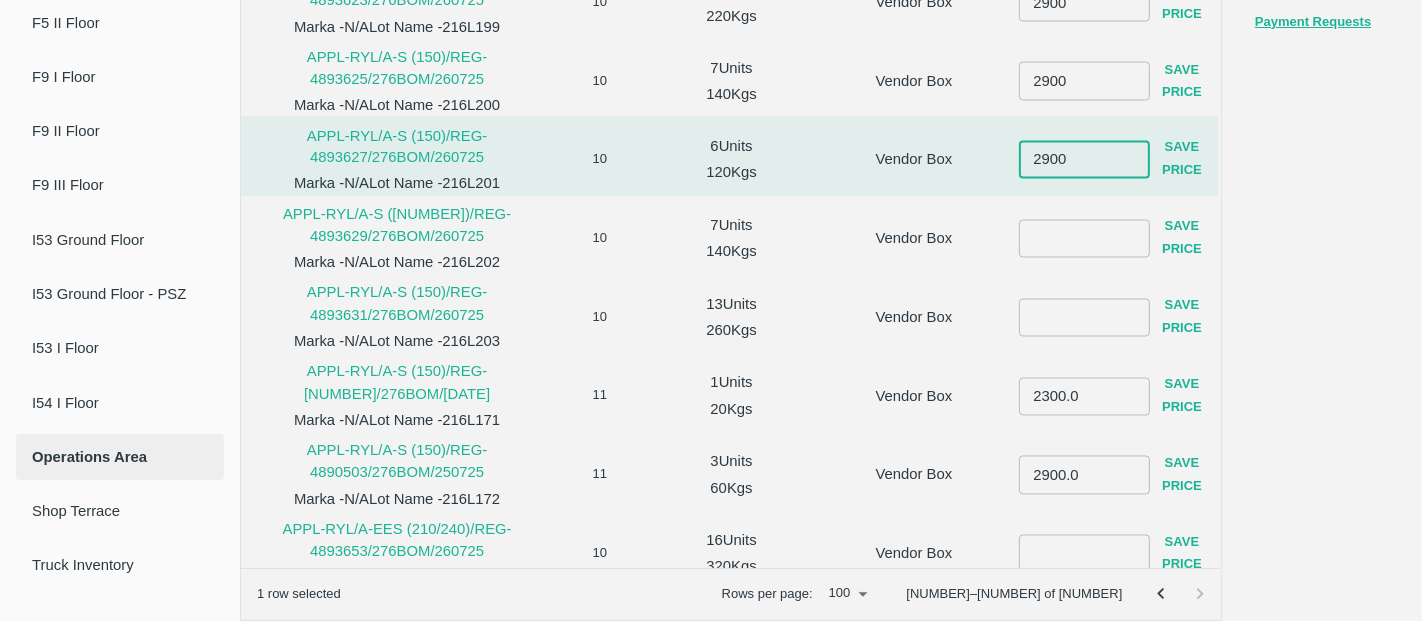 type on "2900" 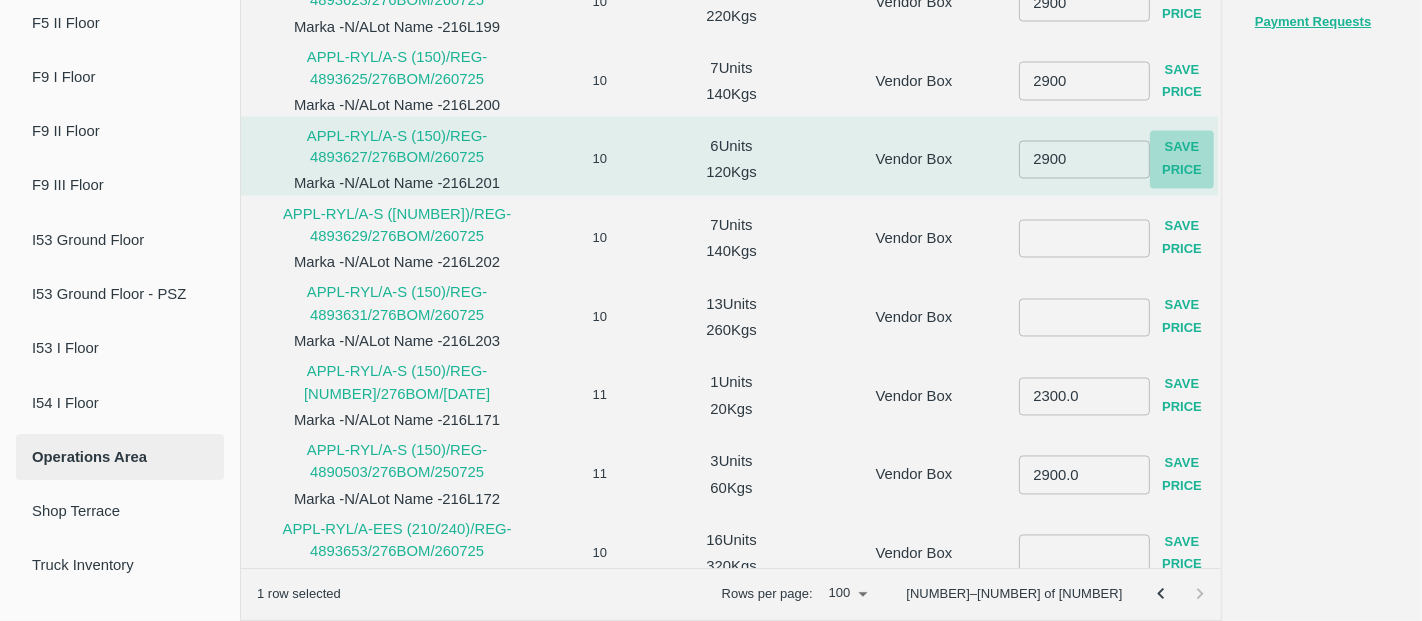click on "Save Price" at bounding box center (1182, 160) 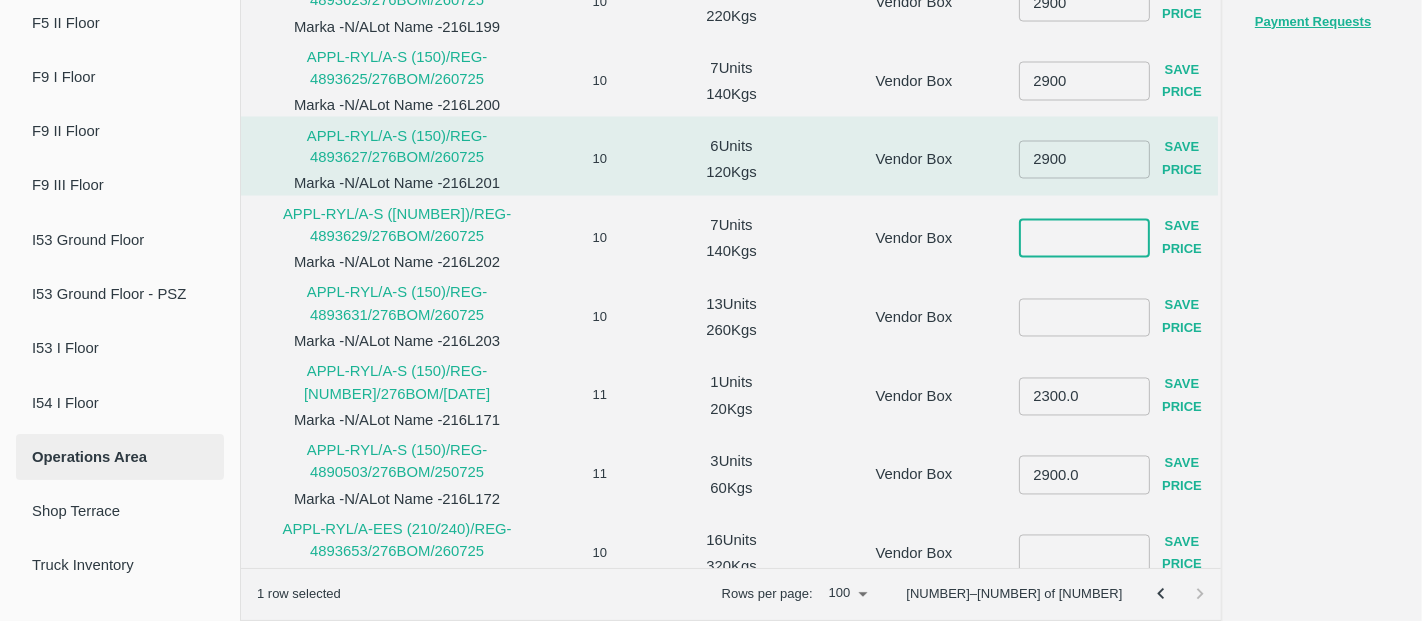 click at bounding box center (1084, 239) 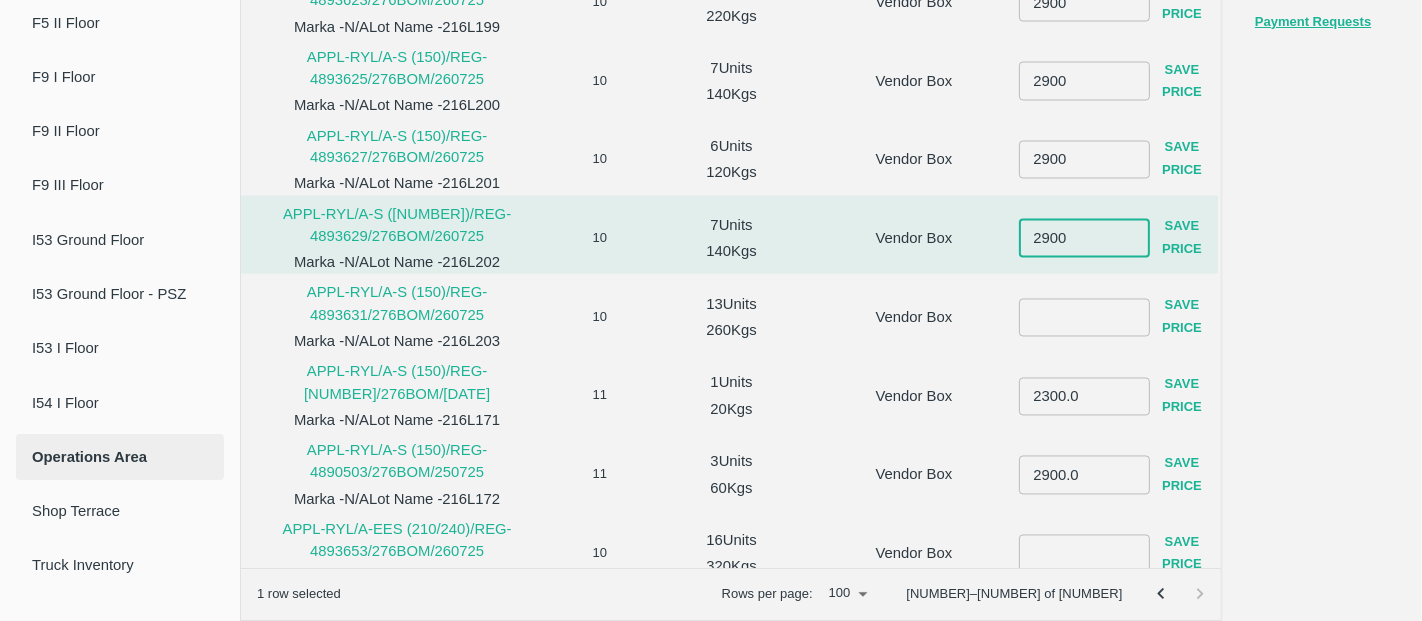 type on "2900" 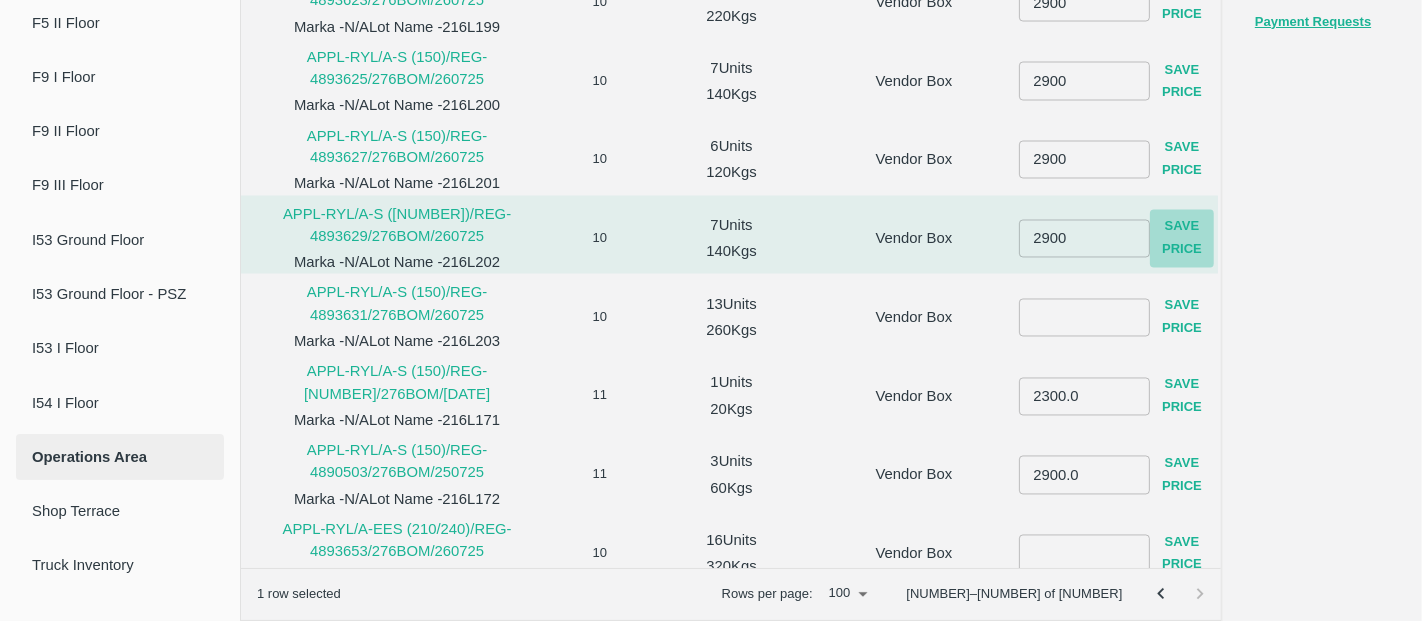click on "Save Price" at bounding box center (1182, 239) 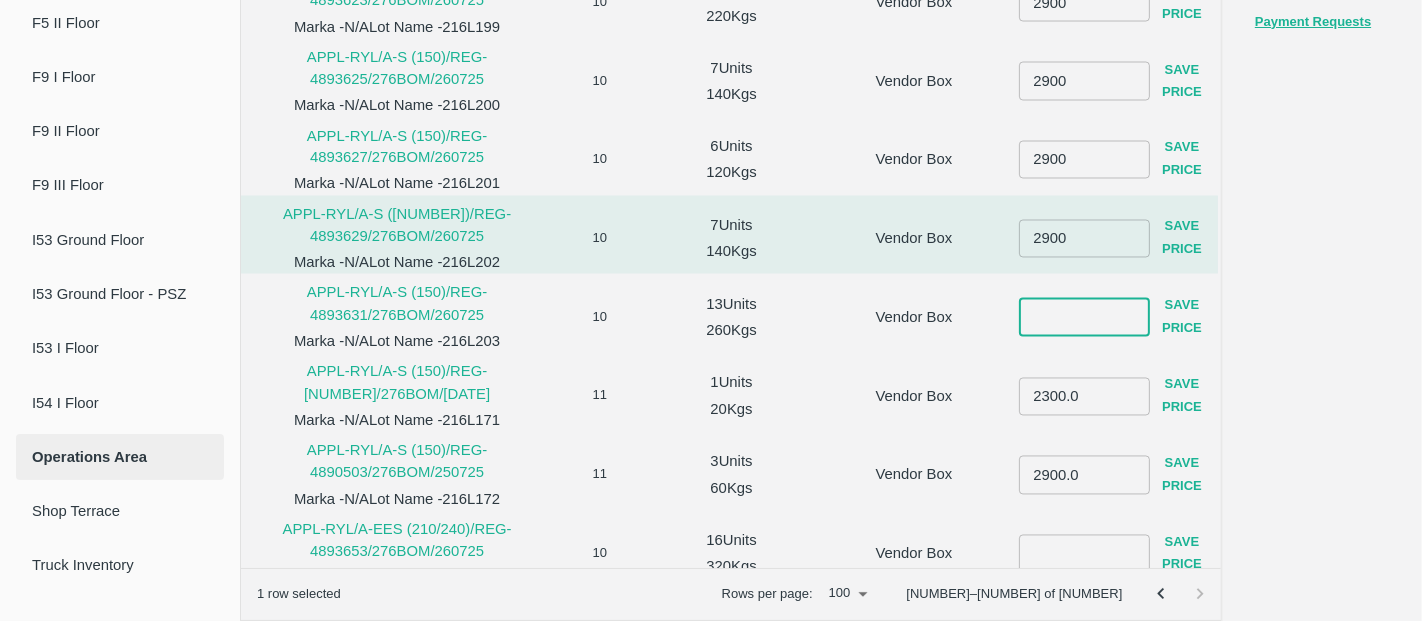 click at bounding box center [1084, 318] 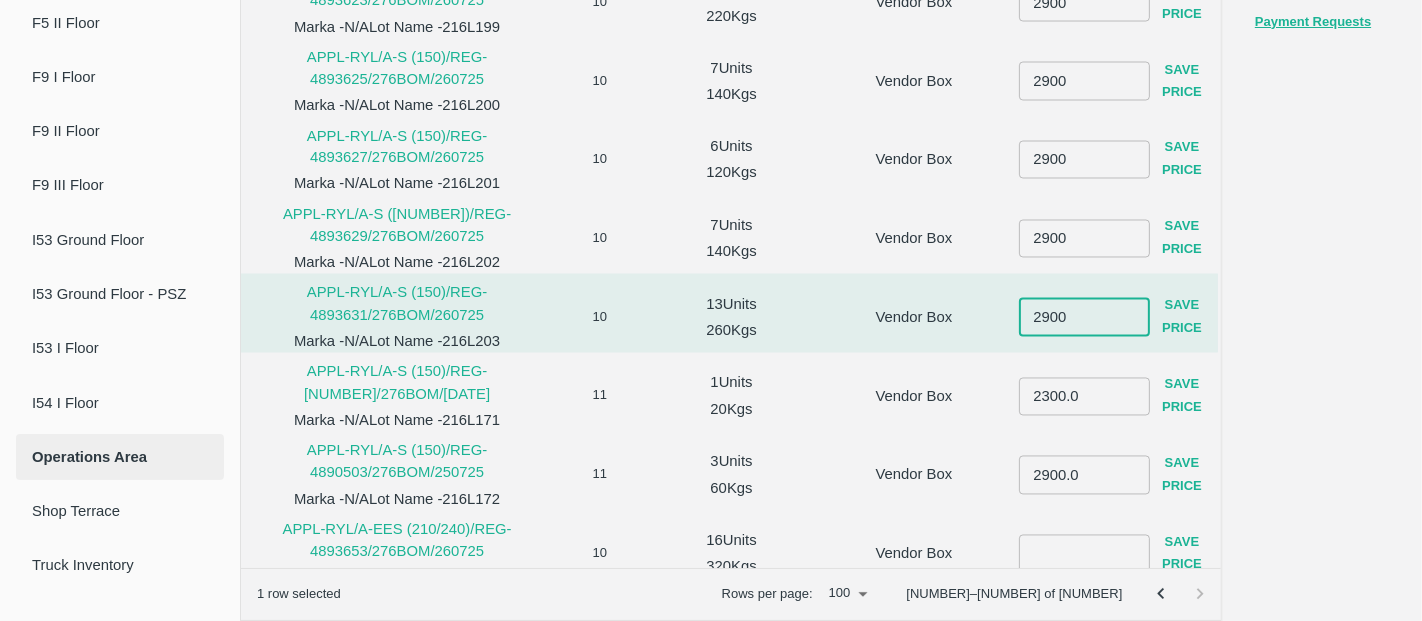 type on "2900" 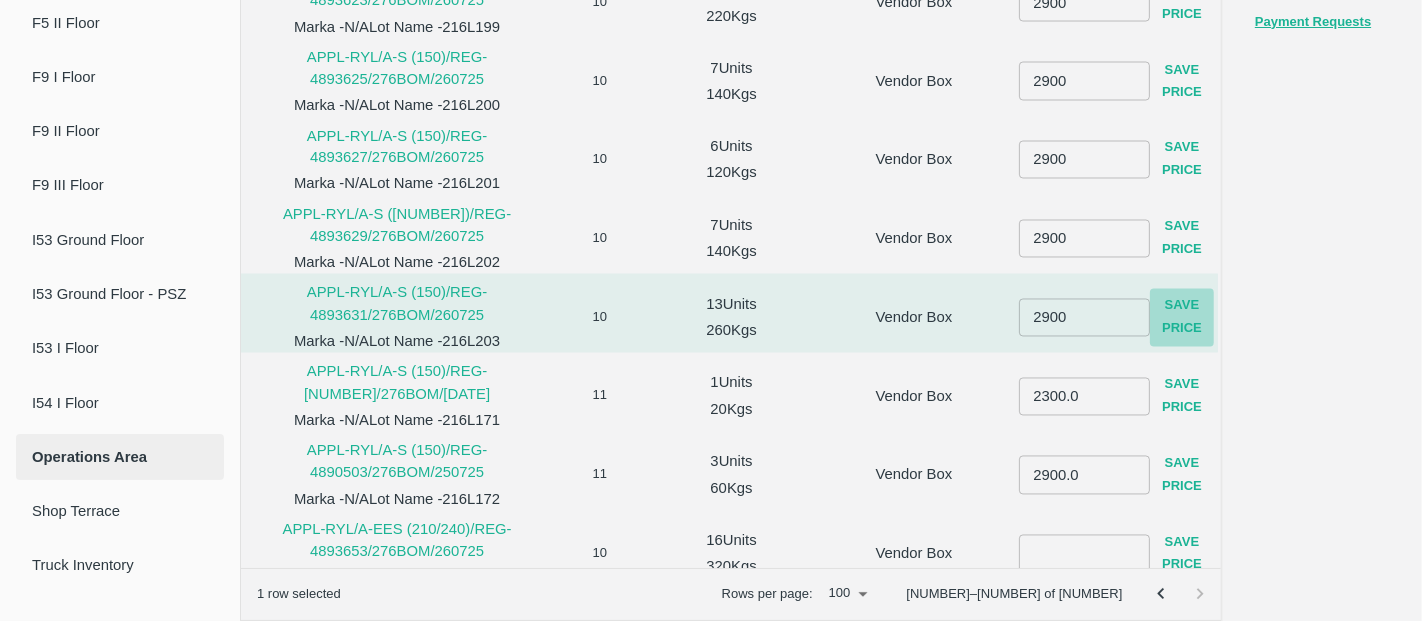 click on "Save Price" at bounding box center (1182, 318) 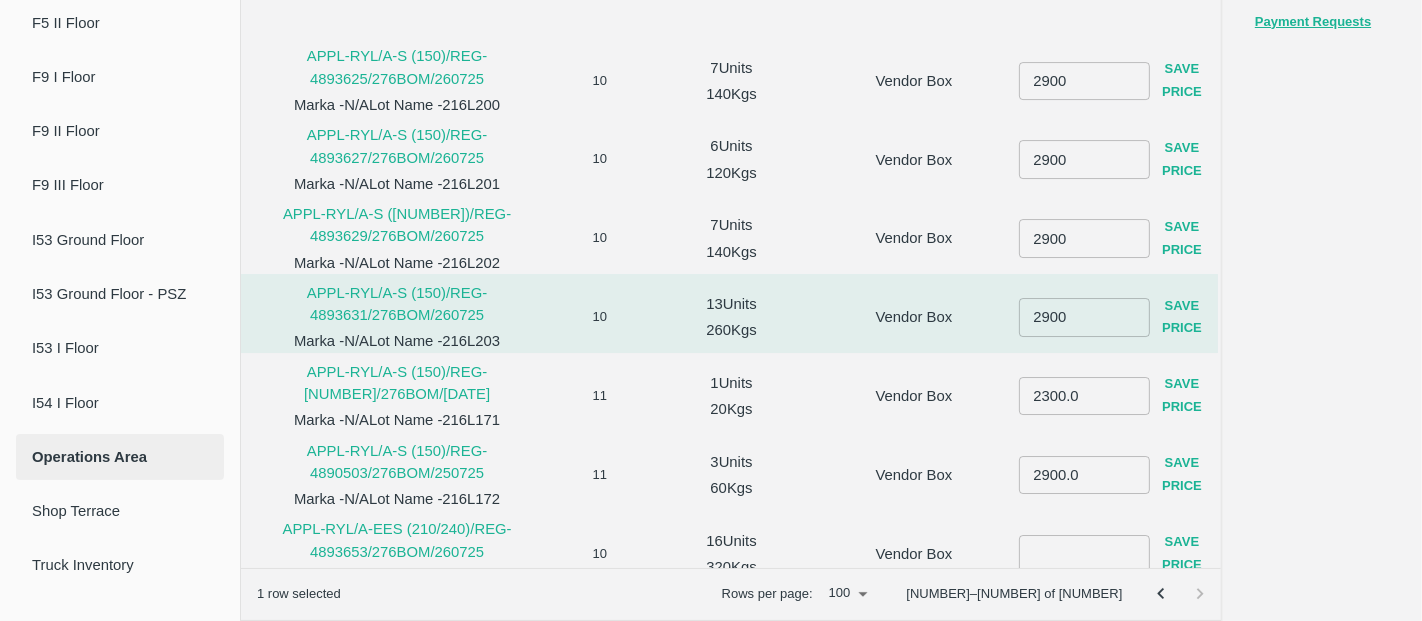 scroll, scrollTop: 2600, scrollLeft: 0, axis: vertical 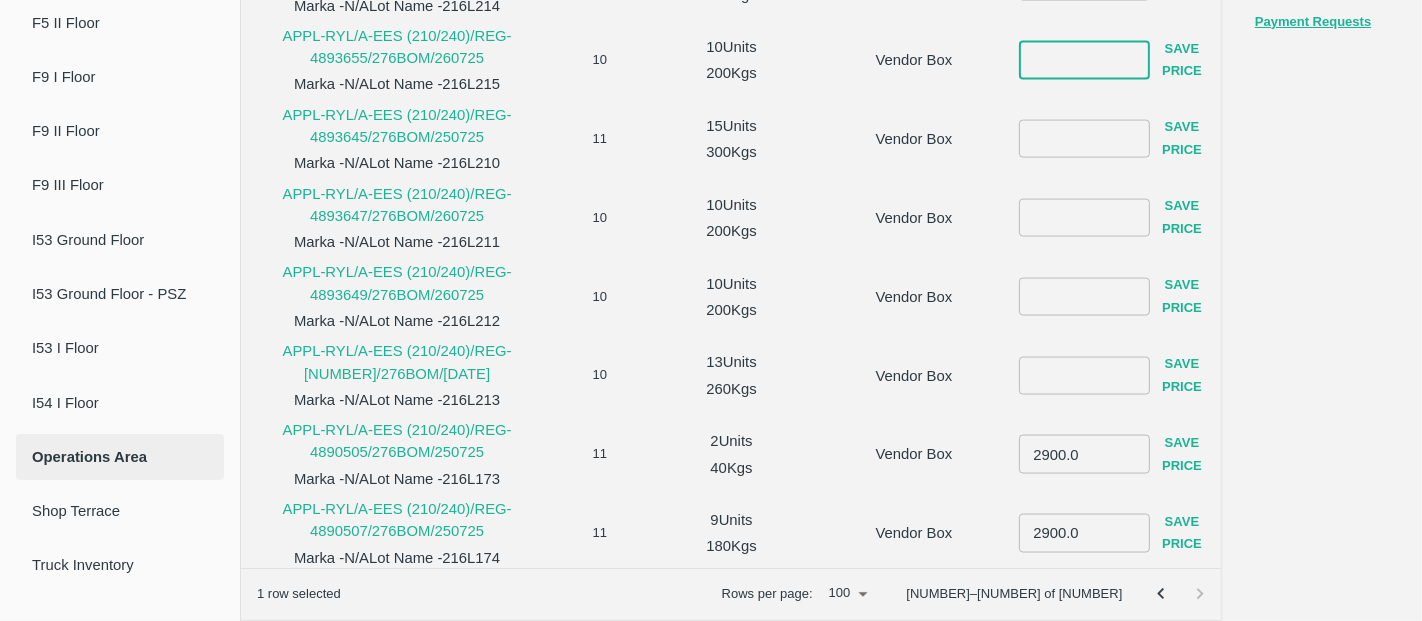 click at bounding box center (1084, 60) 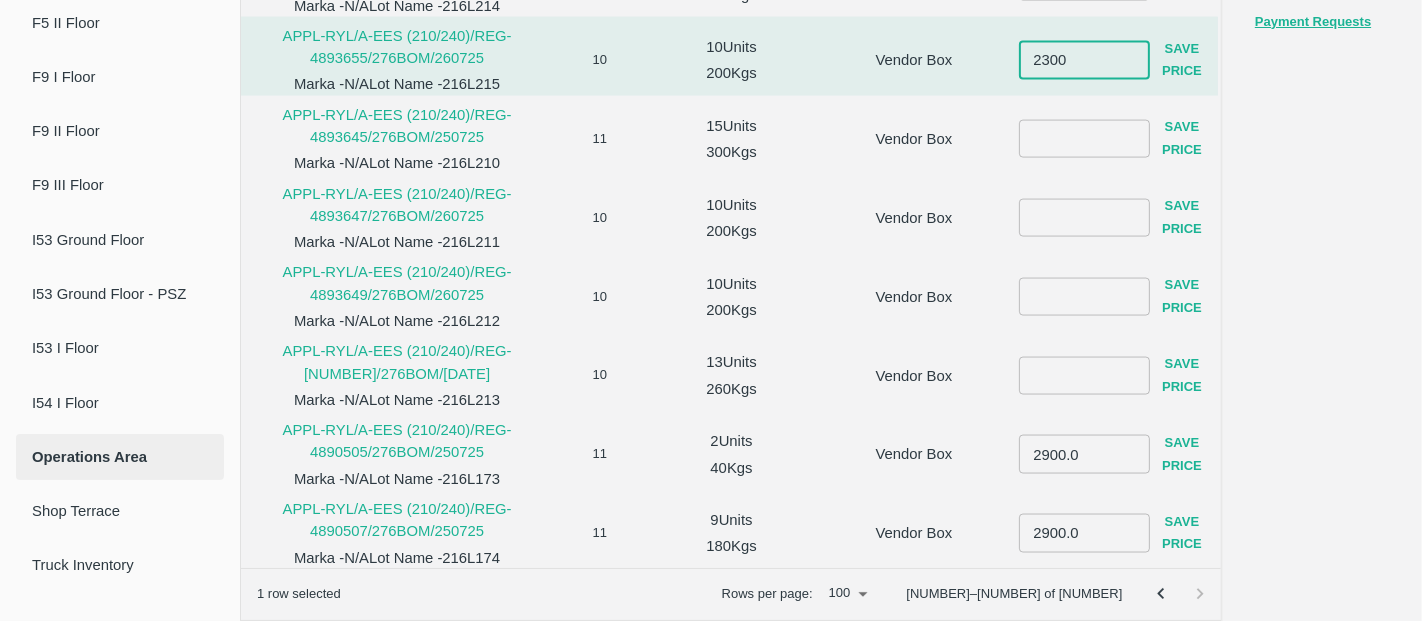 type on "2300" 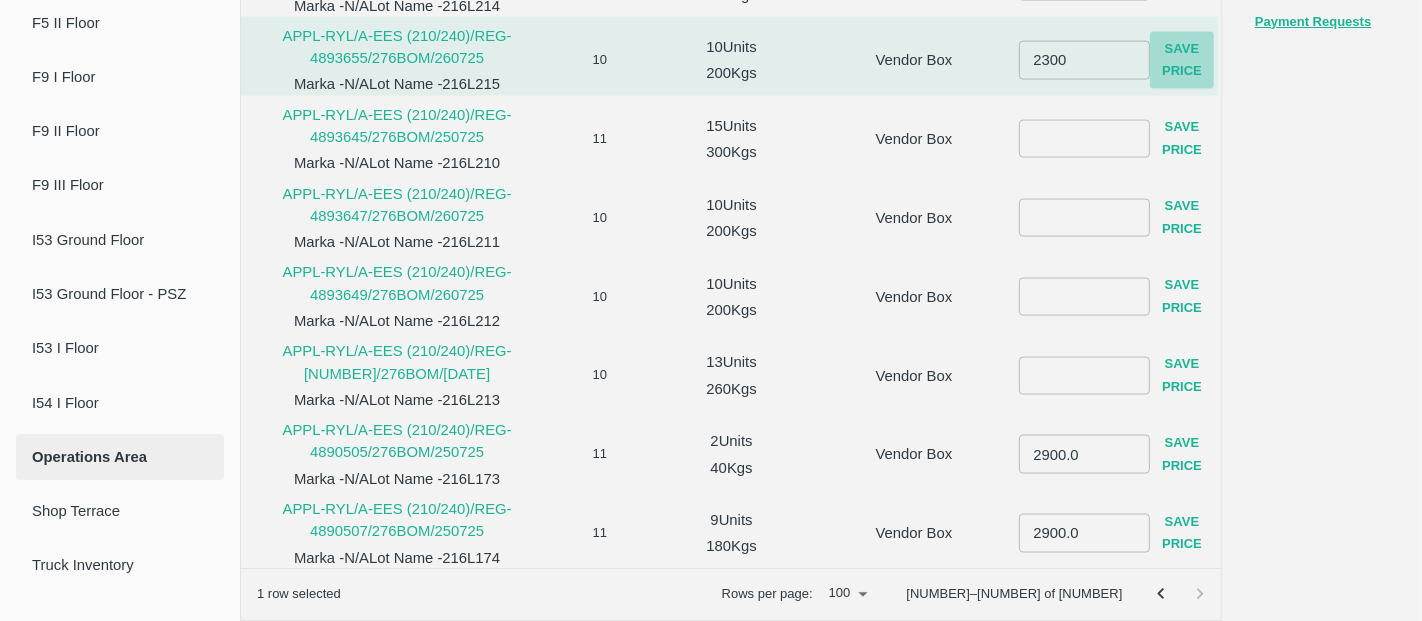 click on "Save Price" at bounding box center (1182, 61) 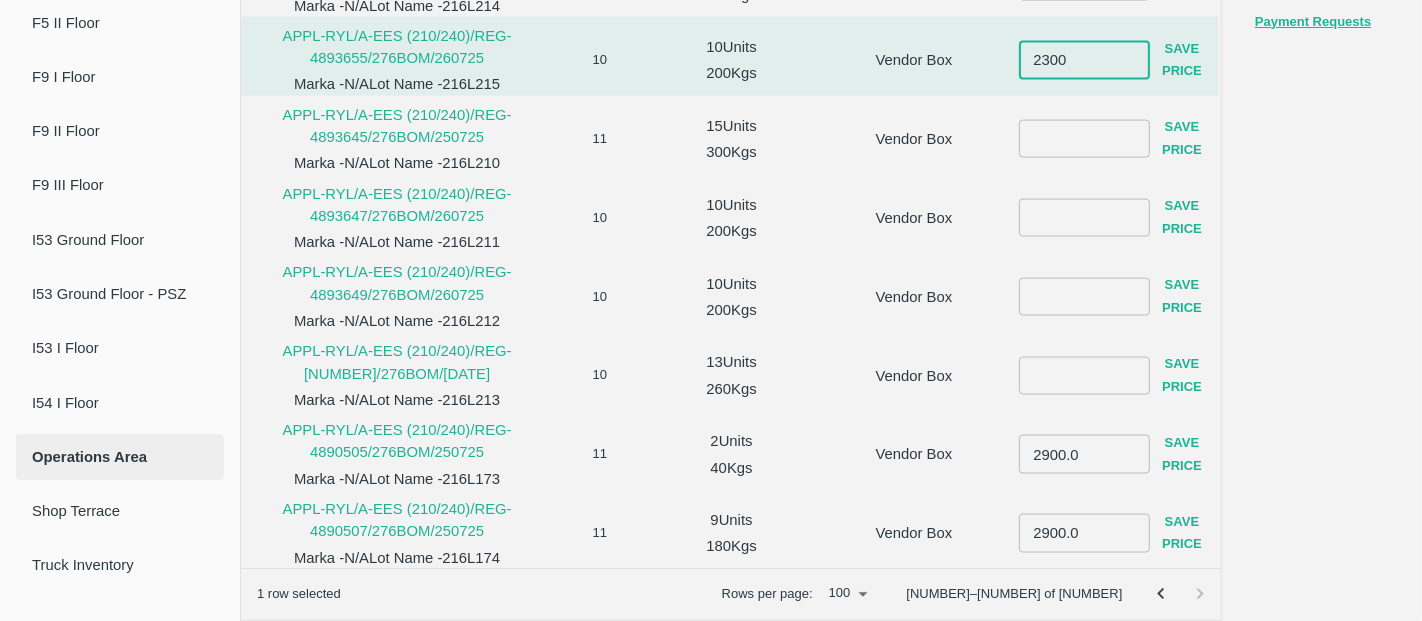 drag, startPoint x: 1029, startPoint y: 56, endPoint x: 1089, endPoint y: 44, distance: 61.188232 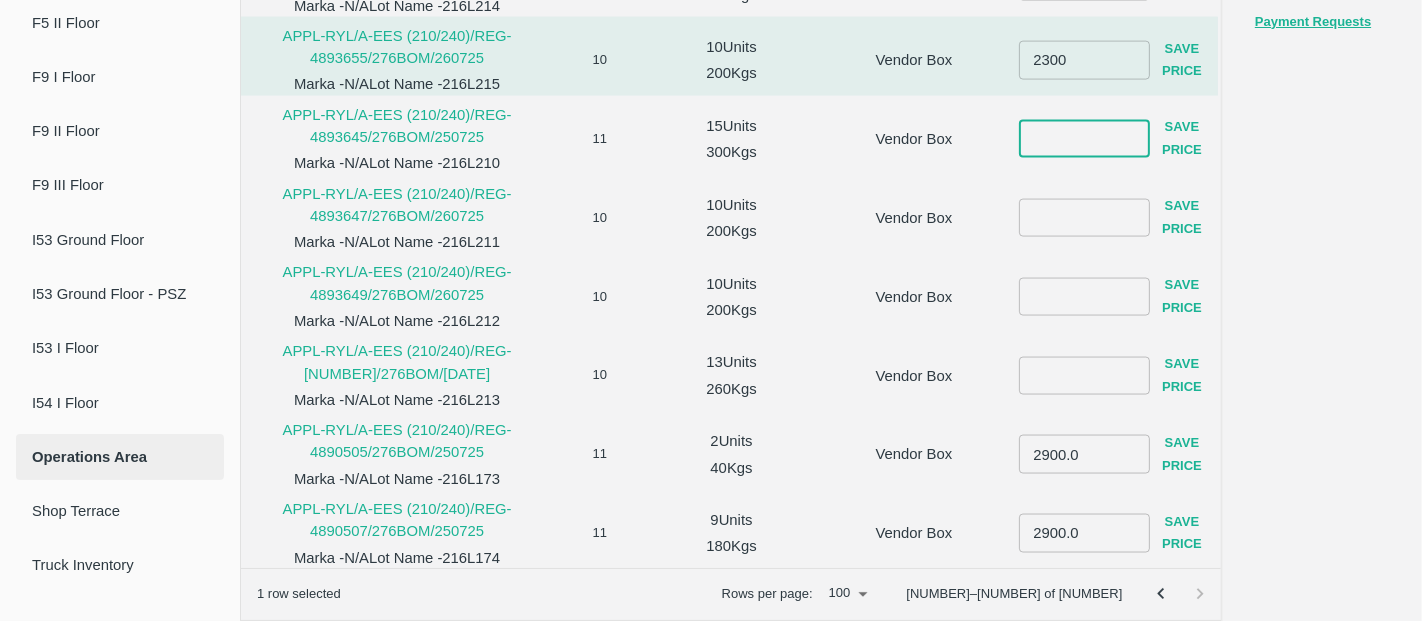click at bounding box center (1084, 139) 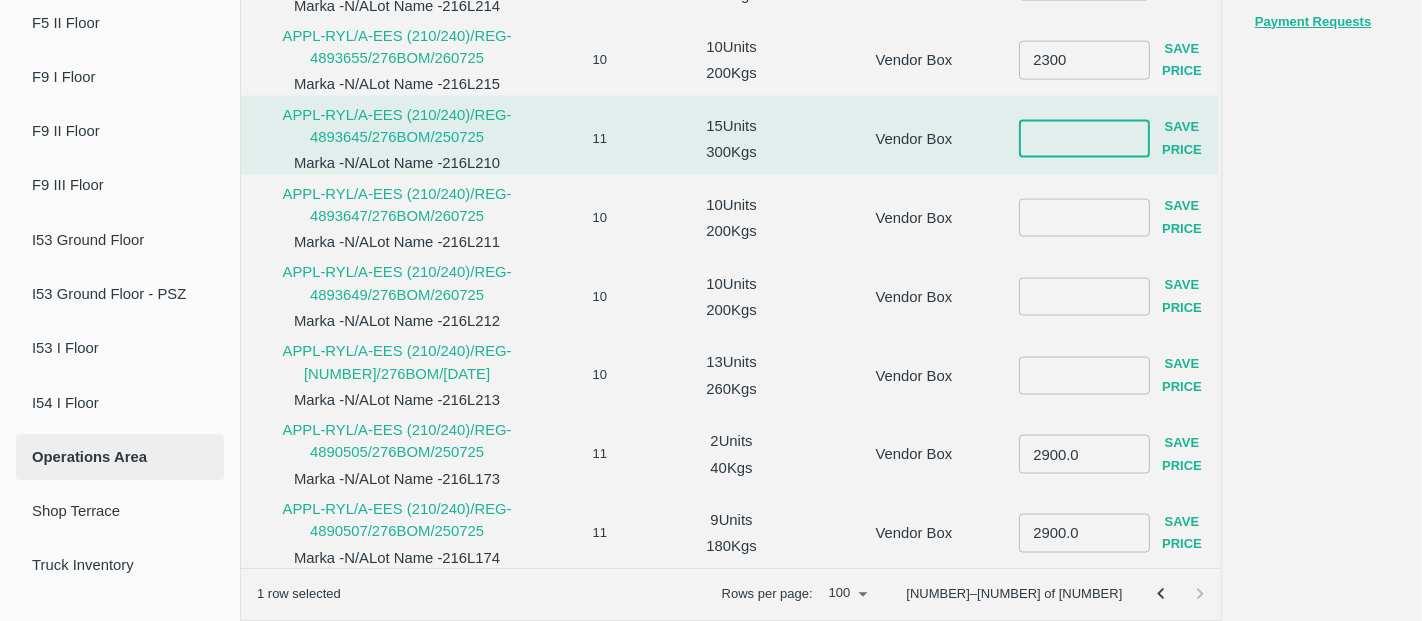paste on "2300" 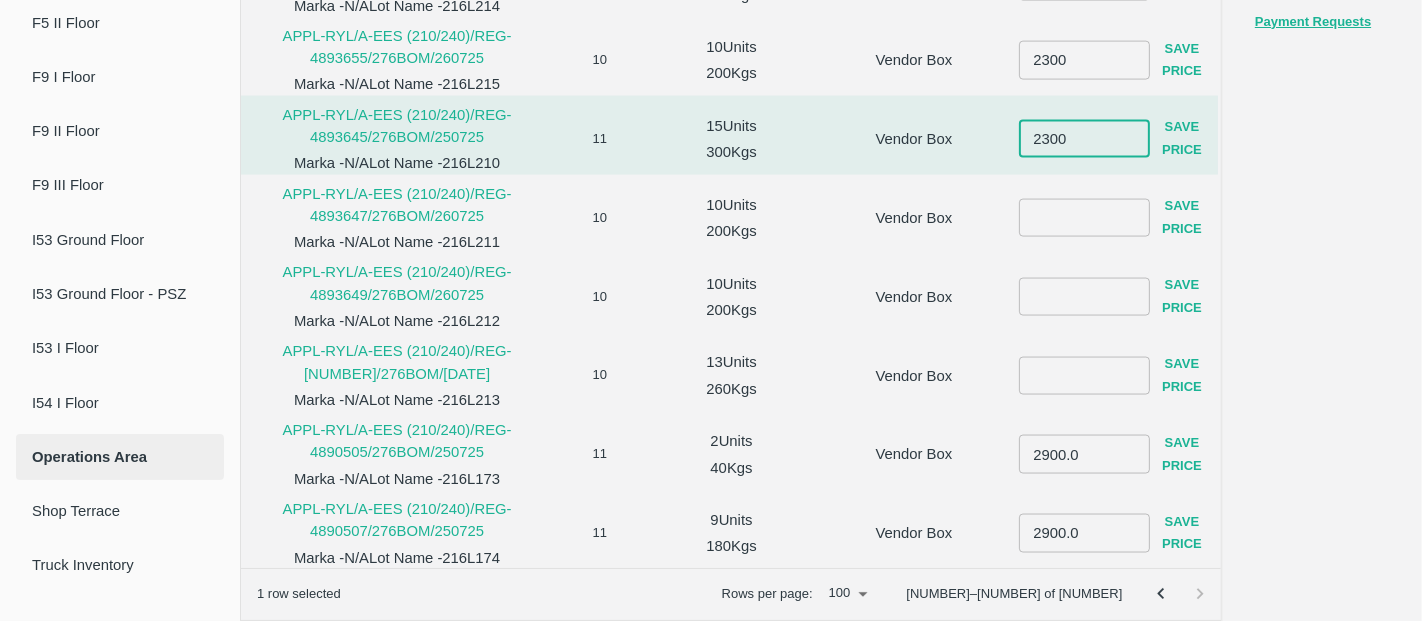 type on "2300" 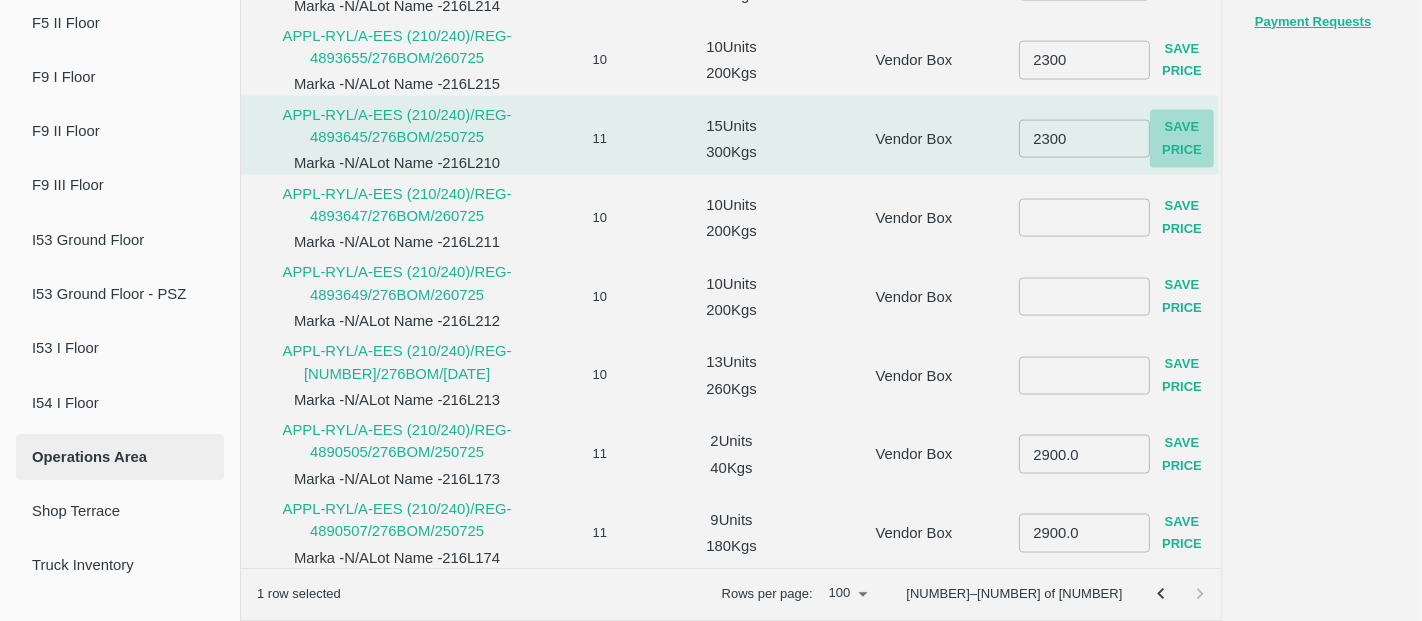 click on "Save Price" at bounding box center [1182, 140] 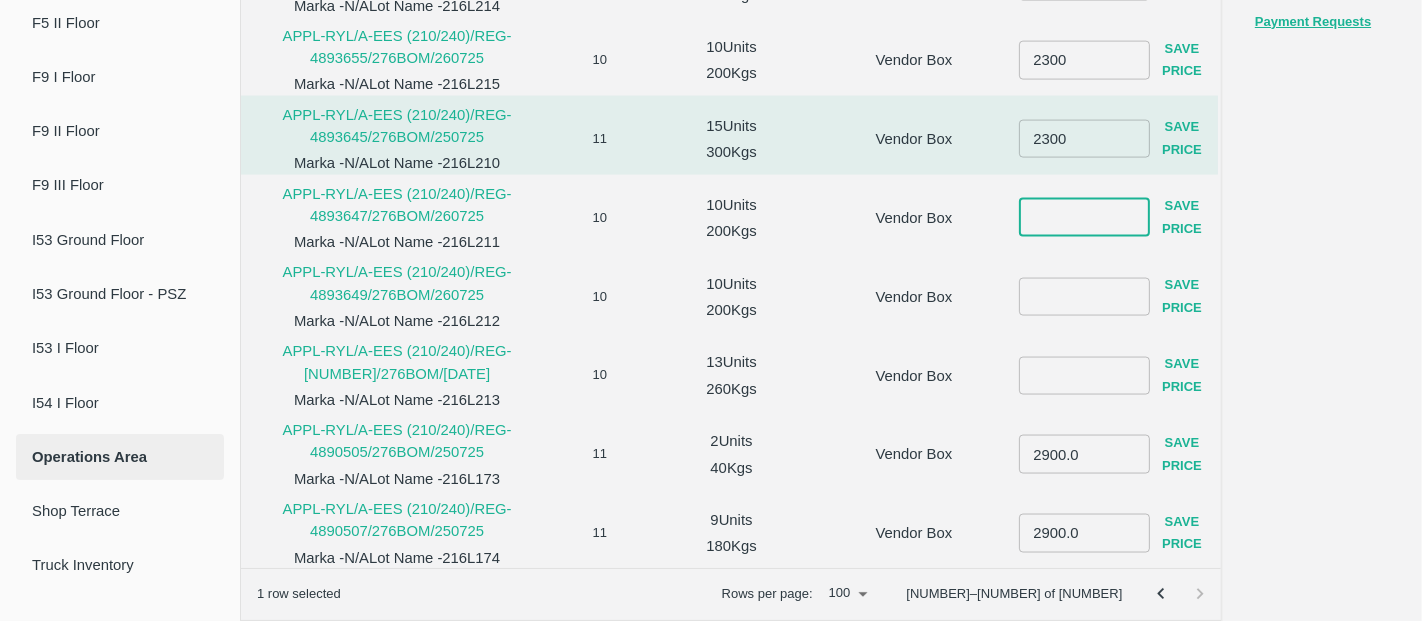 click at bounding box center [1084, 218] 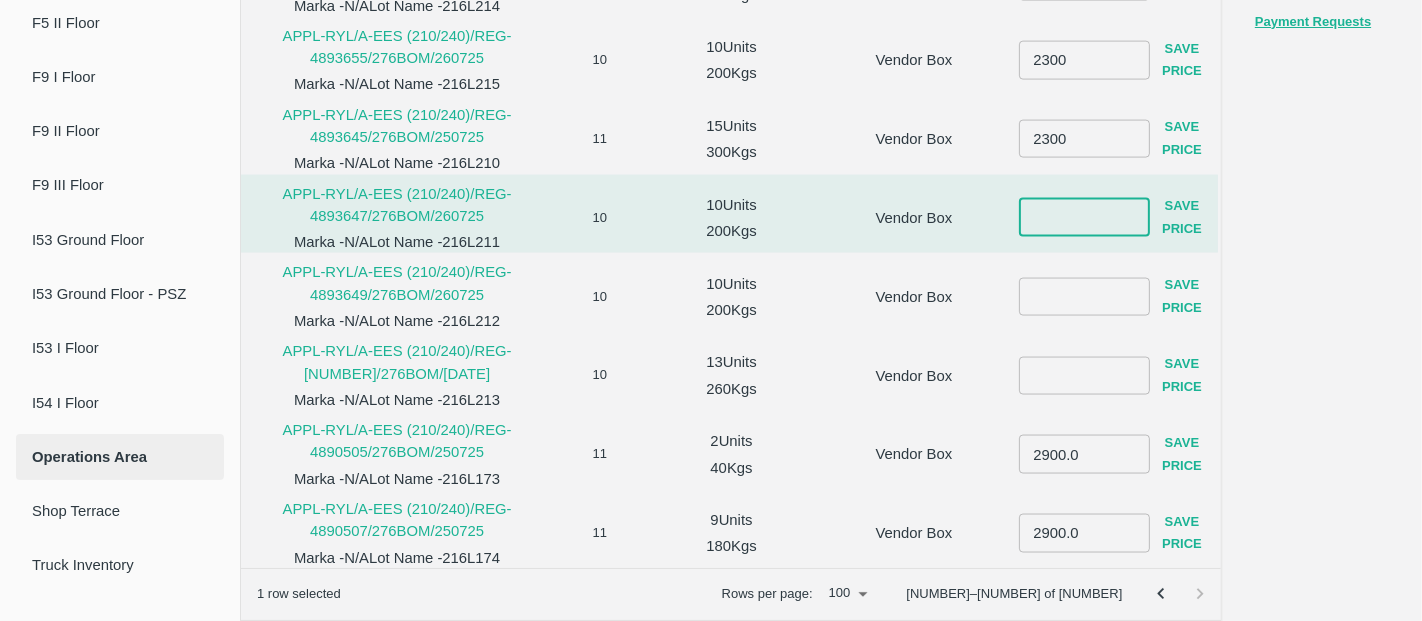 paste on "2300" 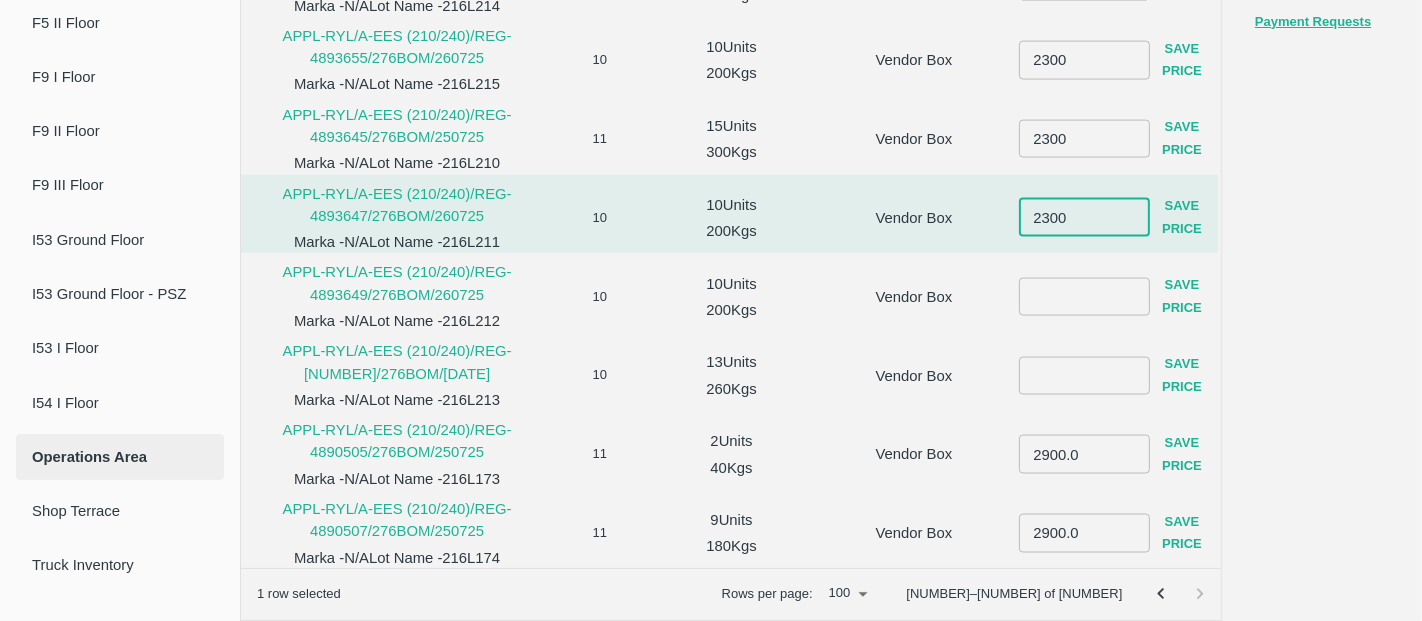 type on "2300" 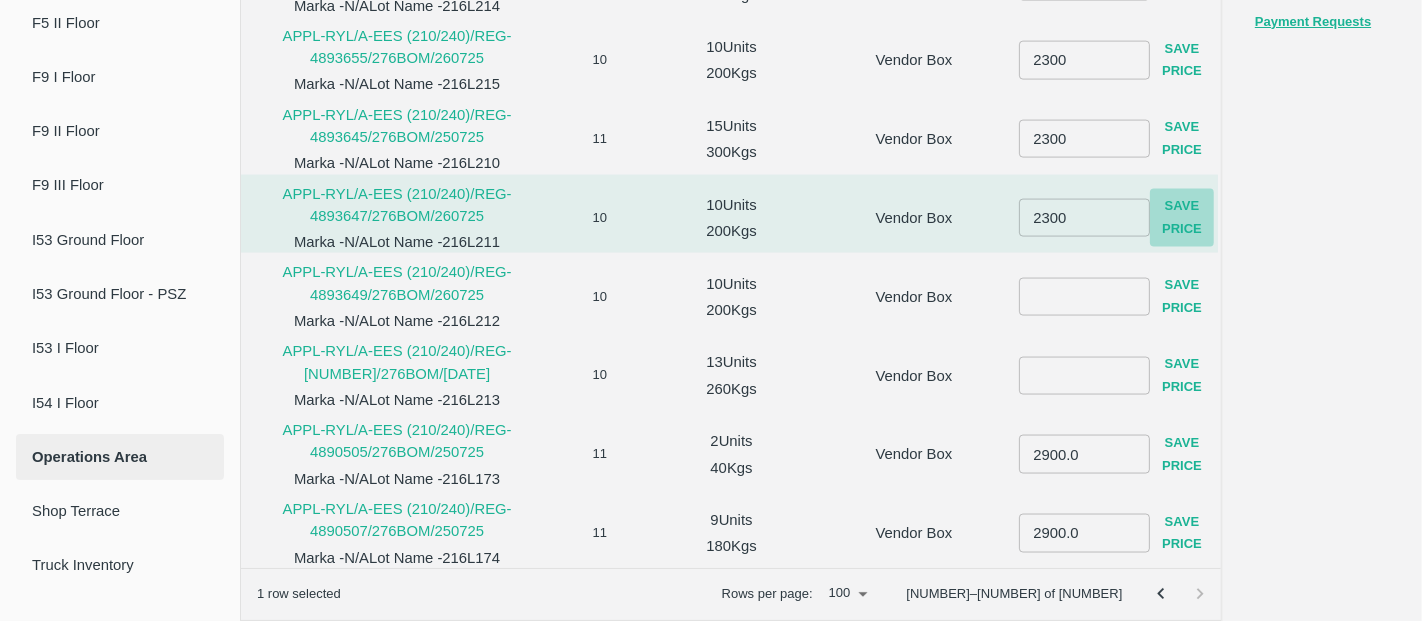 click on "Save Price" at bounding box center [1182, 218] 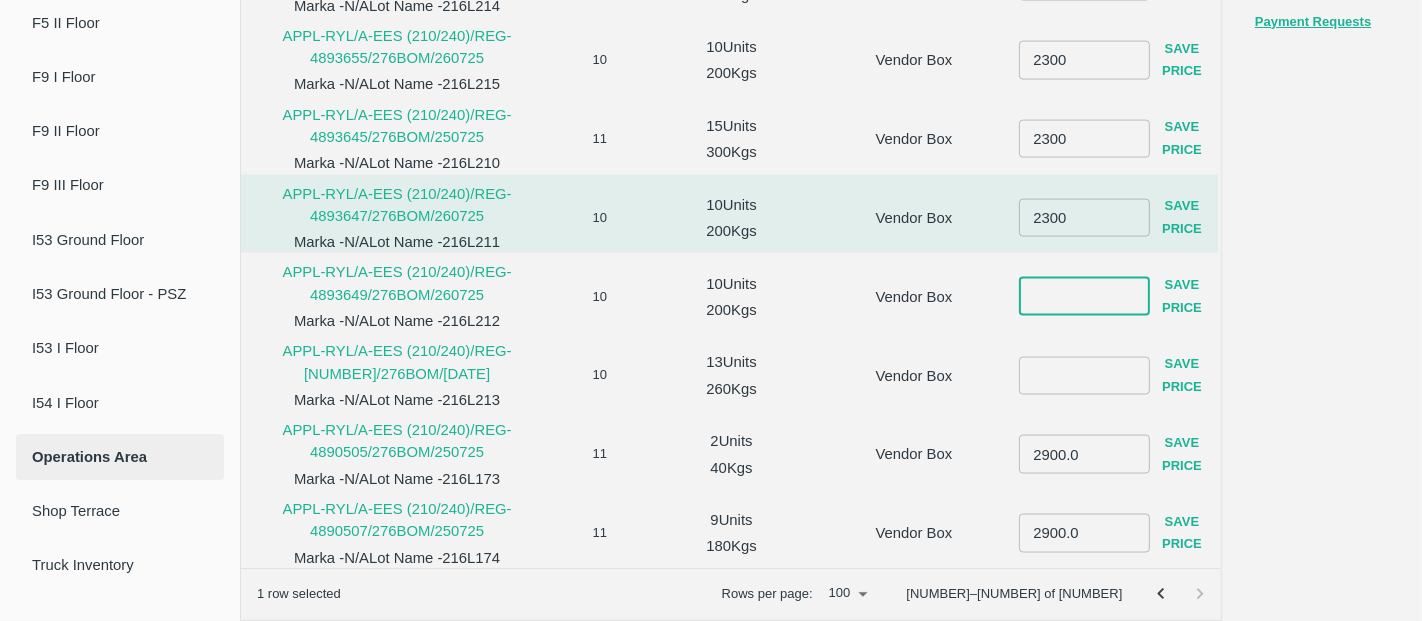 click at bounding box center (1084, 297) 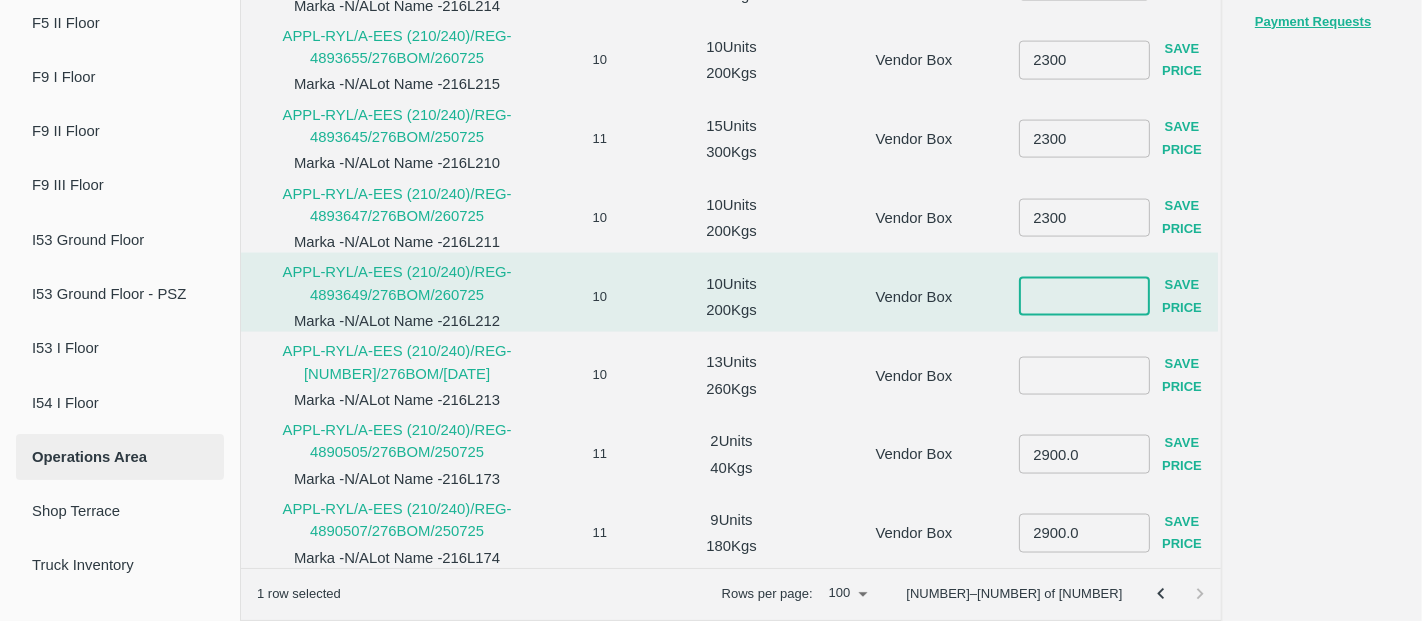 paste on "2300" 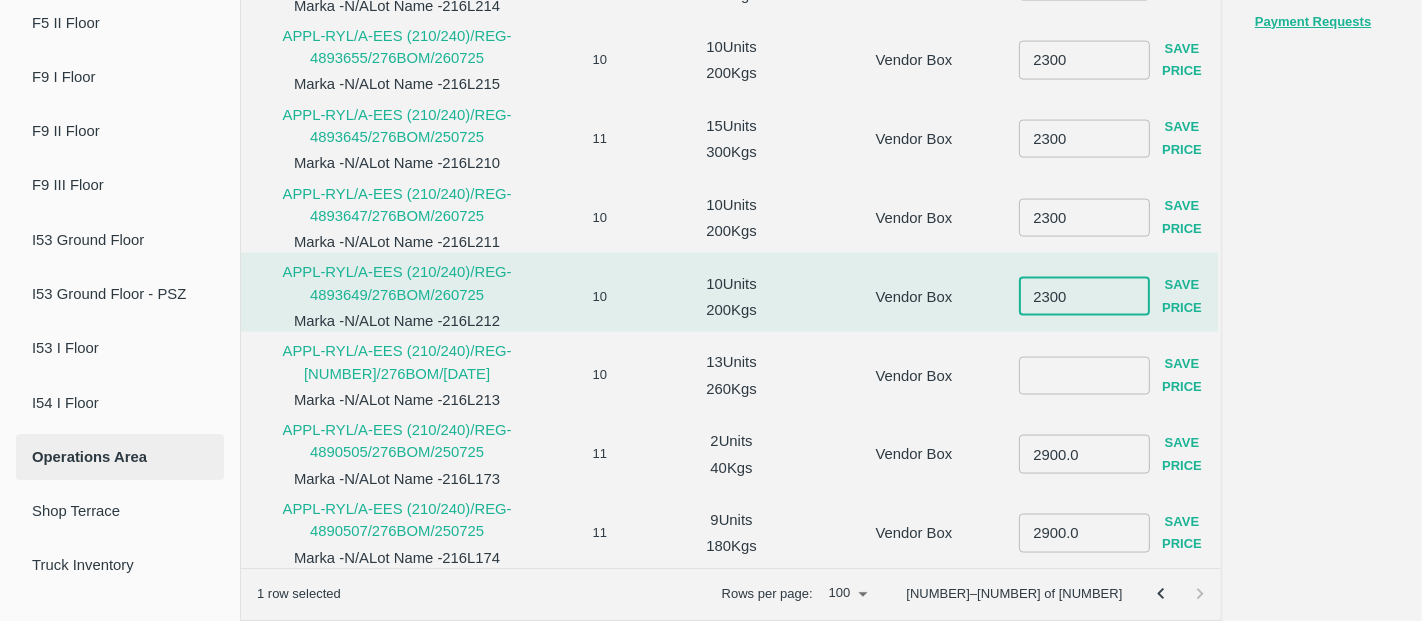 type on "2300" 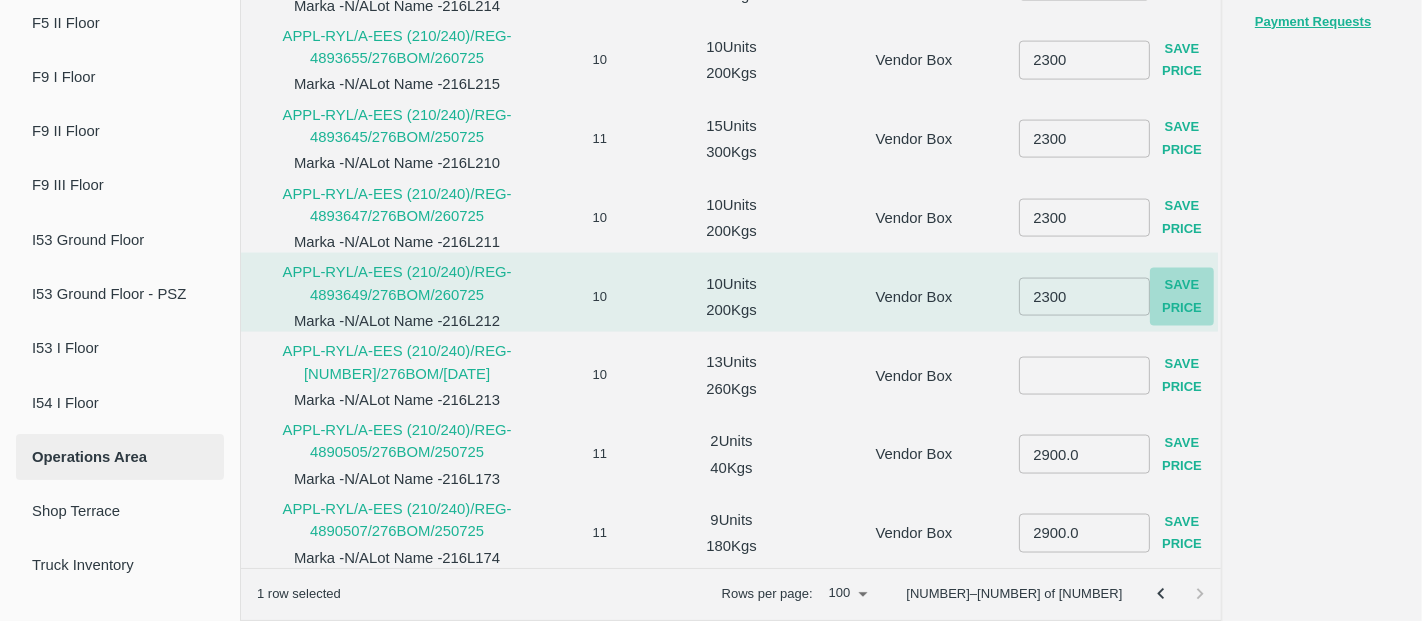 click on "Save Price" at bounding box center [1182, 297] 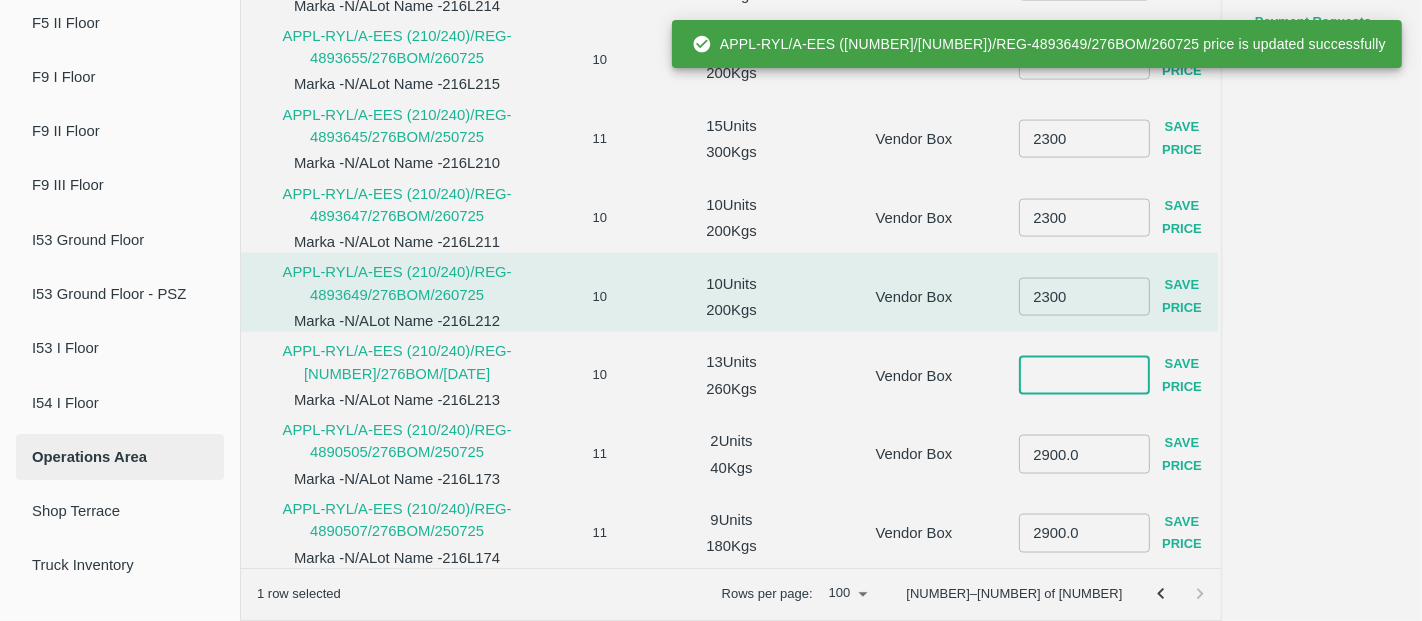 click at bounding box center [1084, 376] 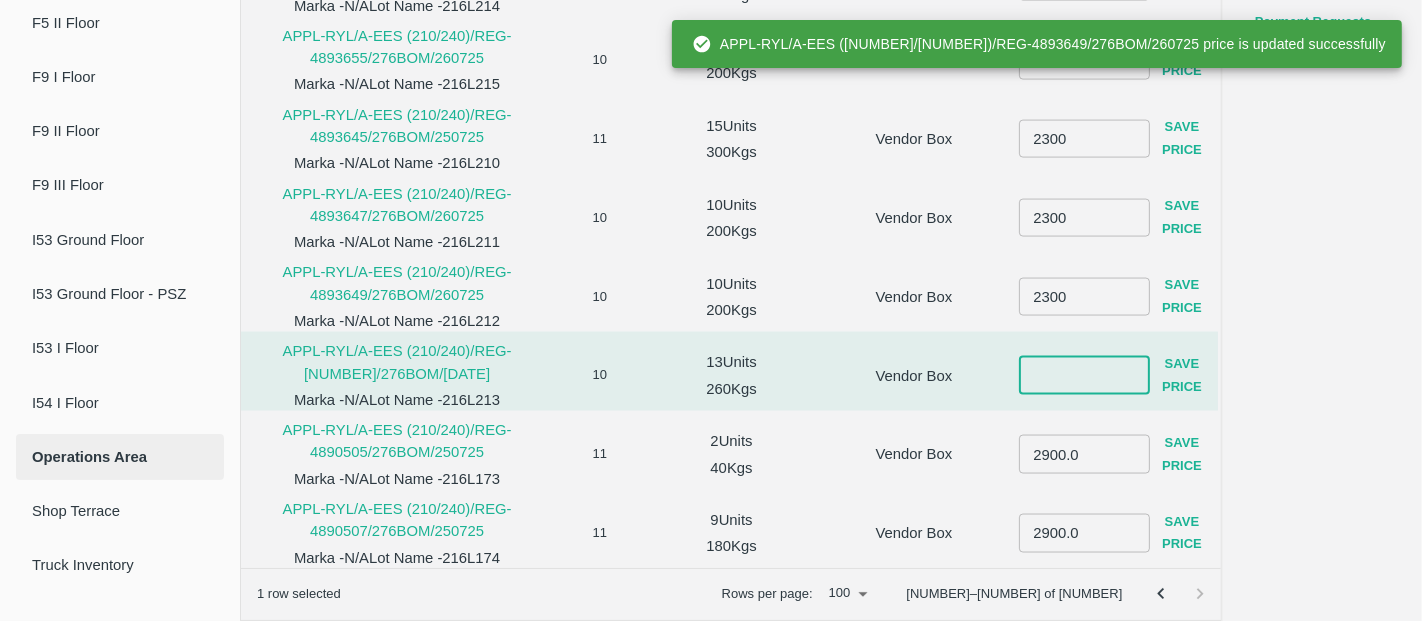 paste on "2300" 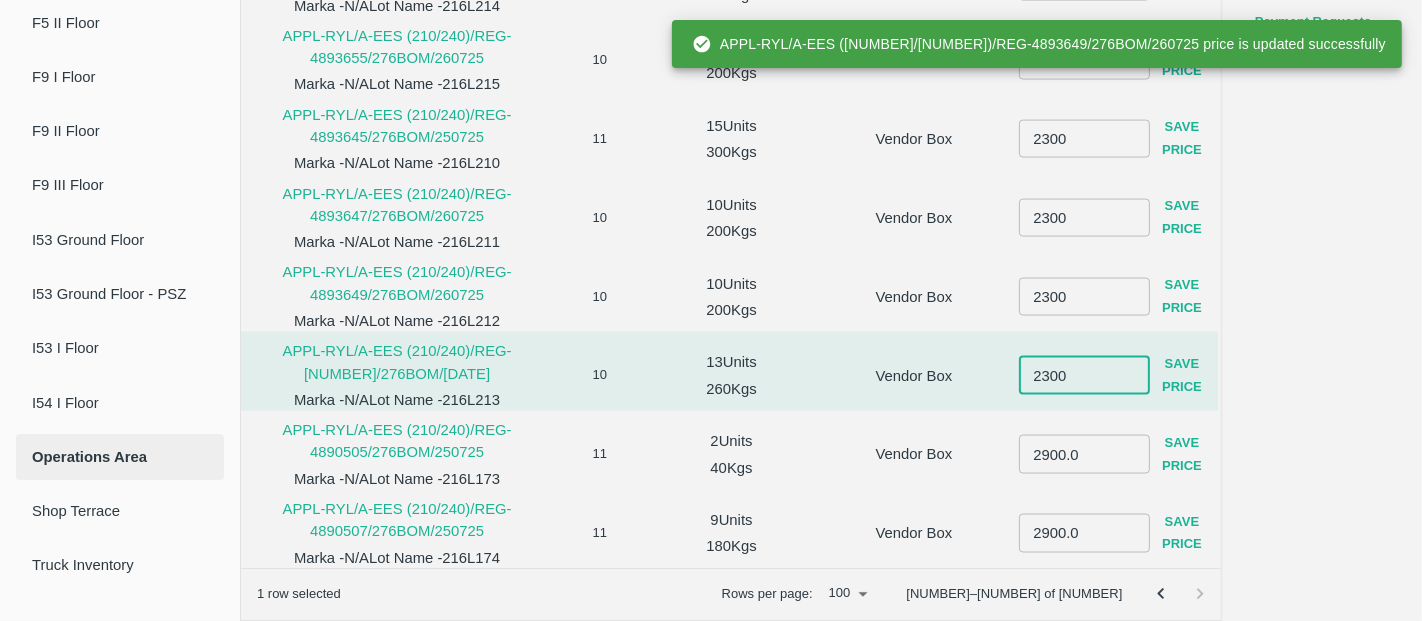 type on "2300" 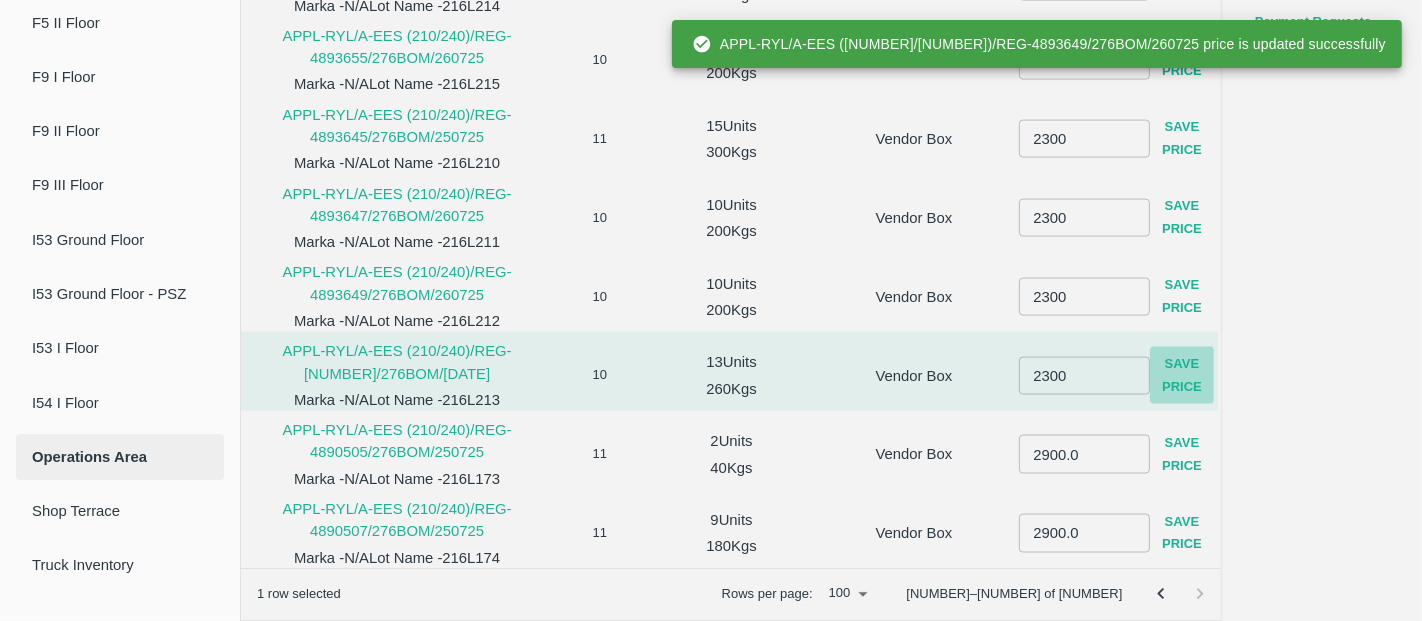 click on "Save Price" at bounding box center [1182, 376] 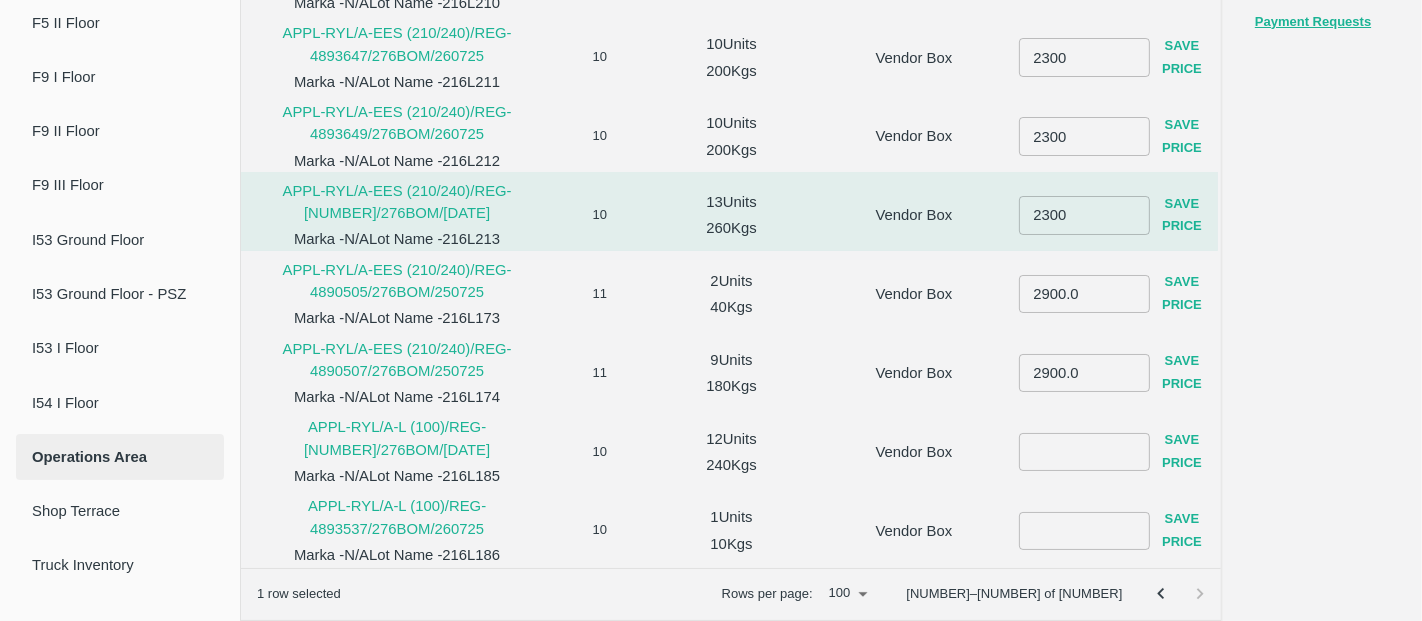 scroll, scrollTop: 3175, scrollLeft: 0, axis: vertical 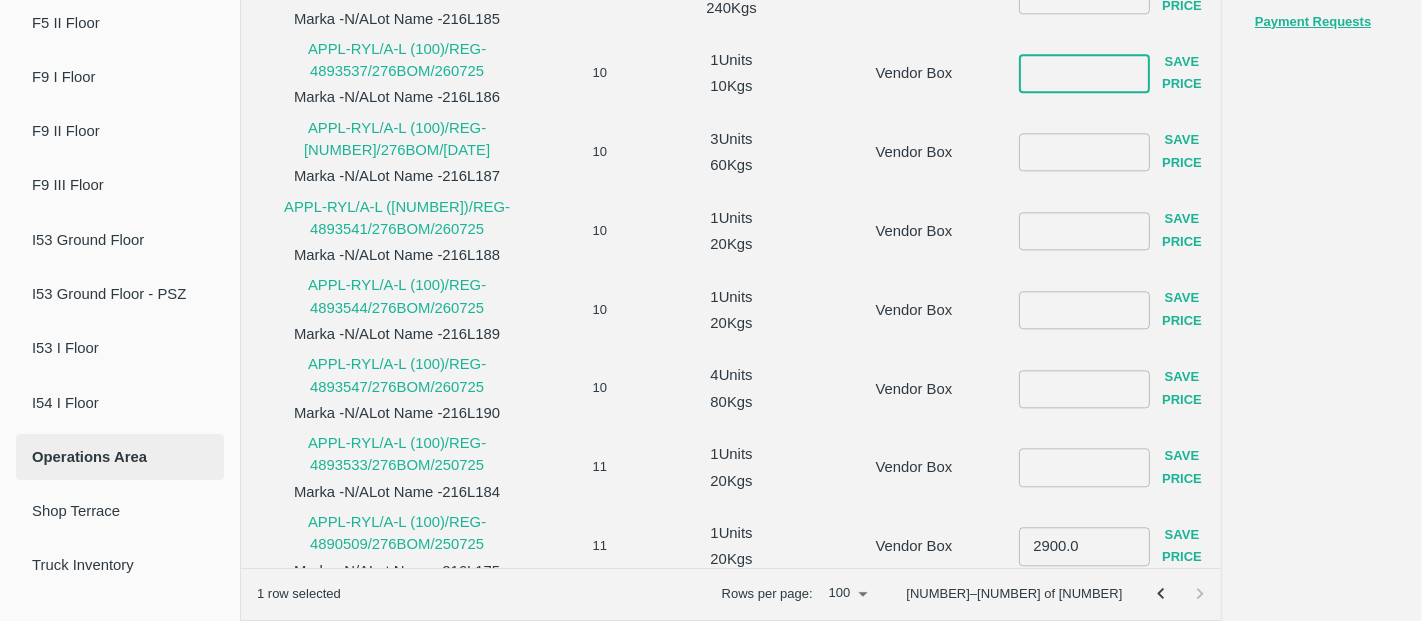 click at bounding box center (1084, 73) 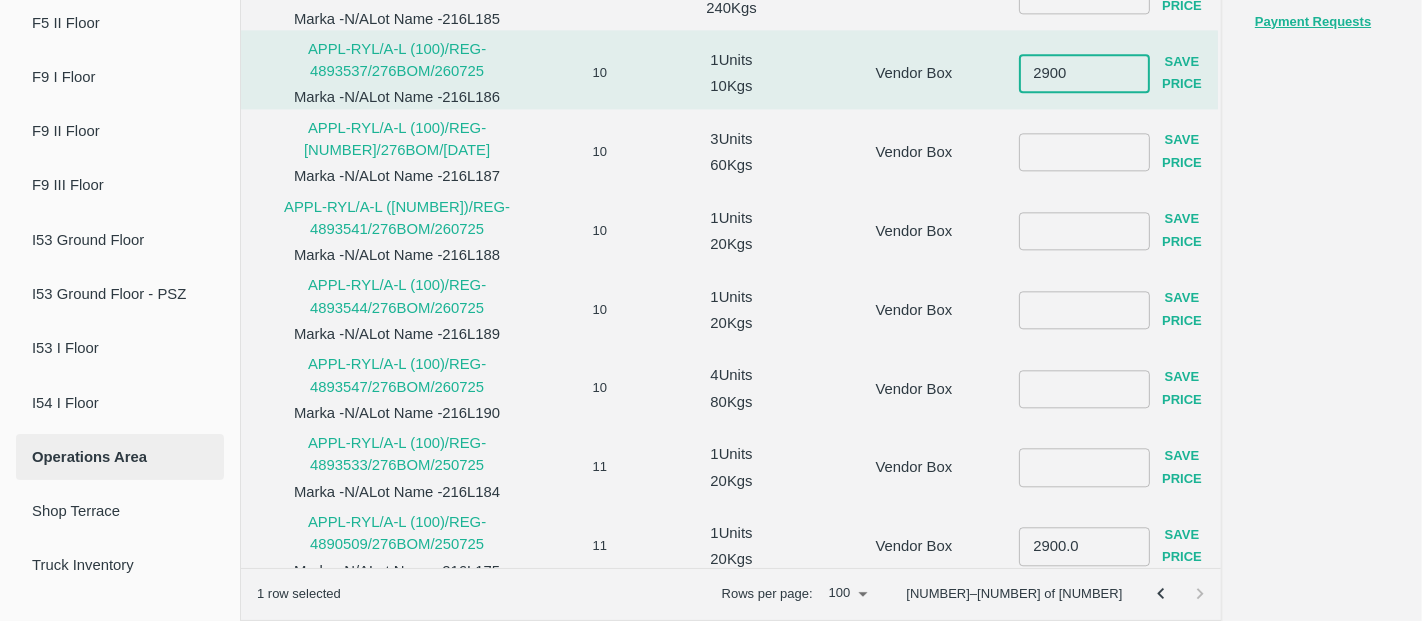 type on "2900" 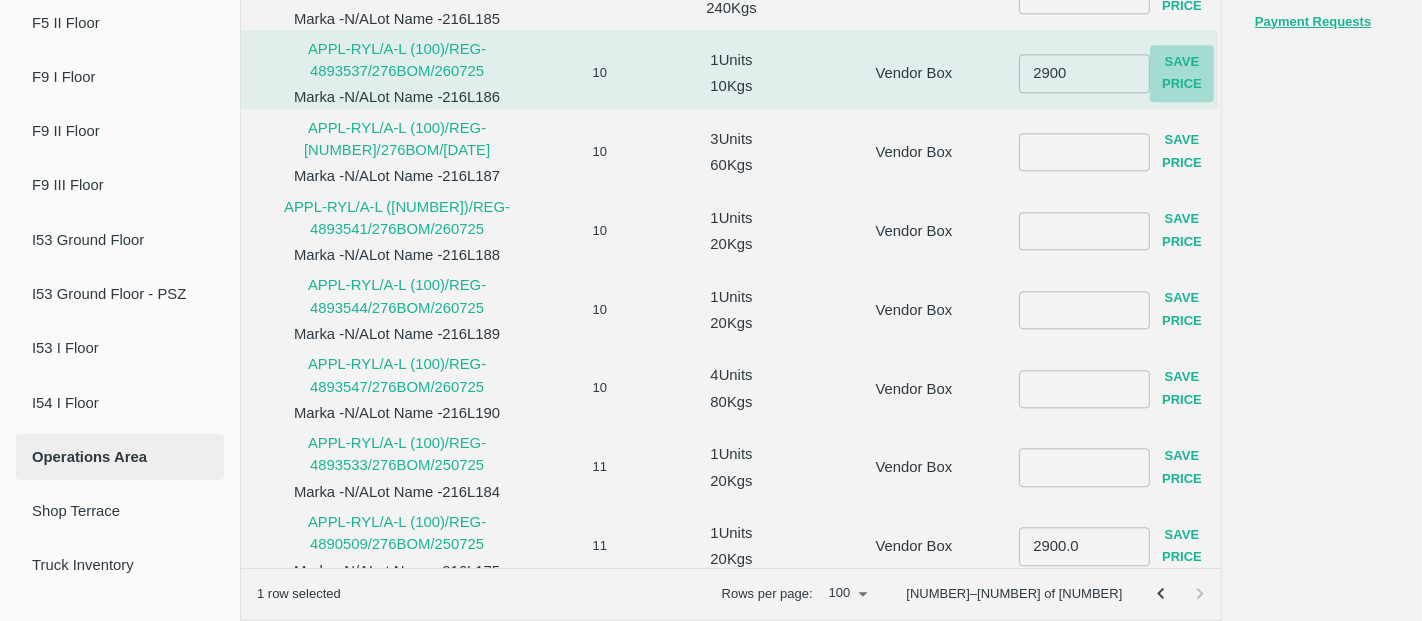 click on "Save Price" at bounding box center [1182, 74] 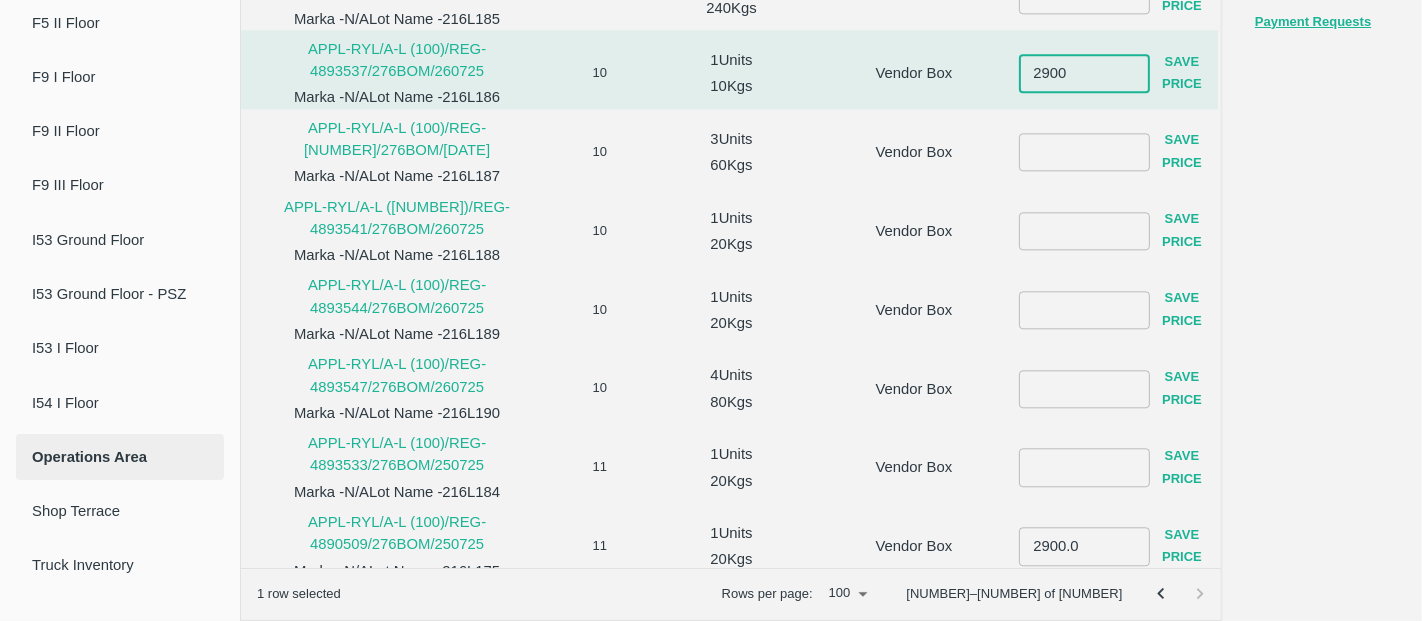 drag, startPoint x: 1031, startPoint y: 65, endPoint x: 1088, endPoint y: 64, distance: 57.00877 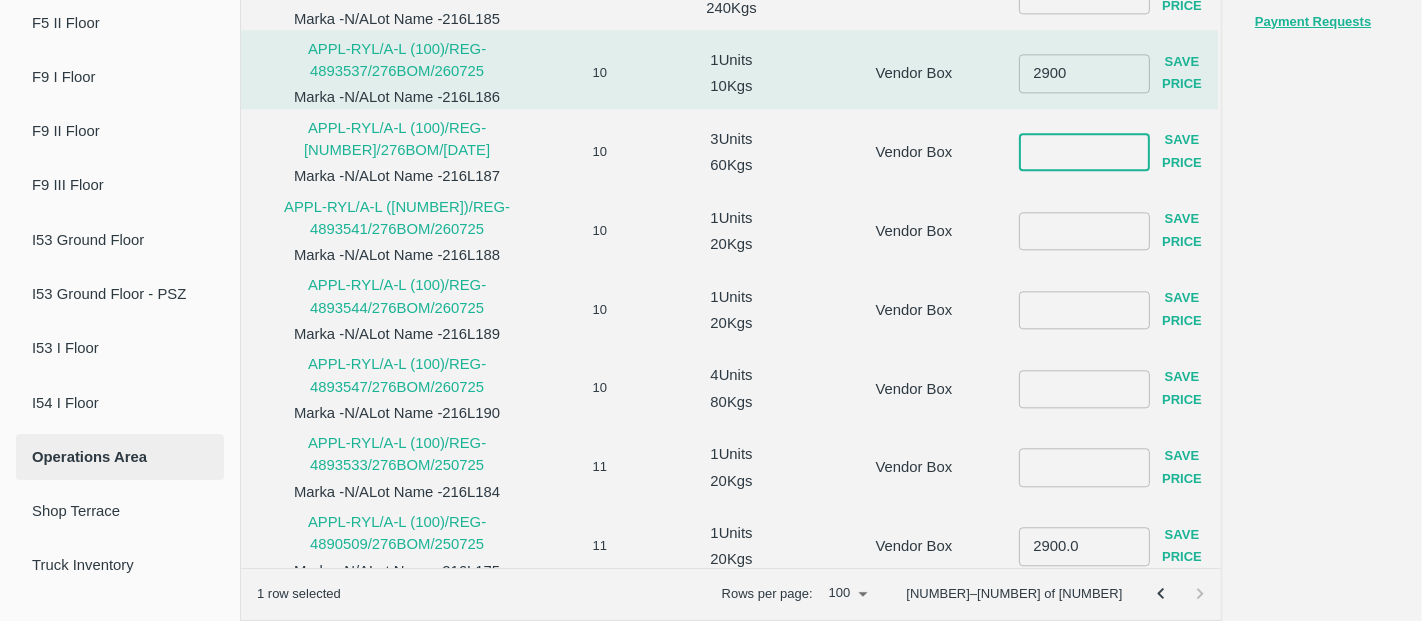 click at bounding box center (1084, 152) 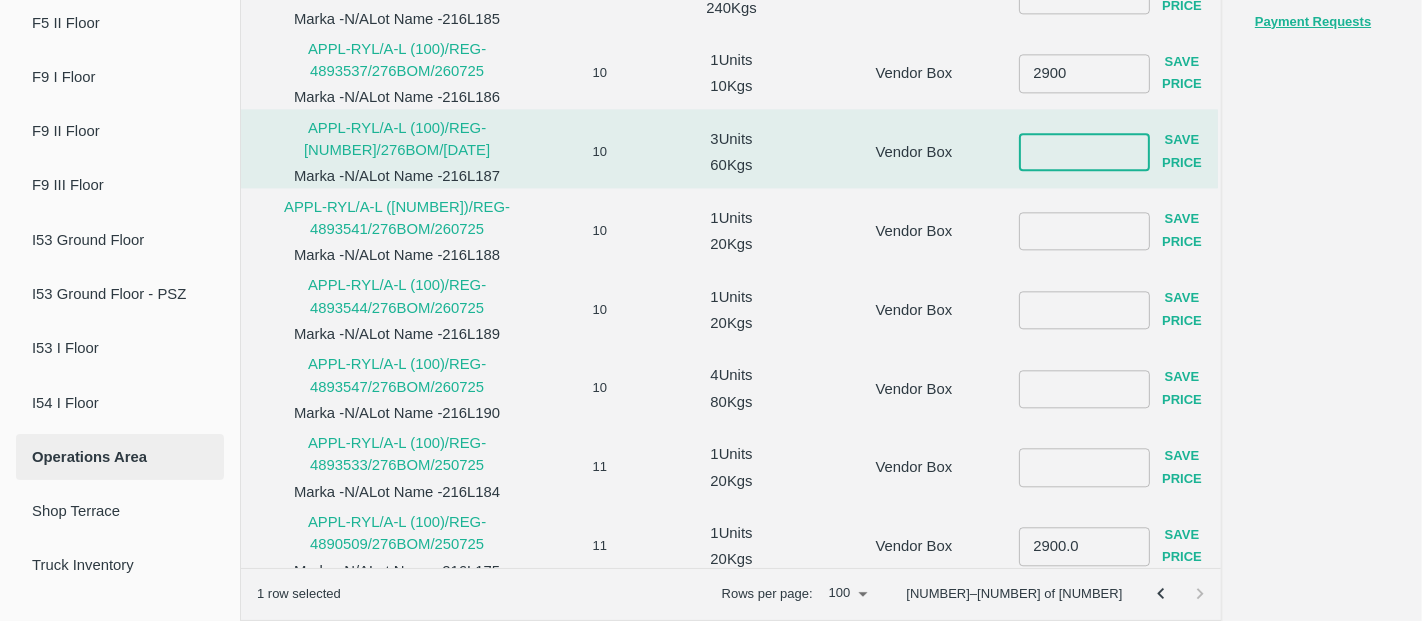 paste on "2900" 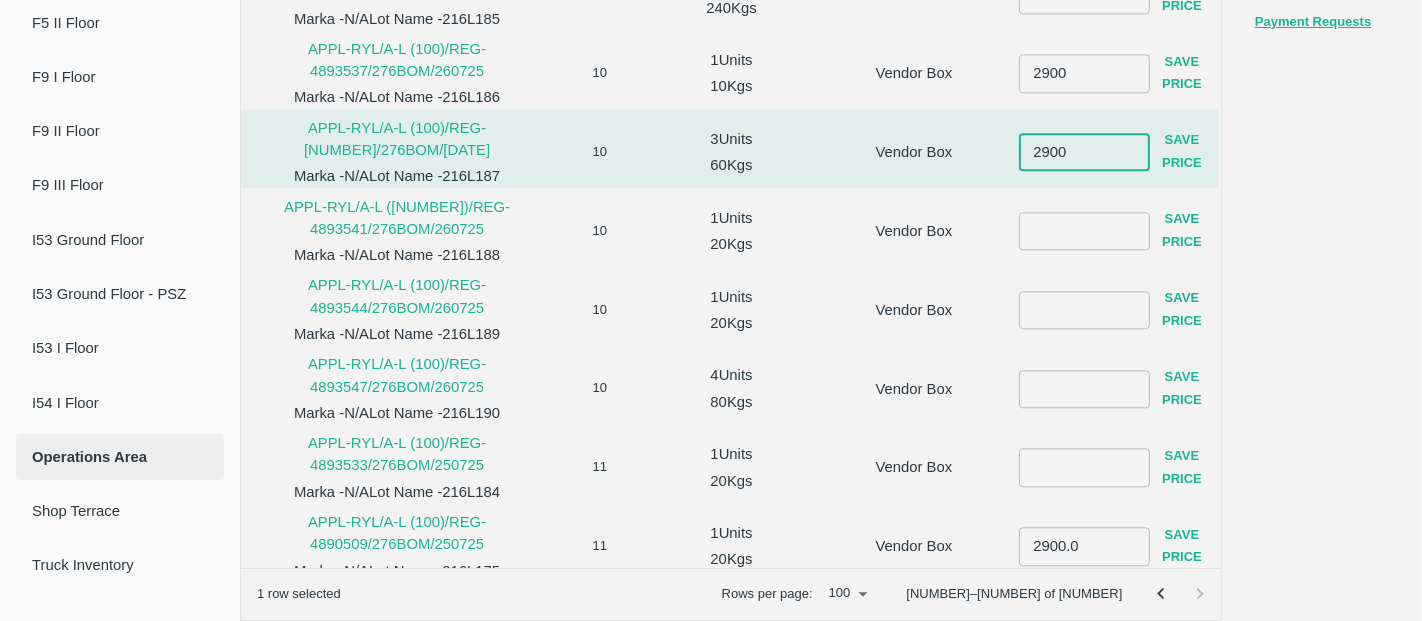 type on "2900" 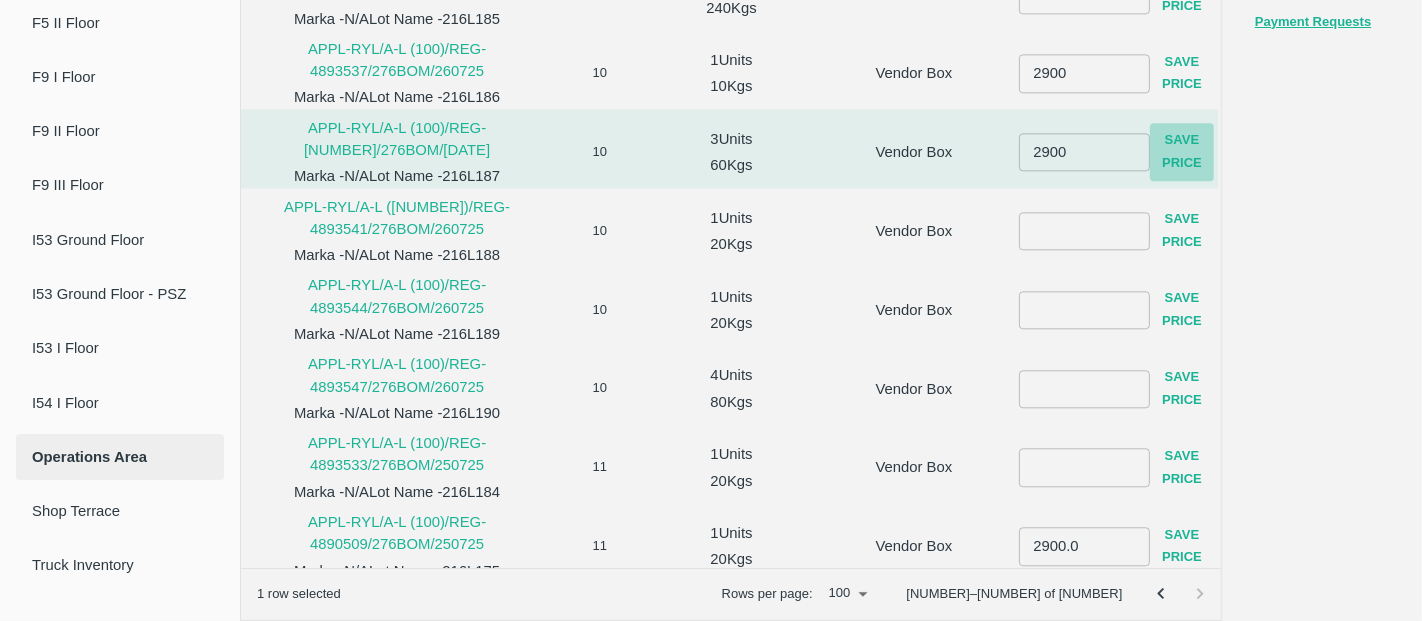 click on "Save Price" at bounding box center [1182, 152] 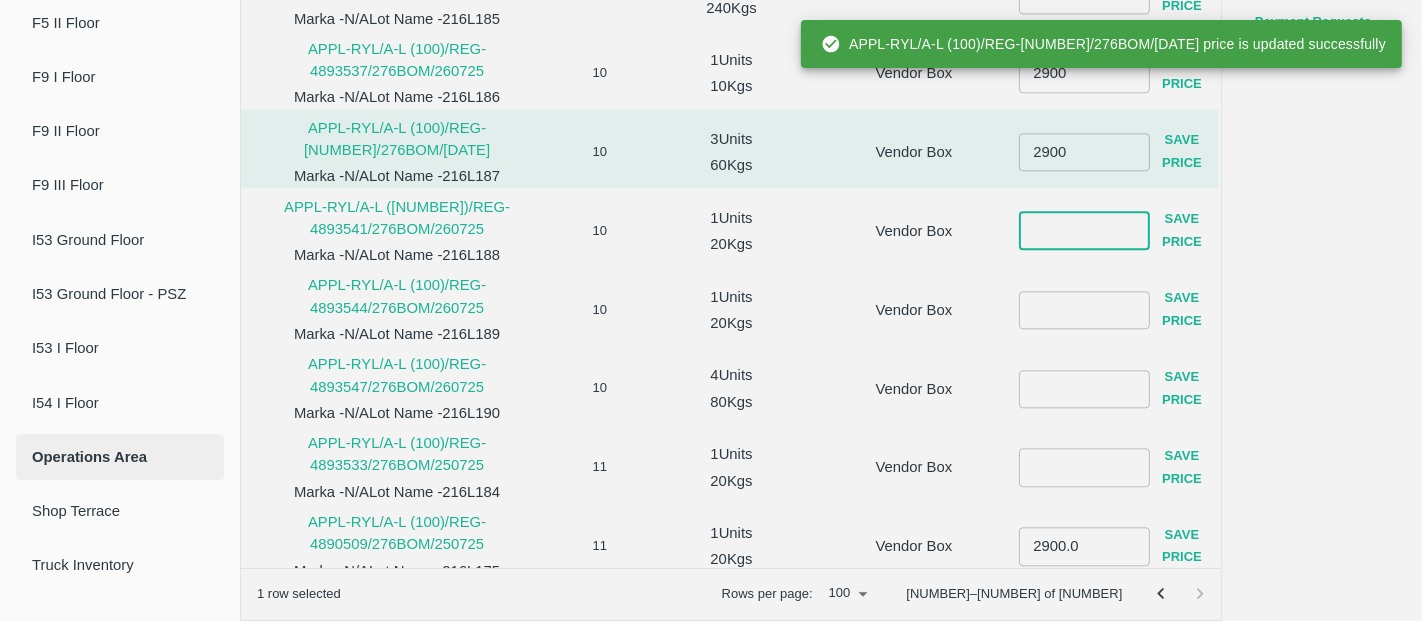 click at bounding box center [1084, 231] 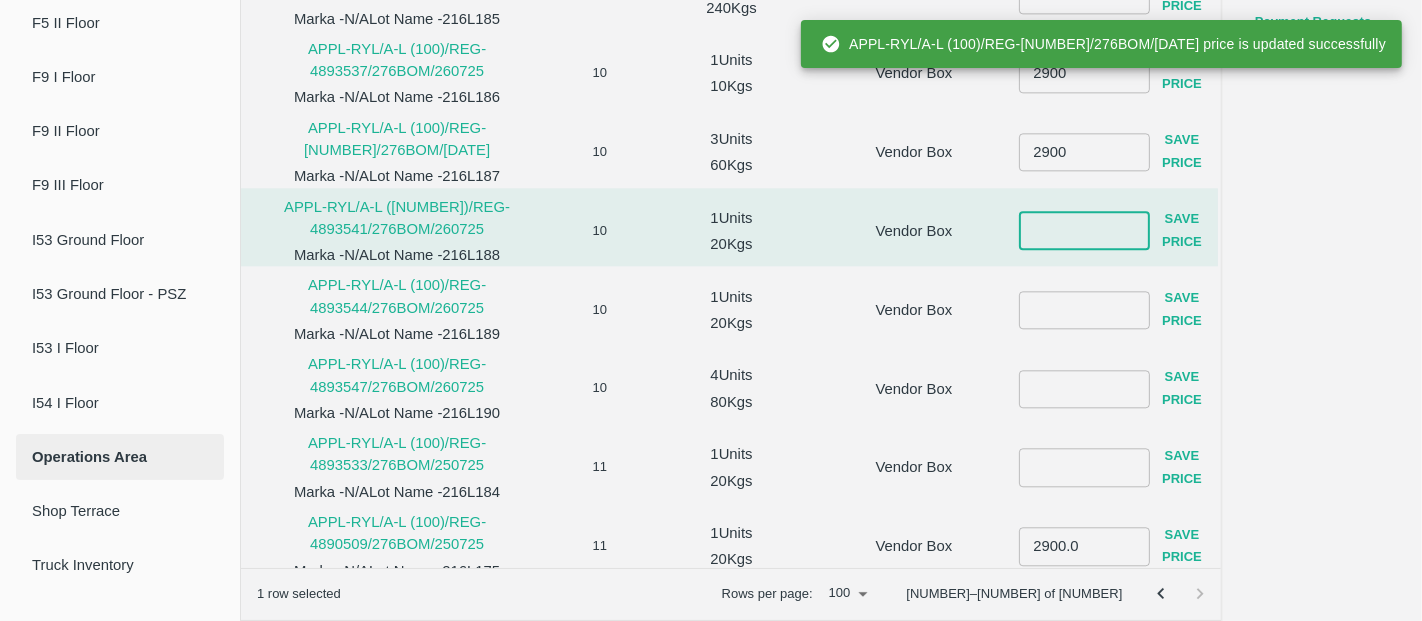 paste on "2900" 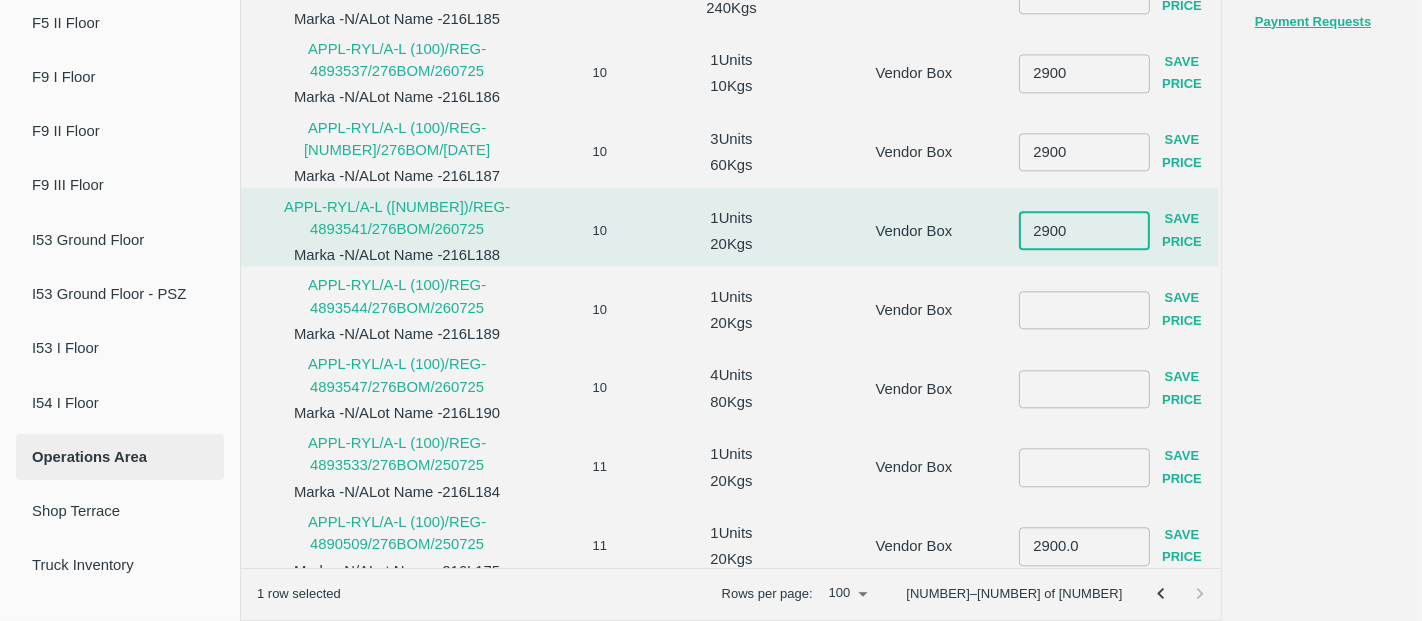 type on "2900" 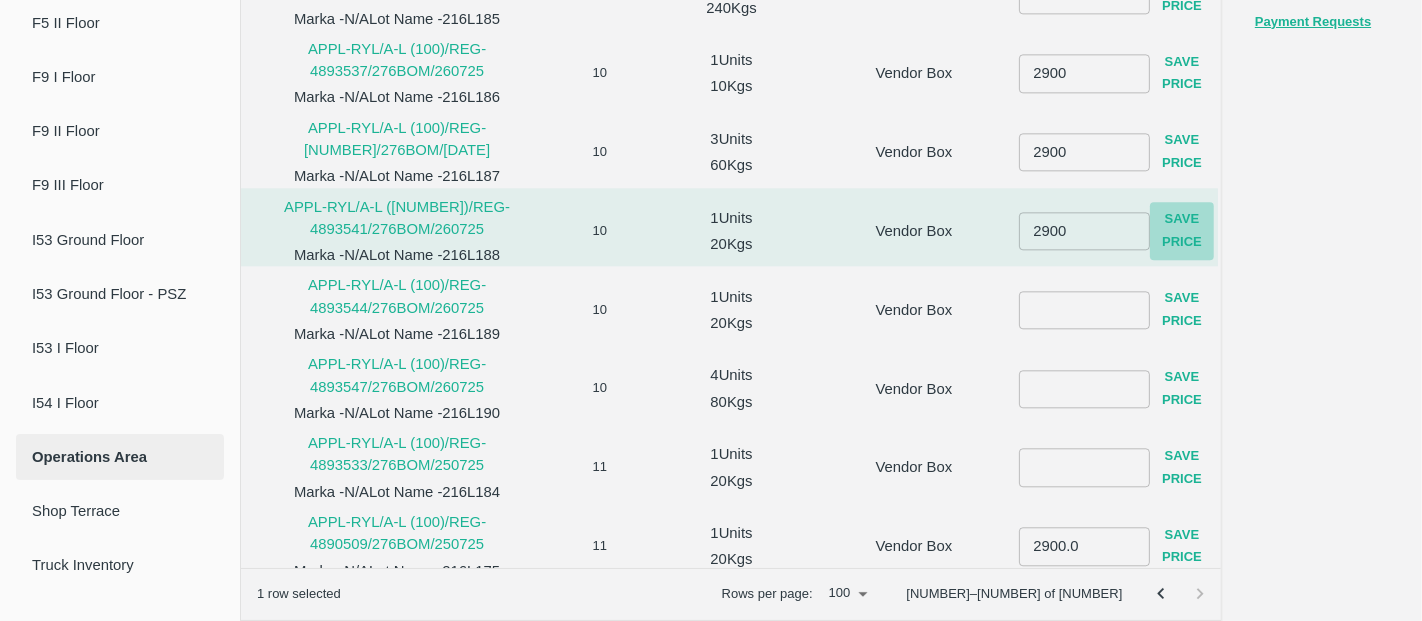 click on "Save Price" at bounding box center (1182, 231) 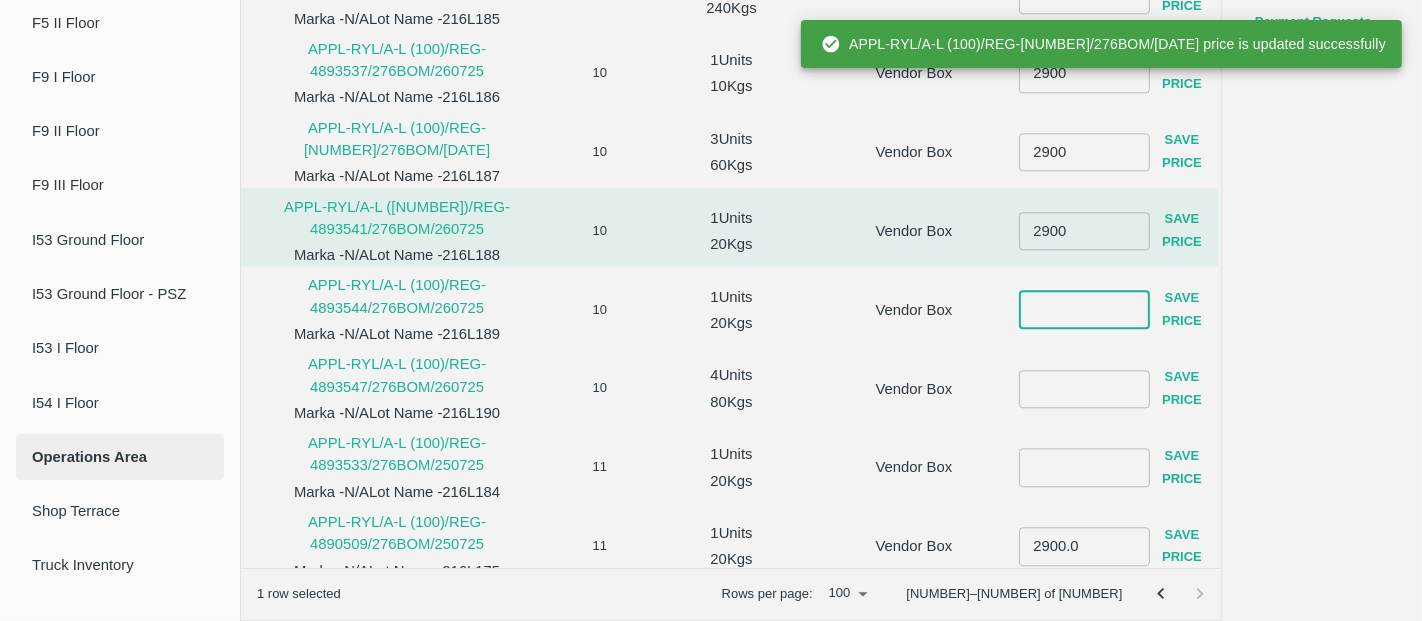 click at bounding box center (1084, 310) 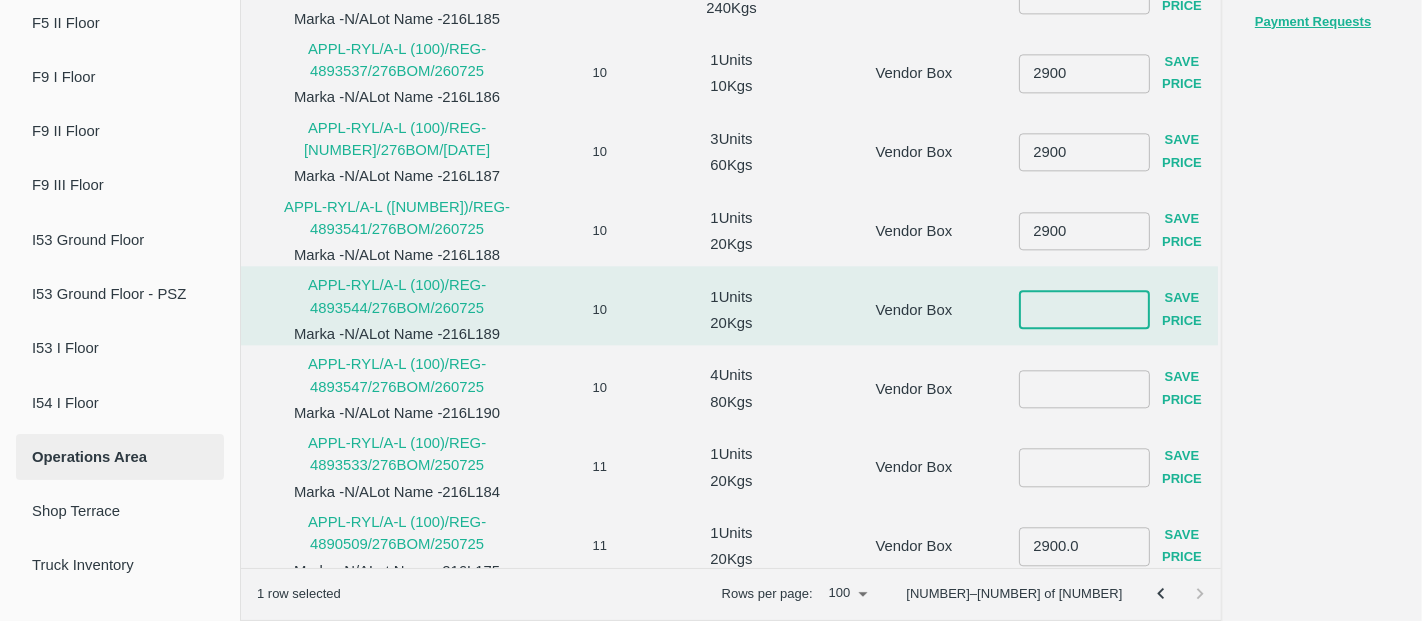 paste on "2900" 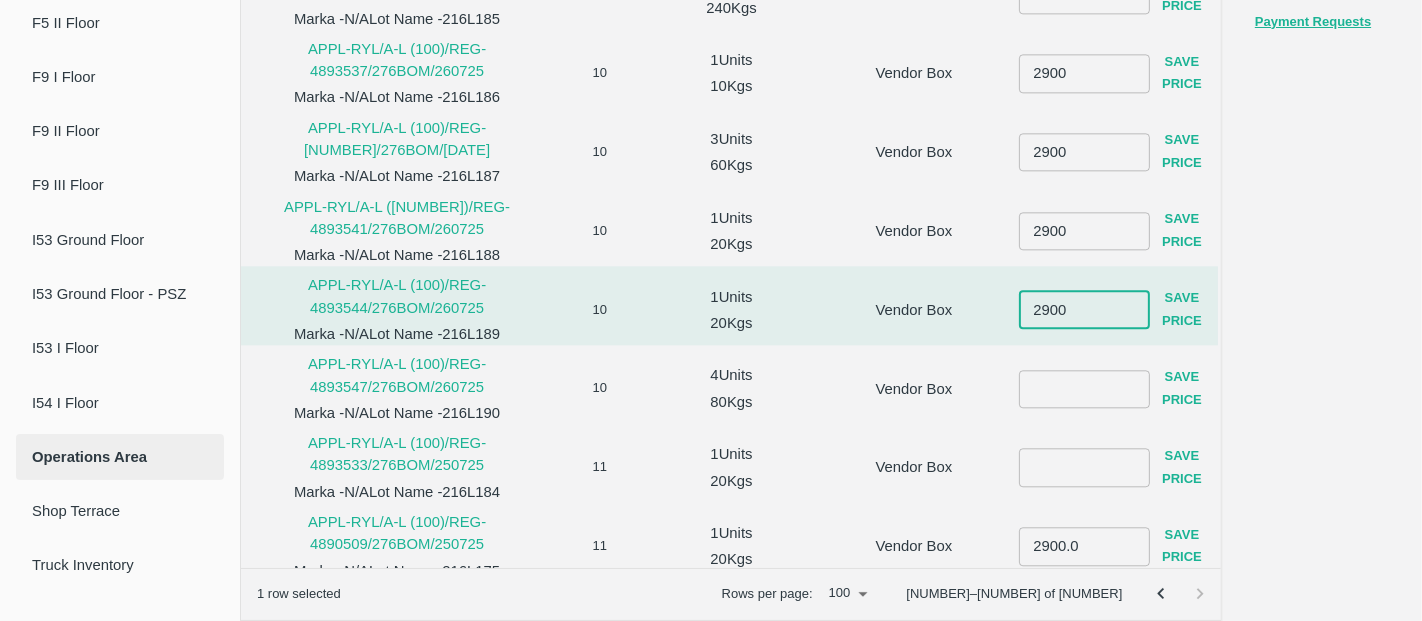 type on "2900" 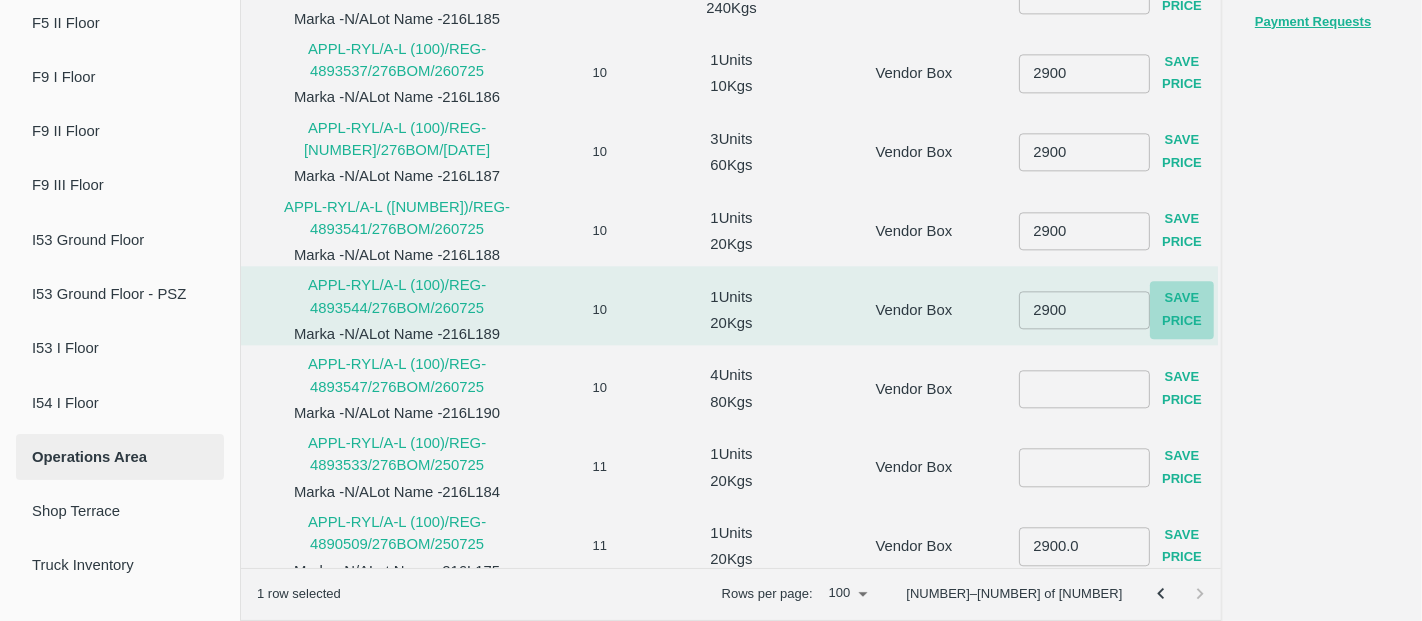 click on "Save Price" at bounding box center [1182, 310] 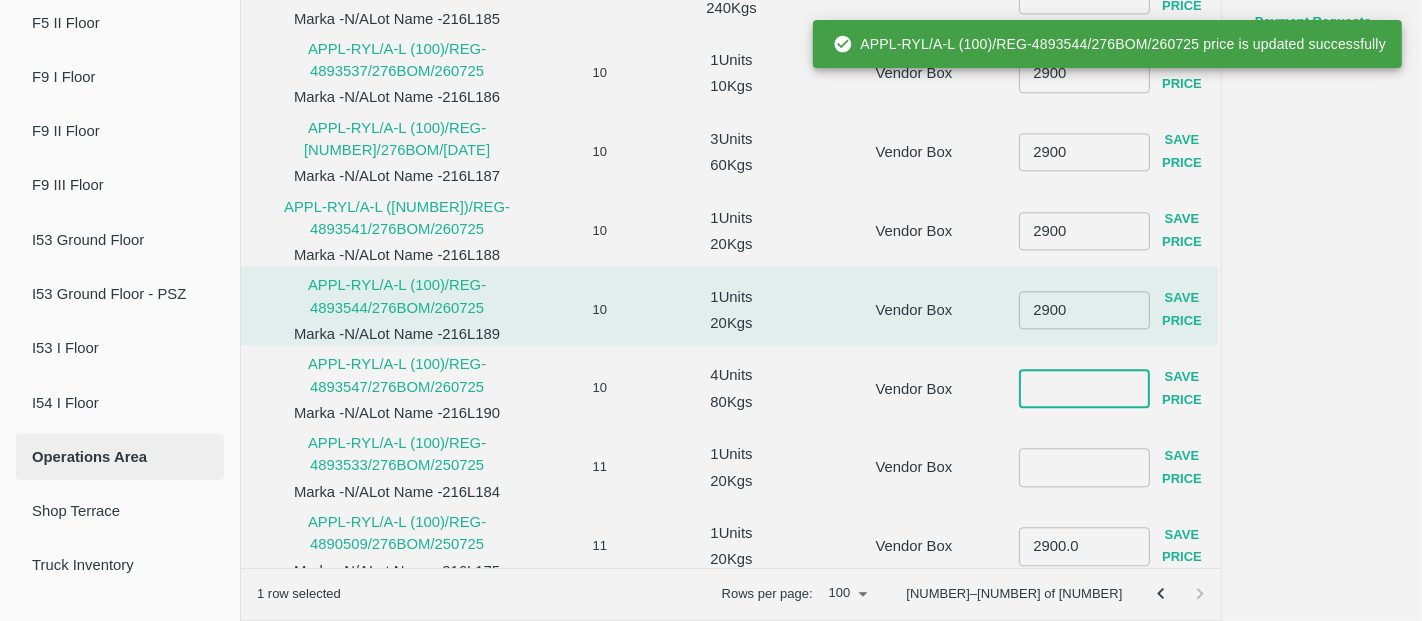 click at bounding box center [1084, 388] 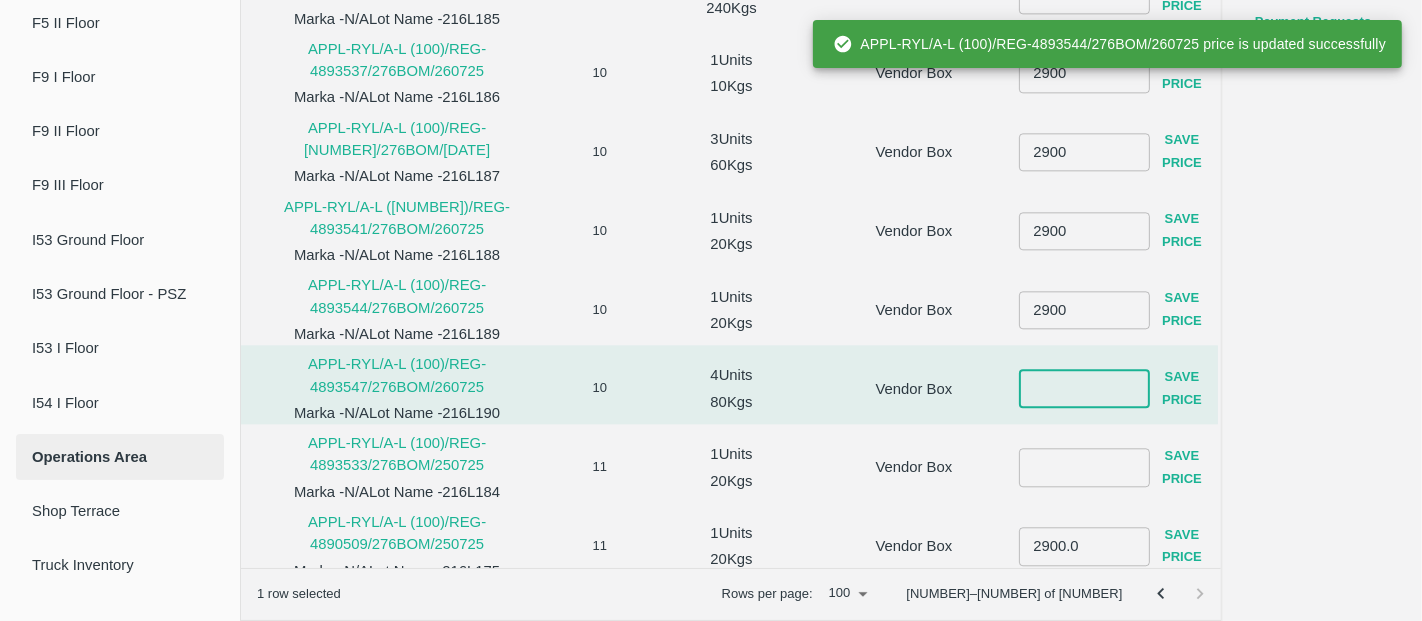 paste on "2900" 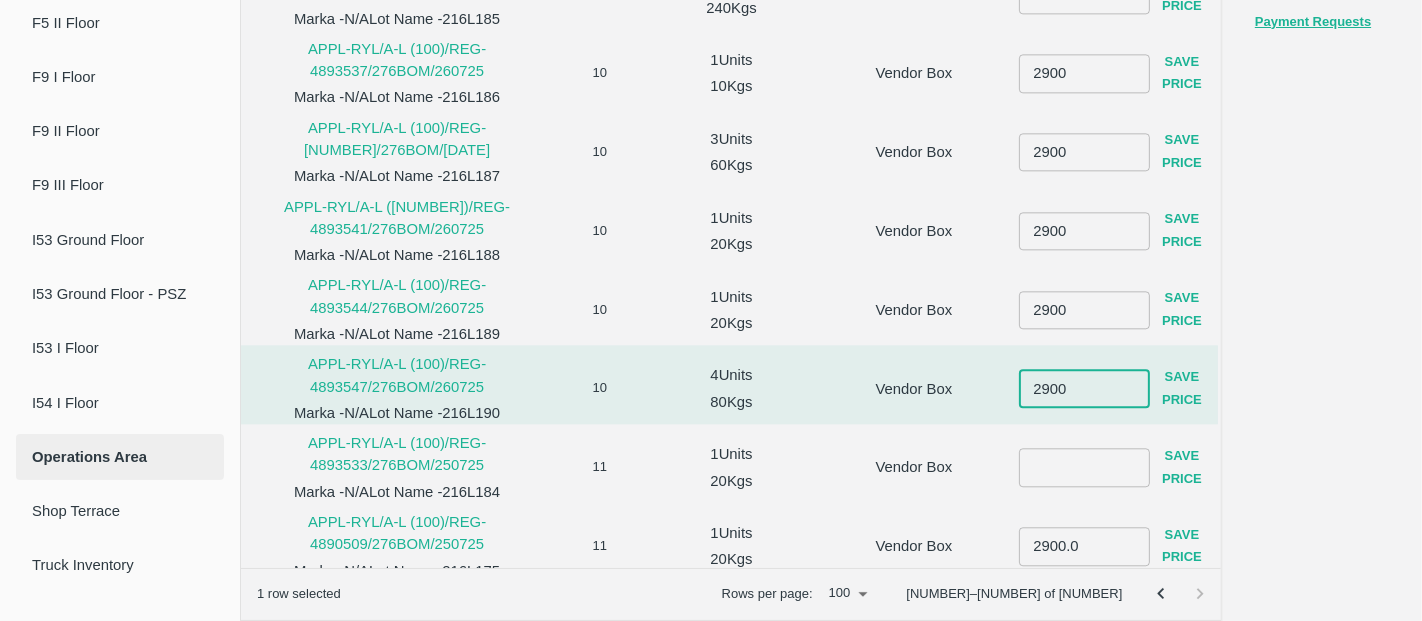 type on "2900" 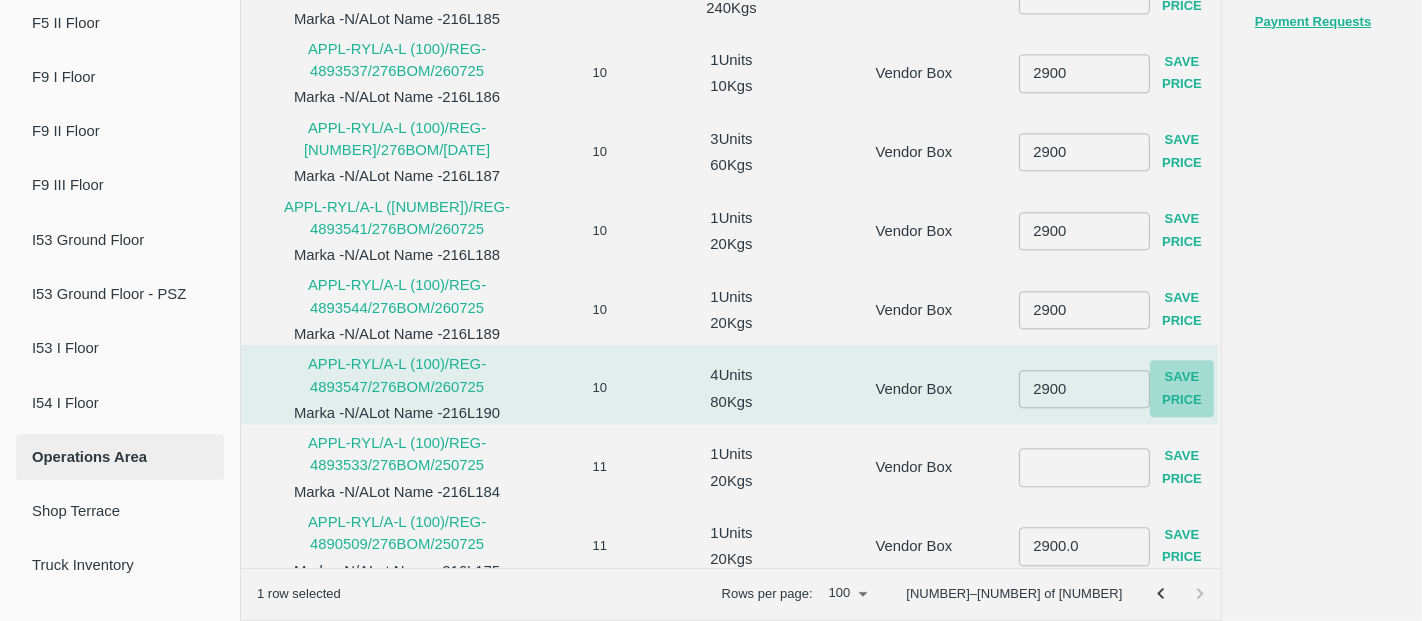 click on "Save Price" at bounding box center [1182, 389] 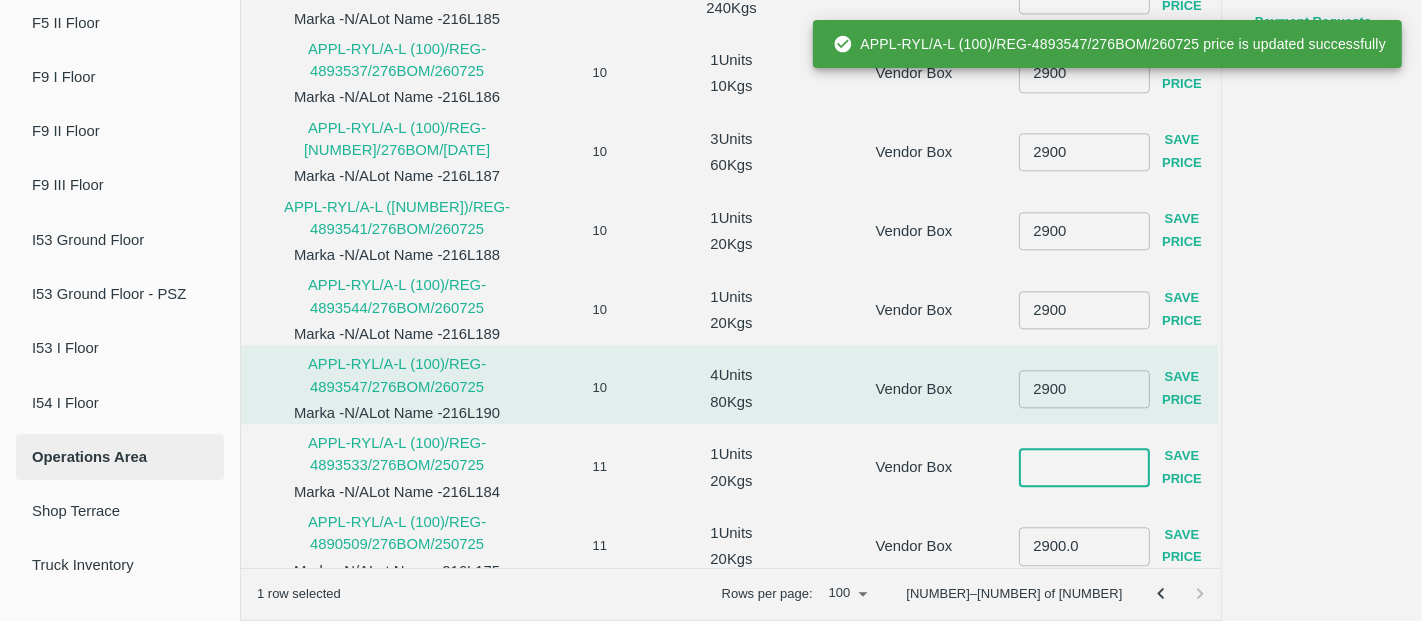 click at bounding box center (1084, 467) 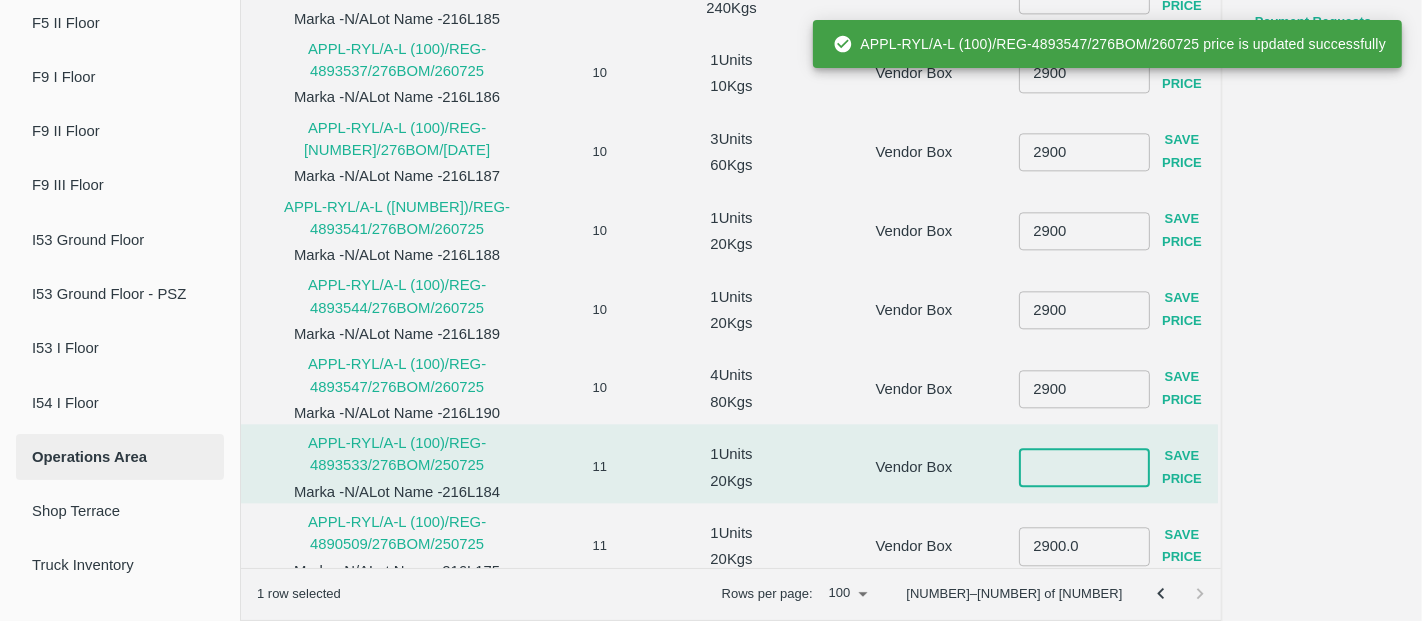 paste on "2900" 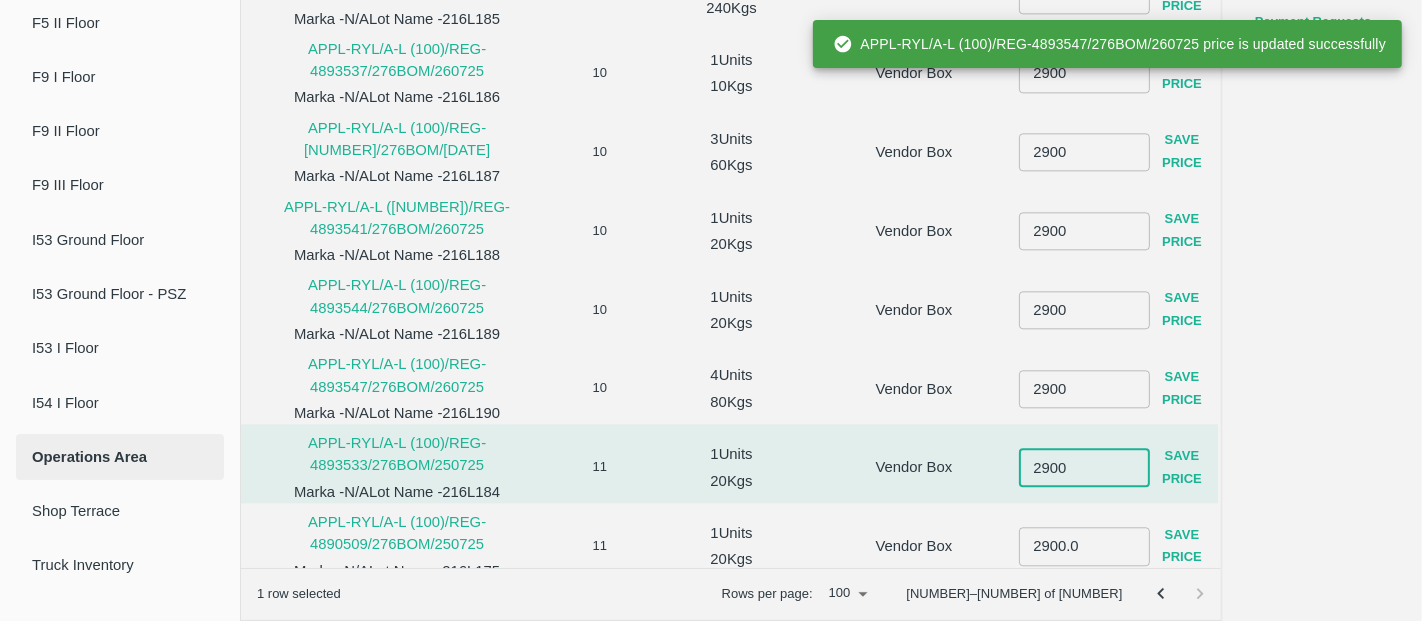 type on "2900" 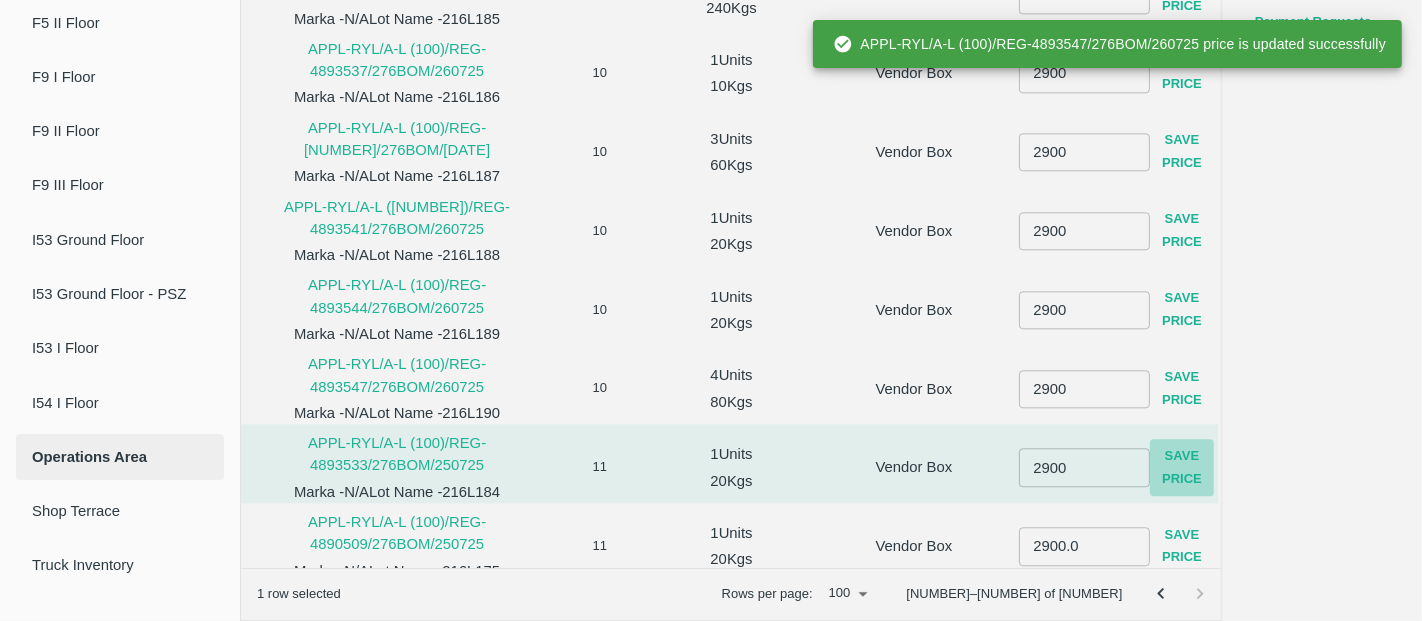 click on "Save Price" at bounding box center (1182, 468) 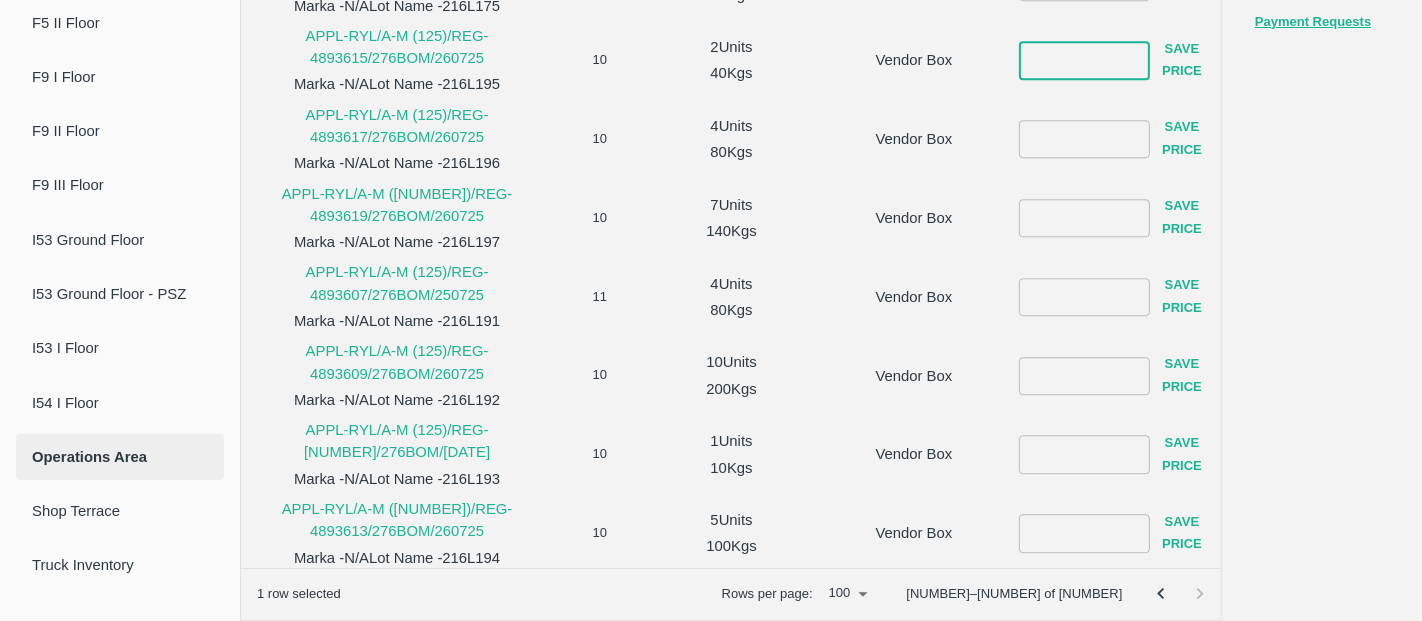 click at bounding box center [1084, 60] 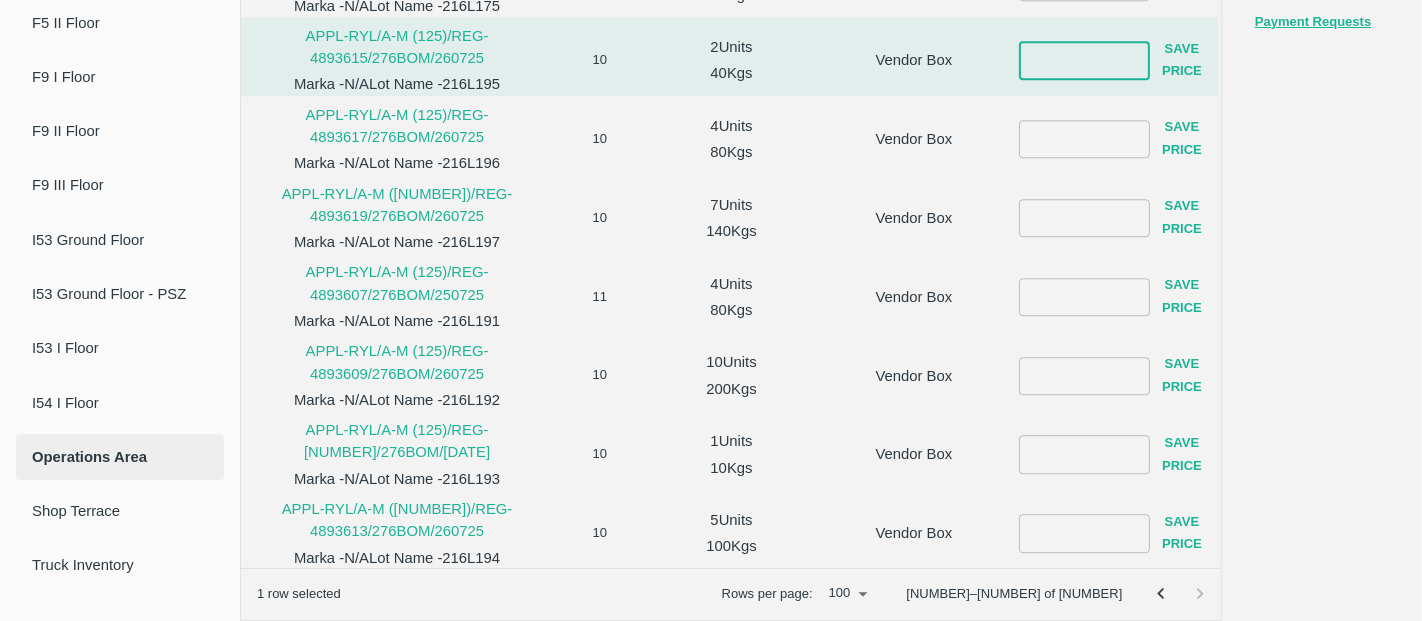 paste on "2900" 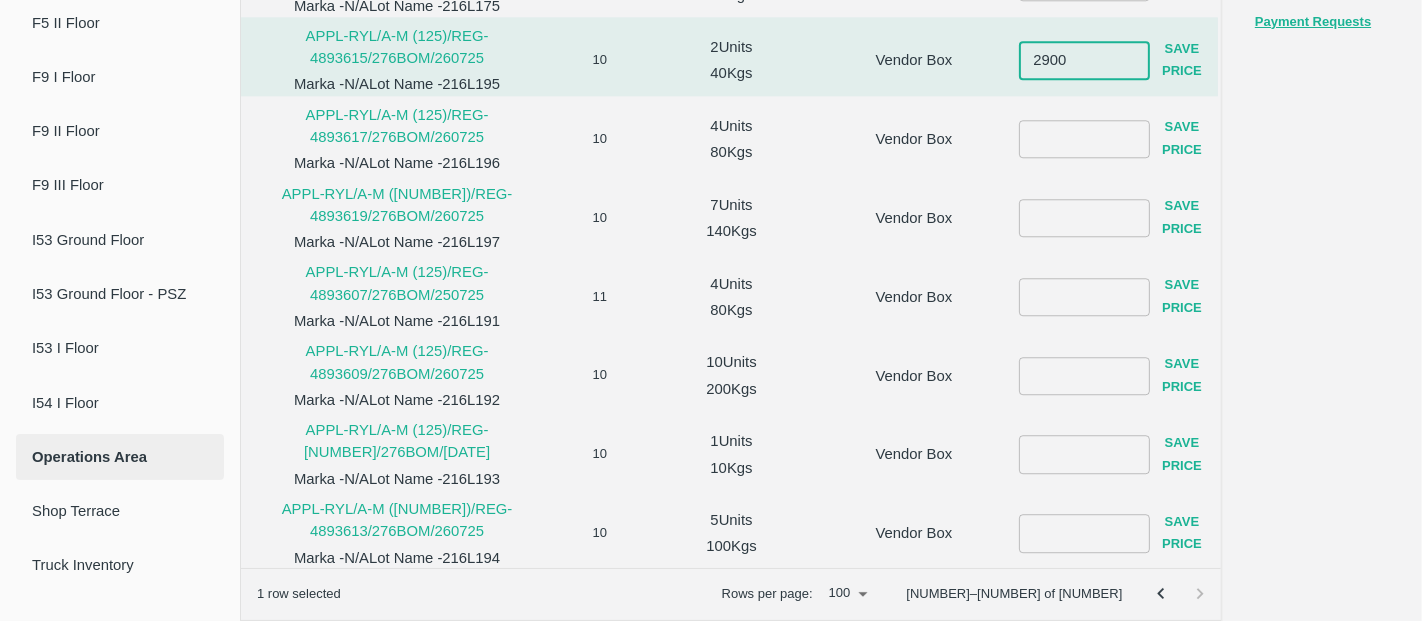type on "2900" 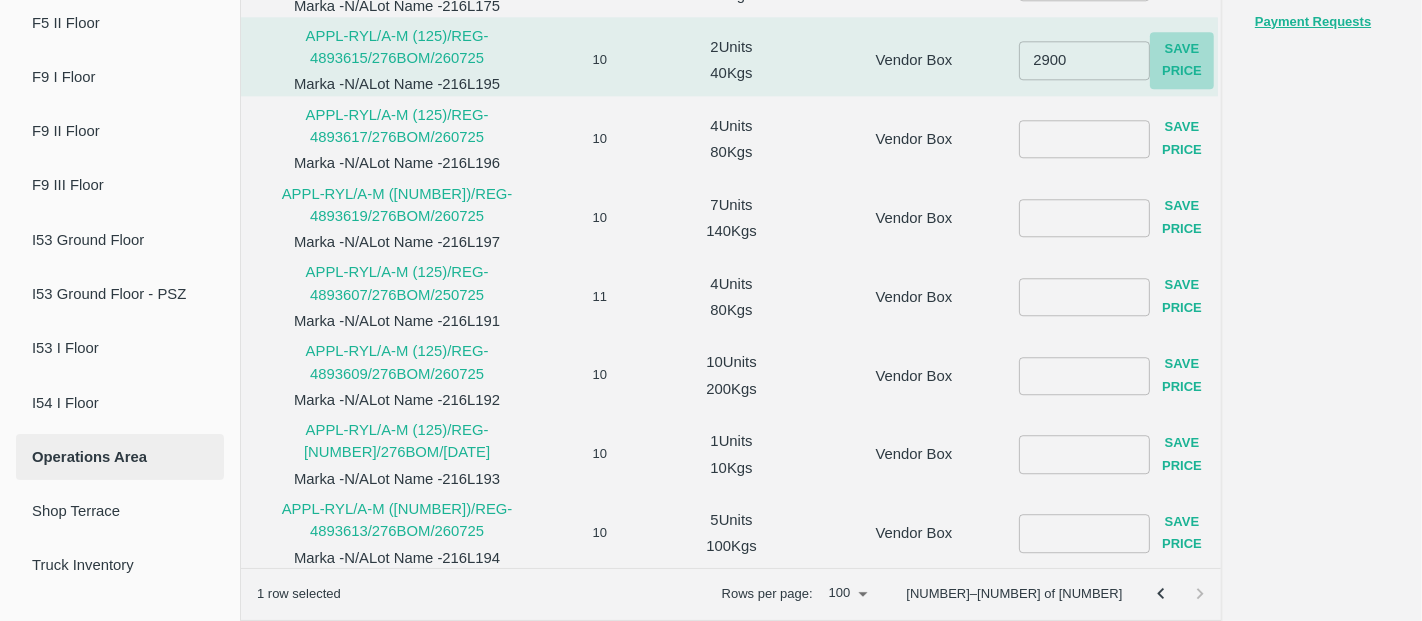click on "Save Price" at bounding box center [1182, 61] 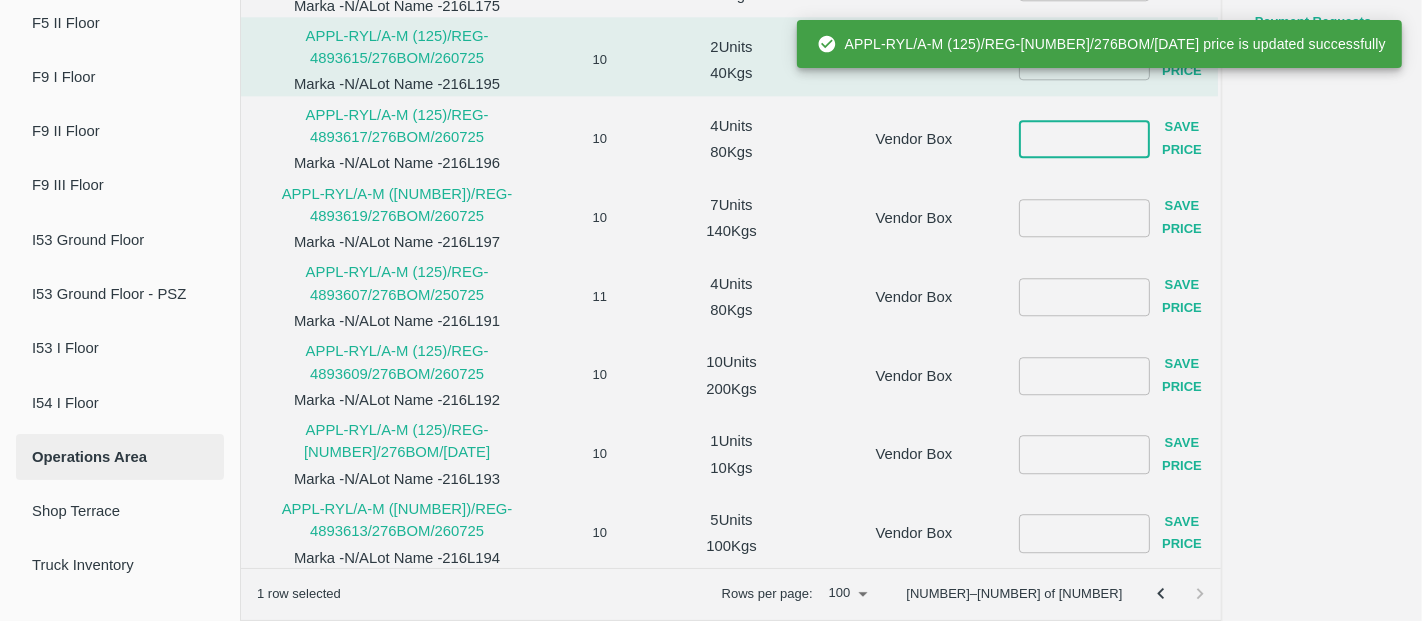 click at bounding box center [1084, 139] 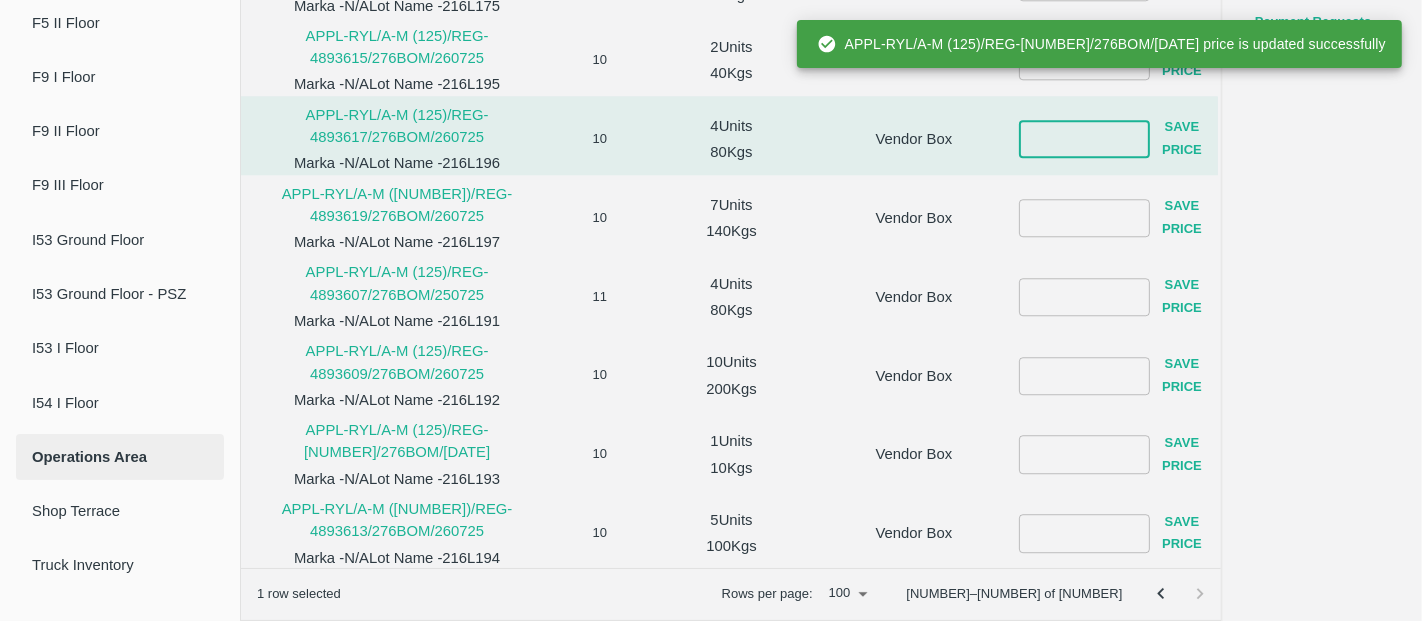 paste on "2900" 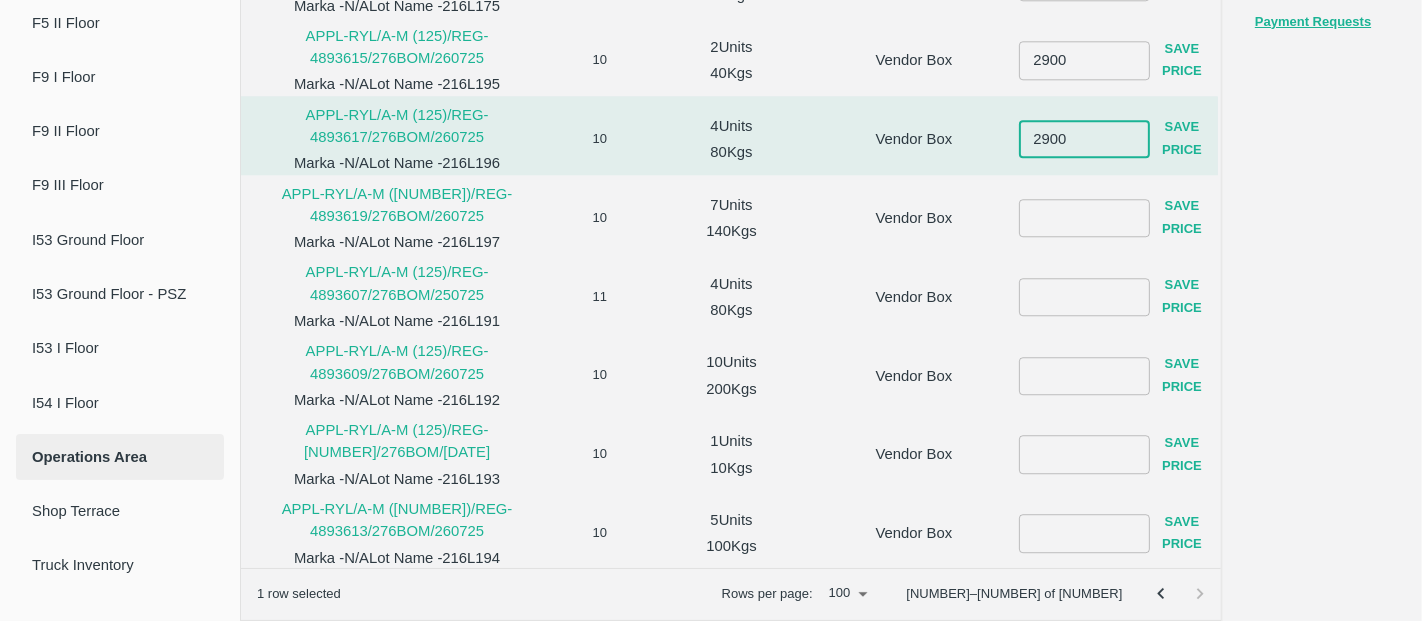 type on "2900" 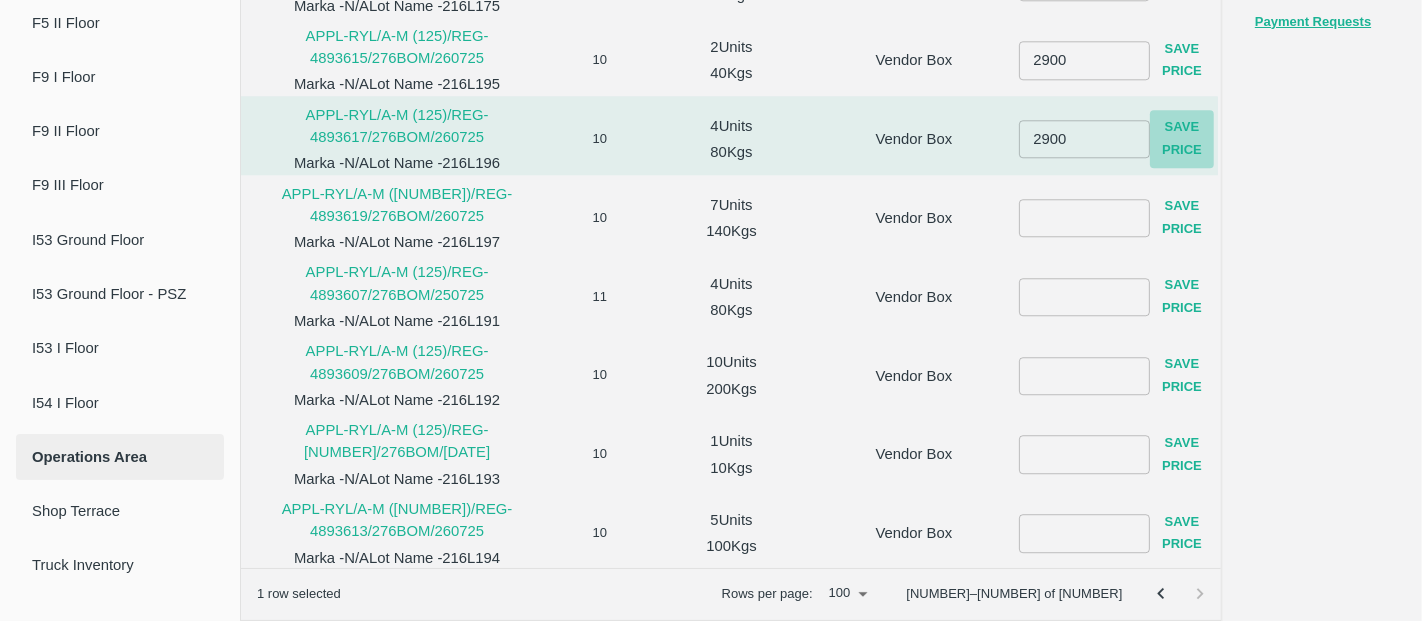 click on "Save Price" at bounding box center [1182, 139] 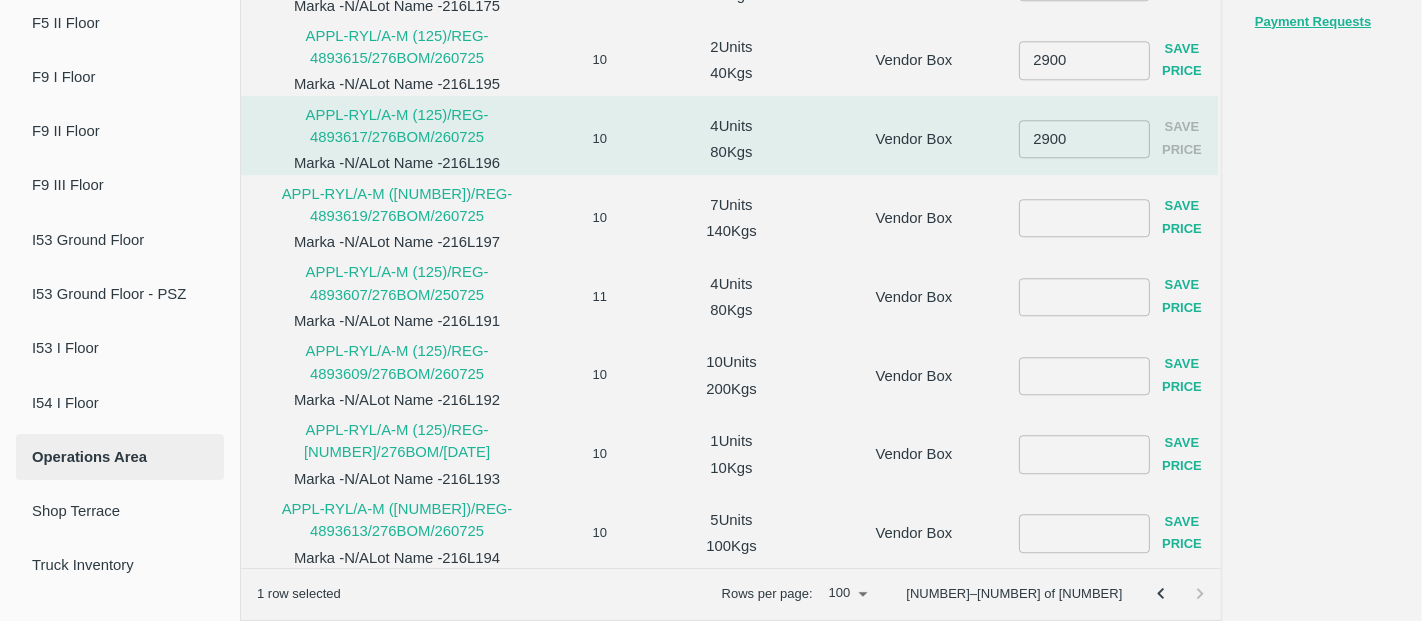 click at bounding box center (1084, 218) 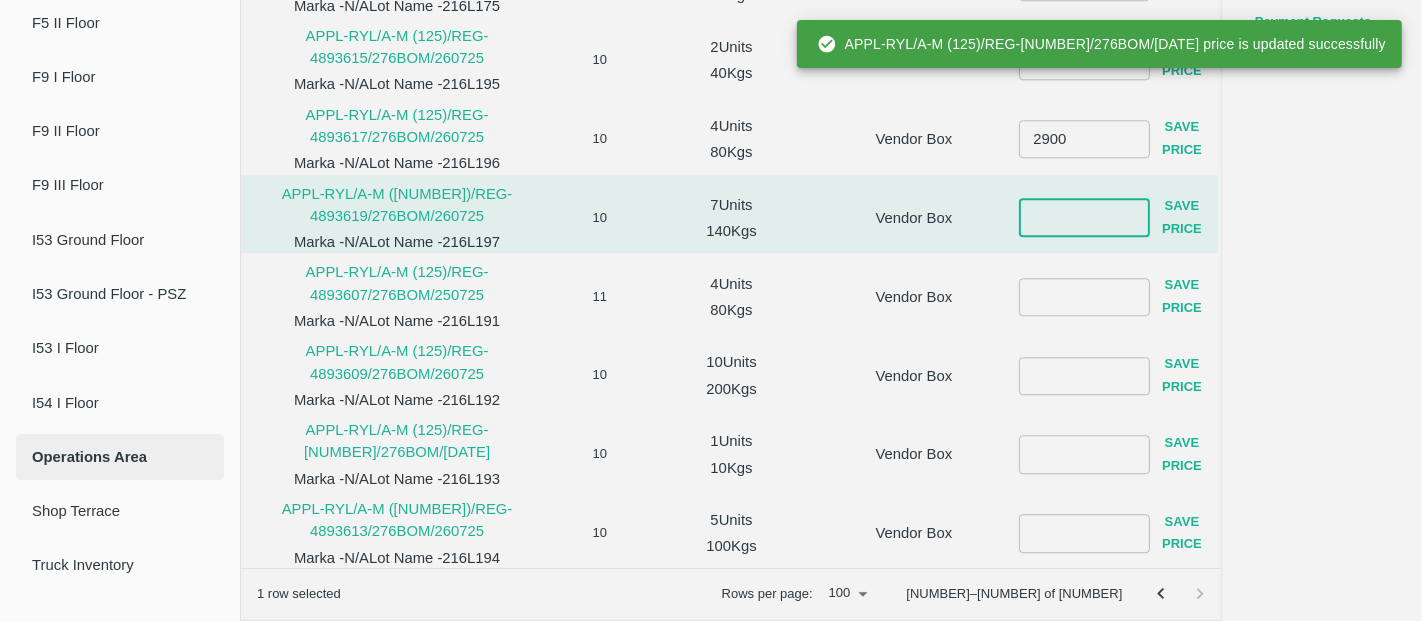paste on "2900" 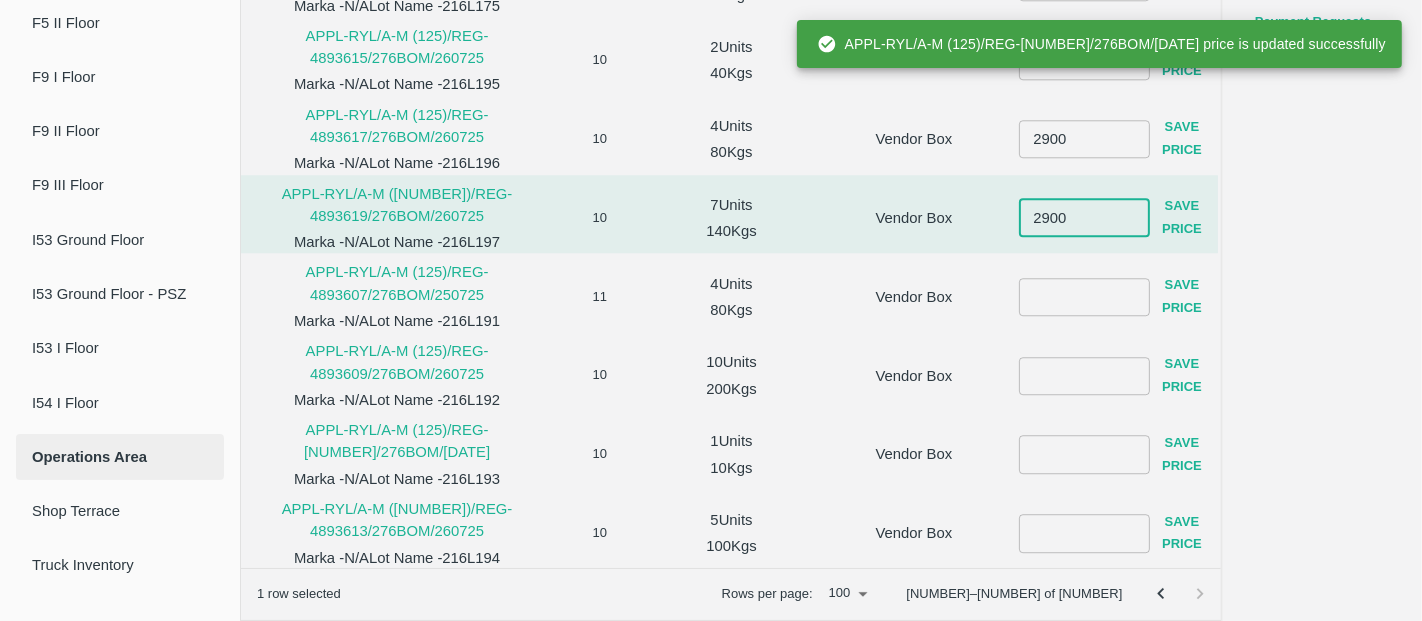 type on "2900" 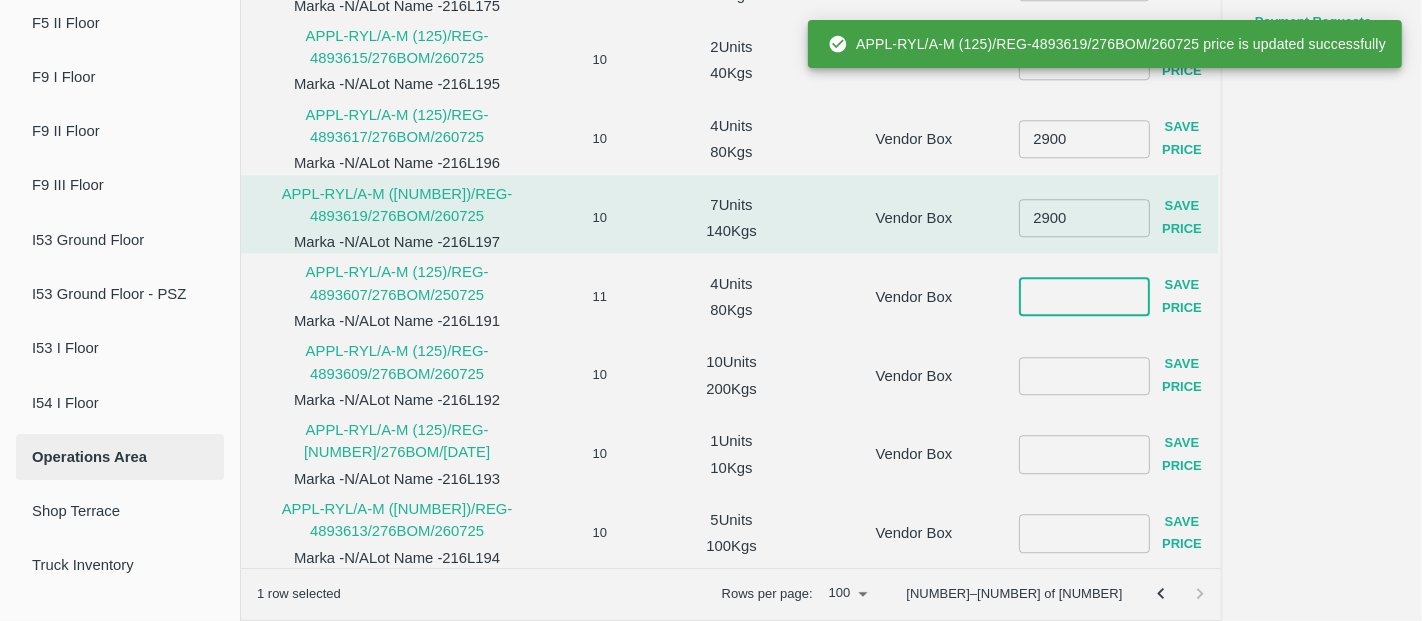 click at bounding box center (1084, 297) 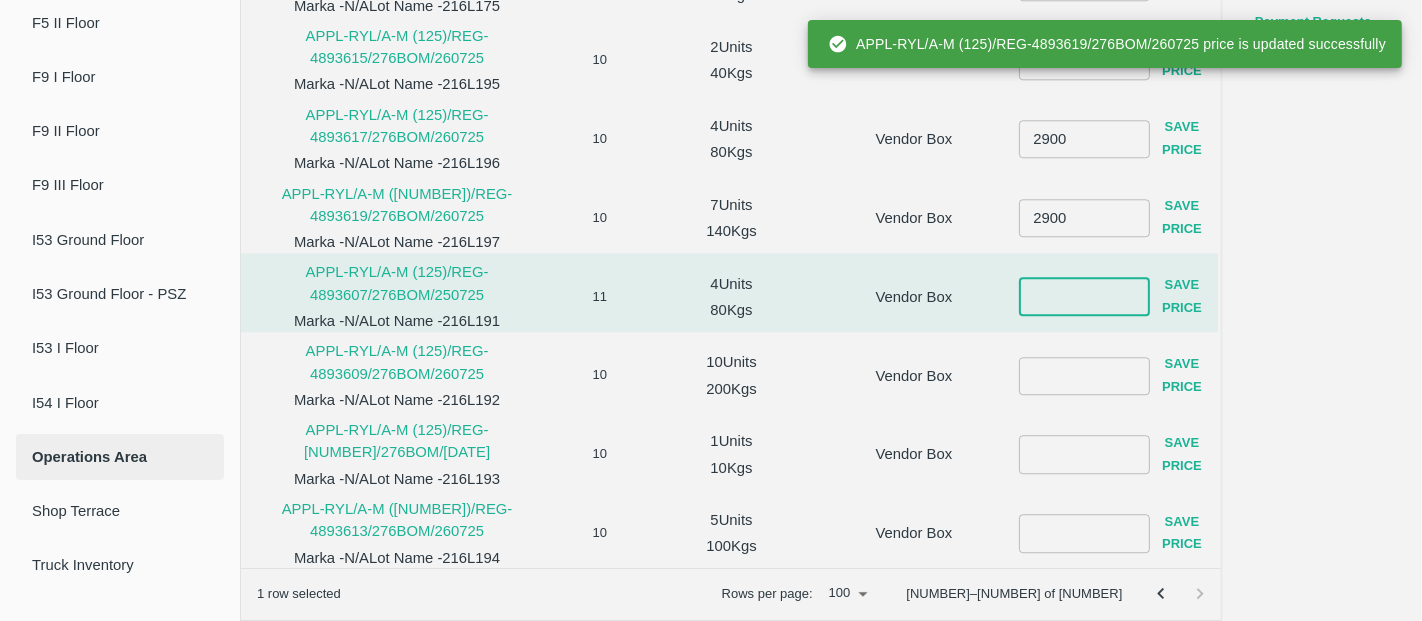 paste on "2900" 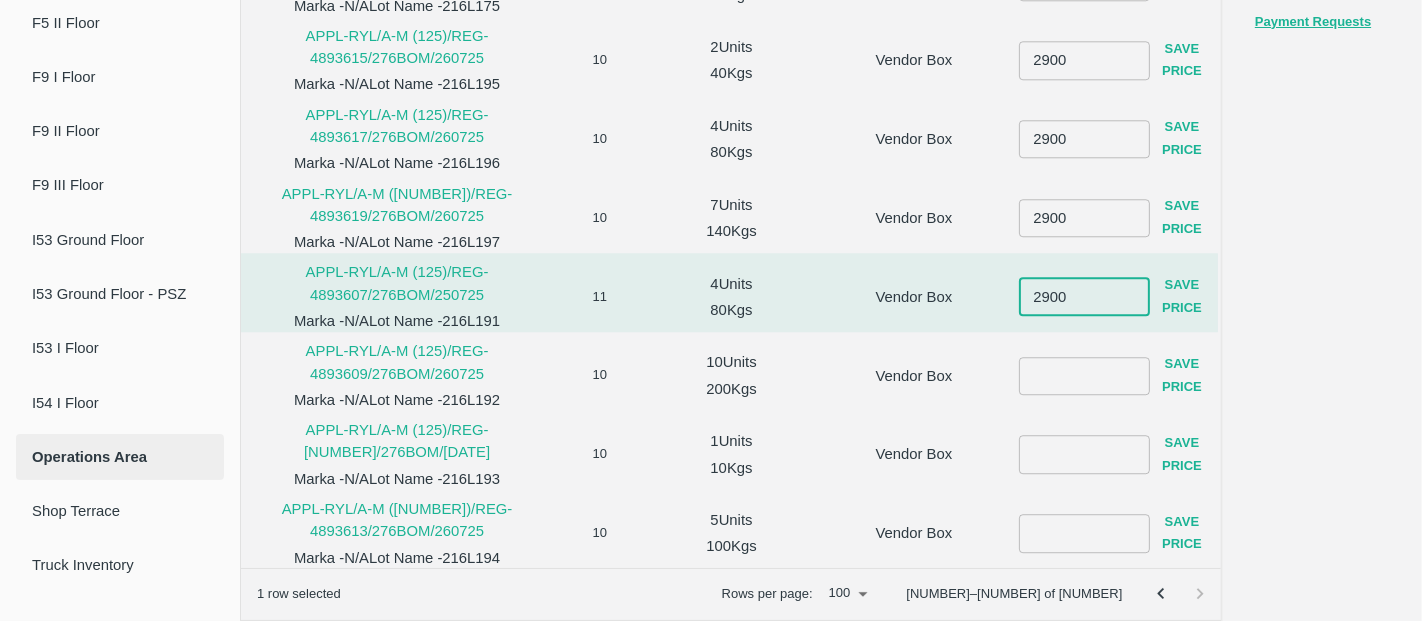 type on "2900" 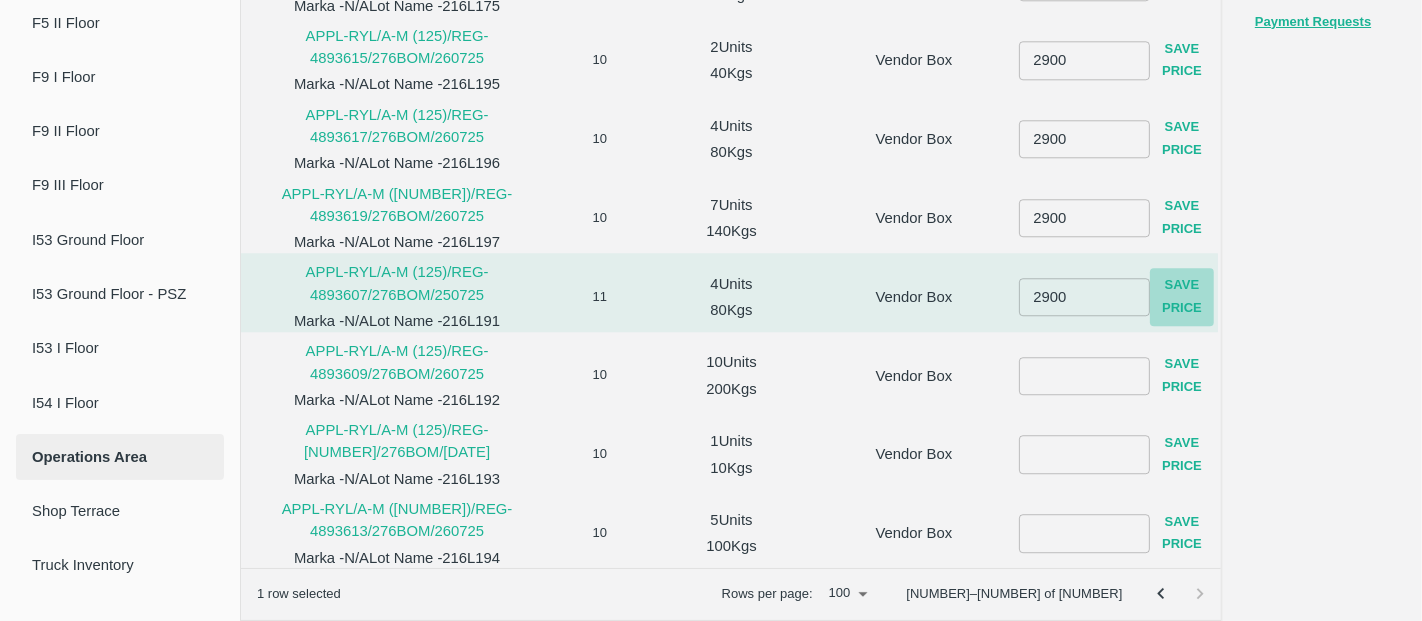 click on "Save Price" at bounding box center [1182, 297] 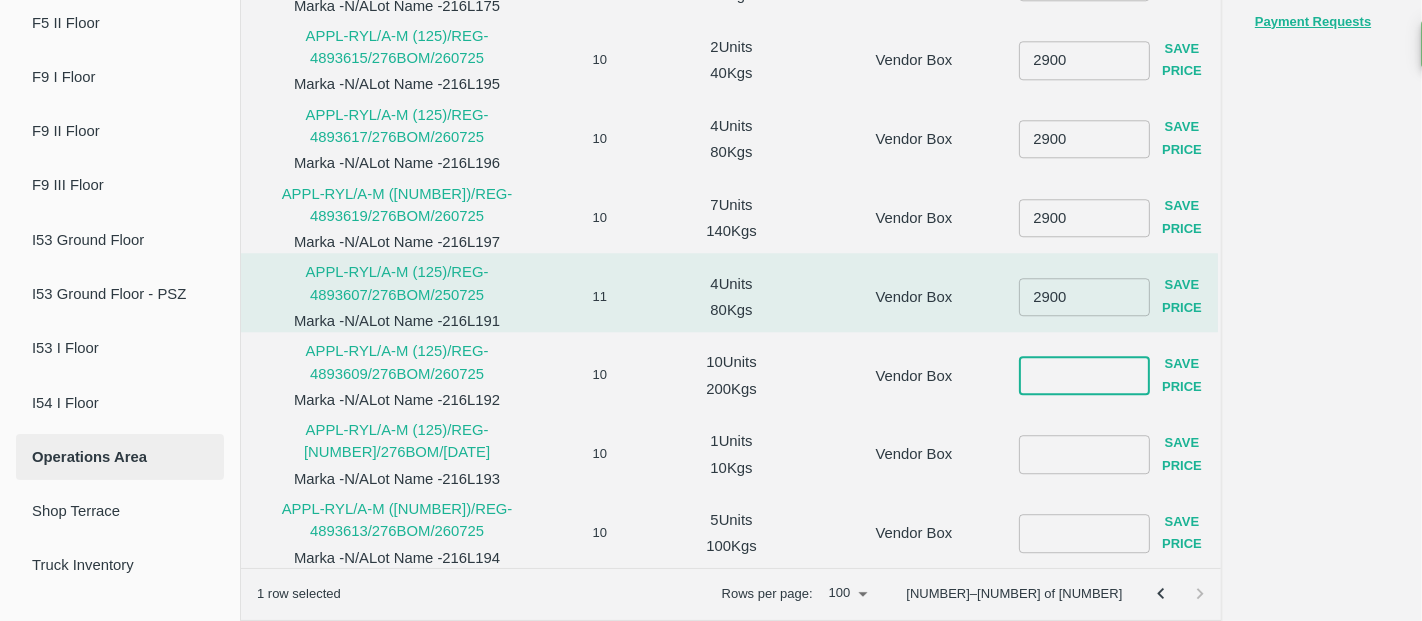 click at bounding box center [1084, 376] 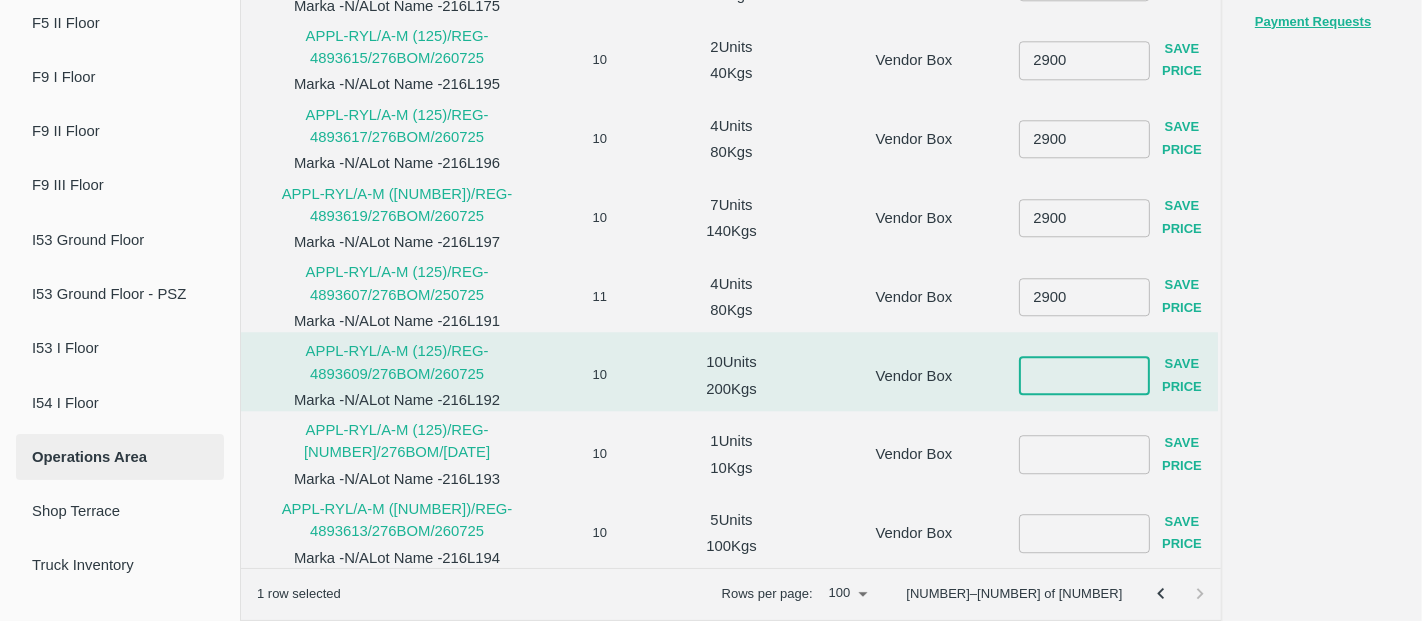 paste on "2900" 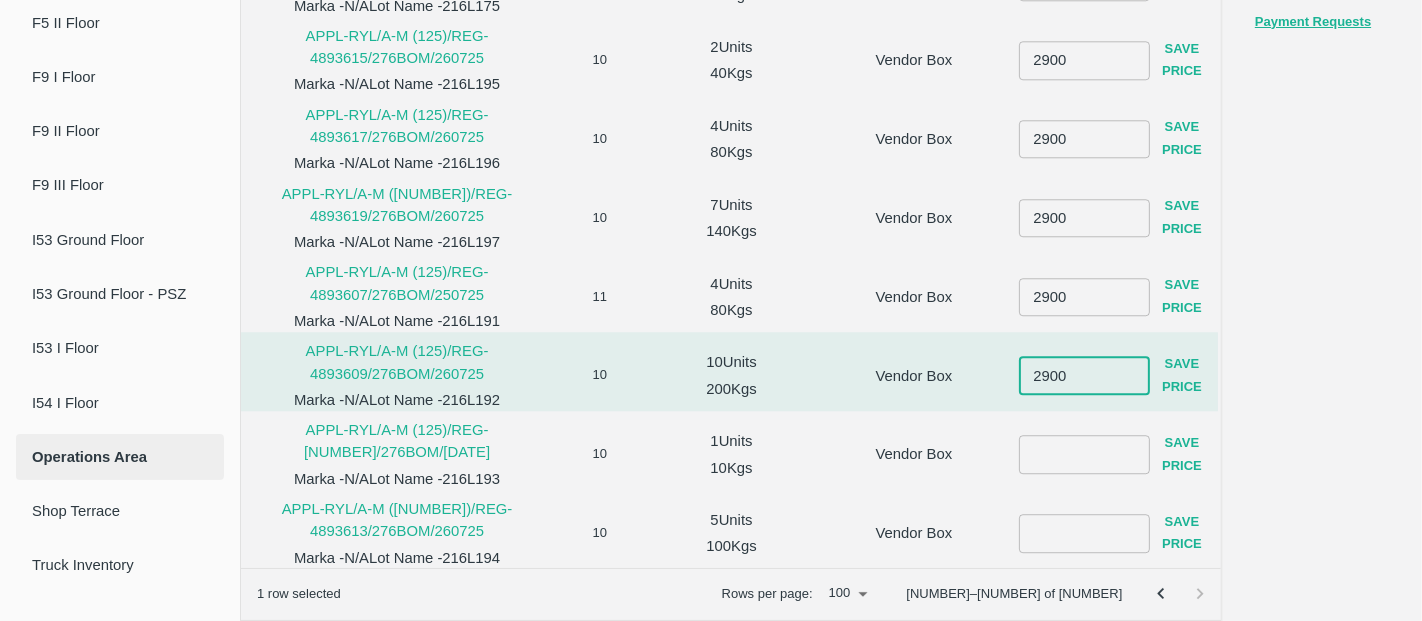 type on "2900" 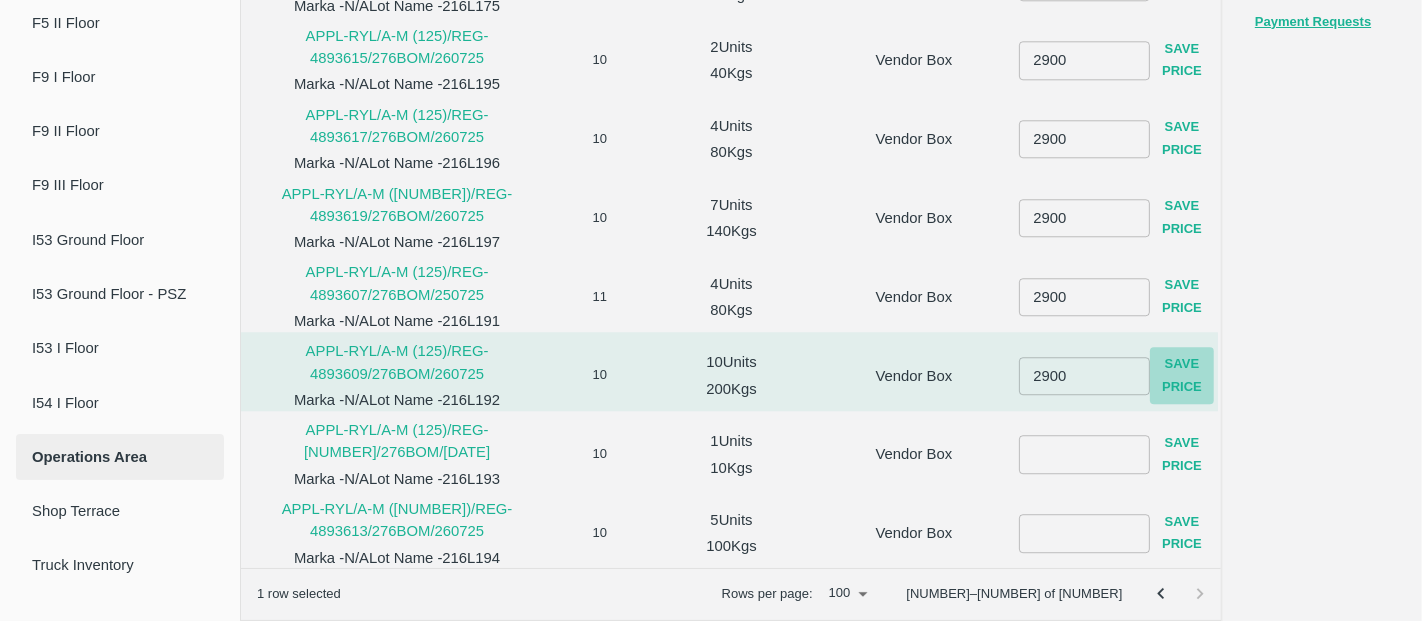 click on "Save Price" at bounding box center (1182, 376) 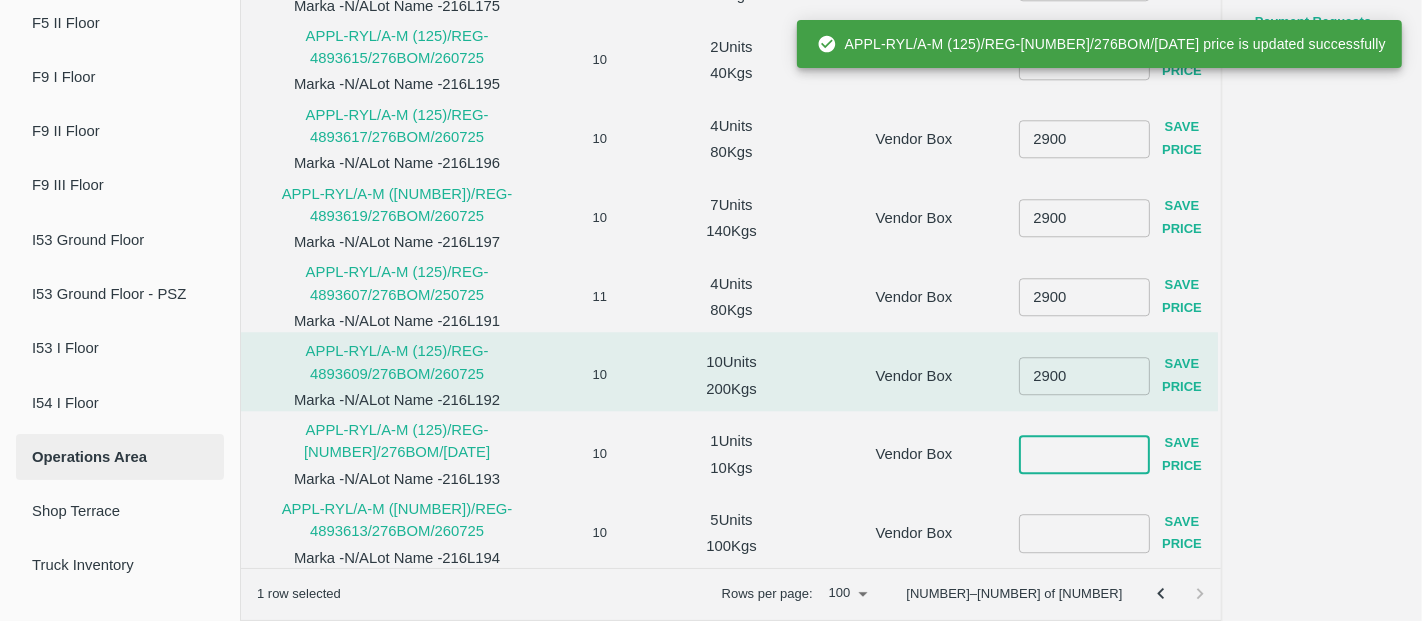 click at bounding box center (1084, 454) 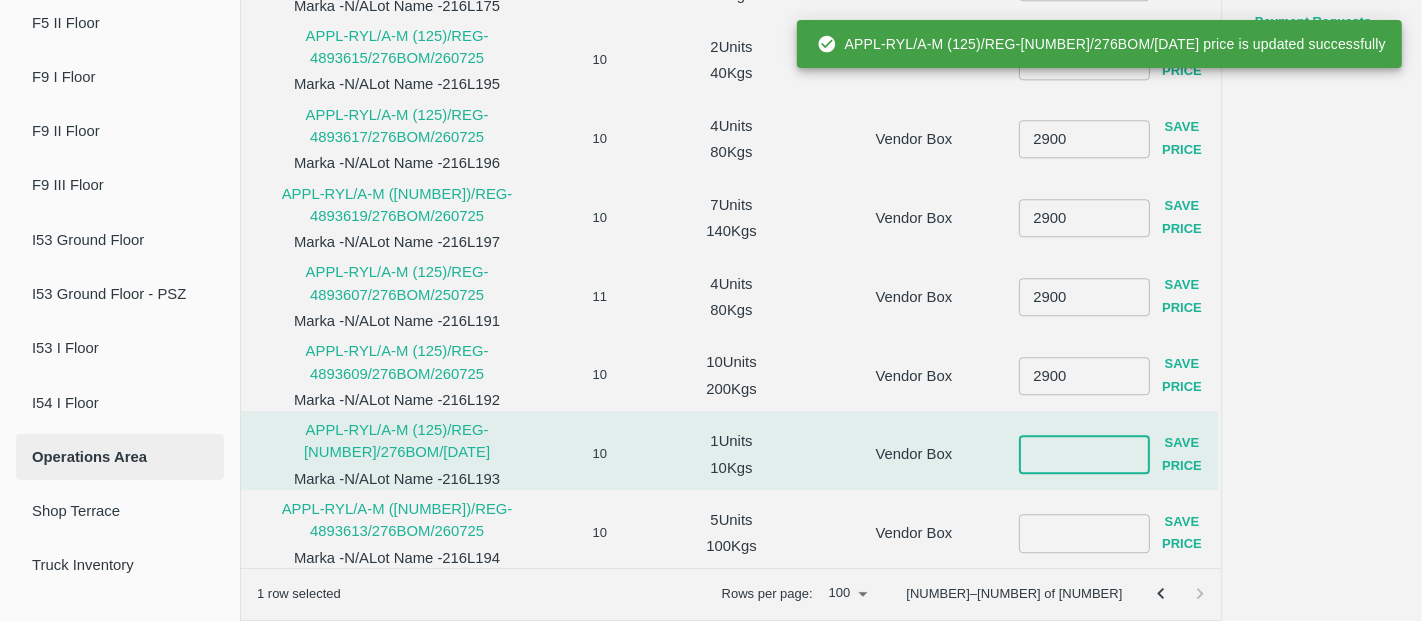 paste on "2900" 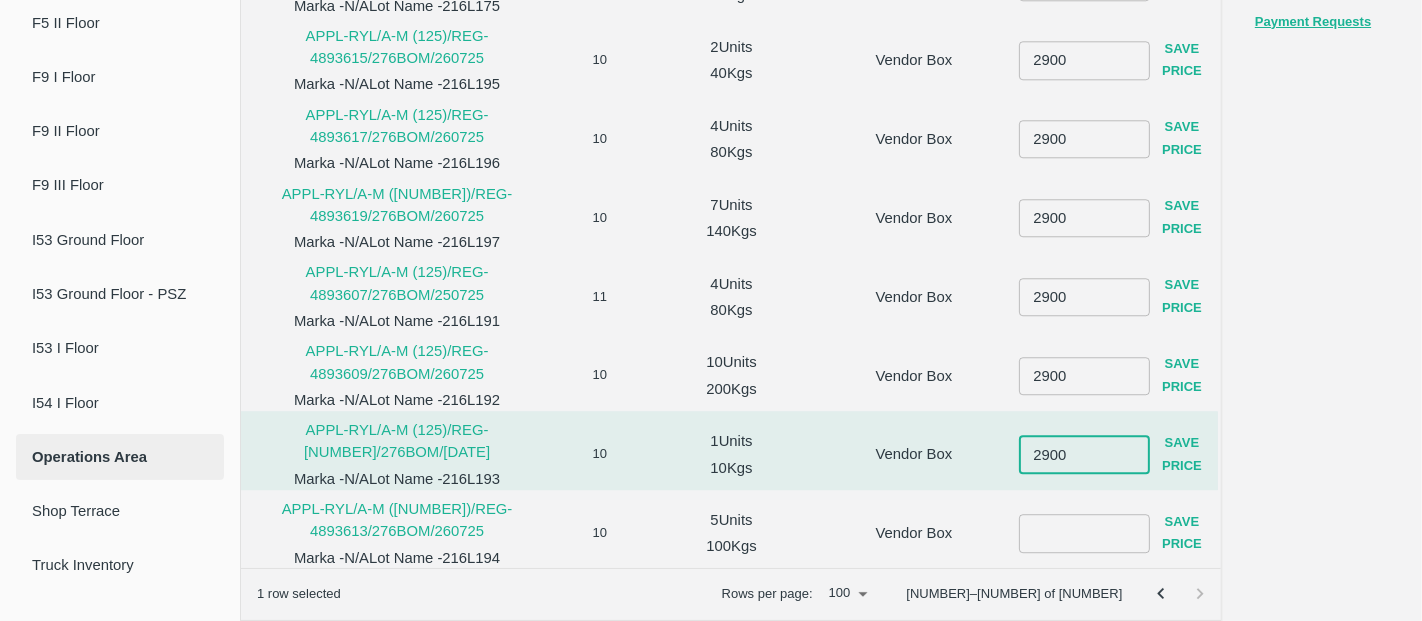 type on "2900" 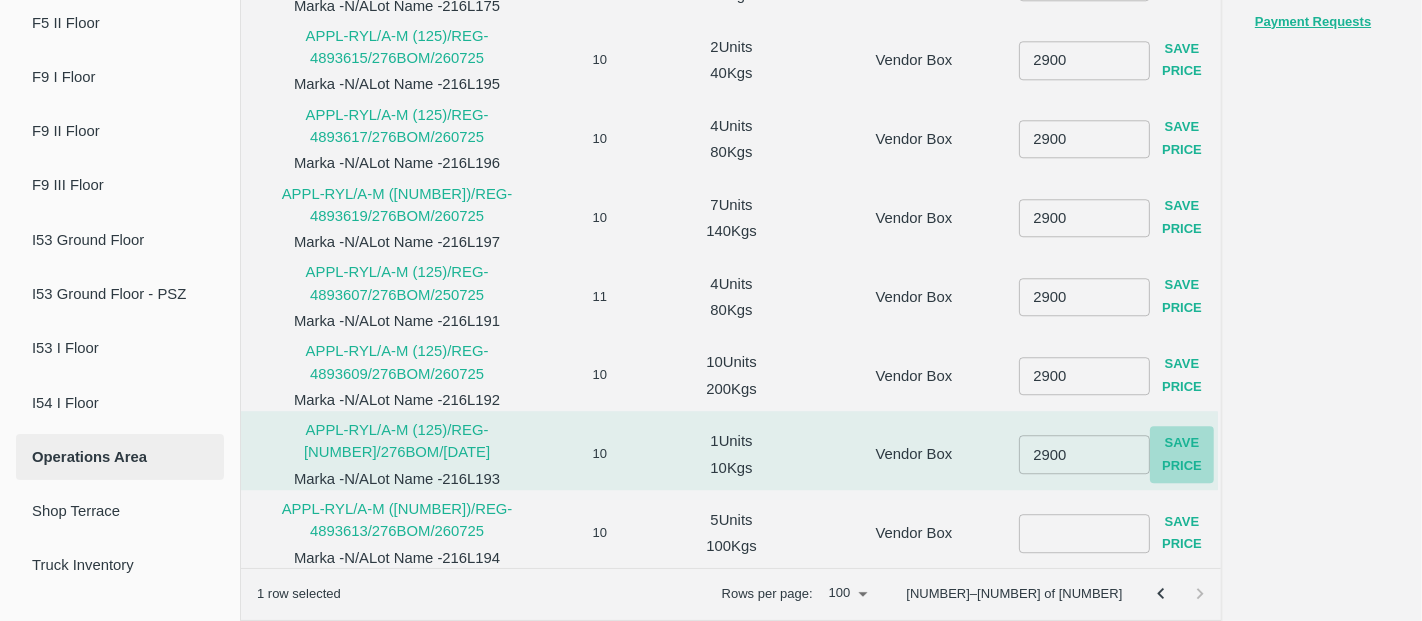 click on "Save Price" at bounding box center [1182, 455] 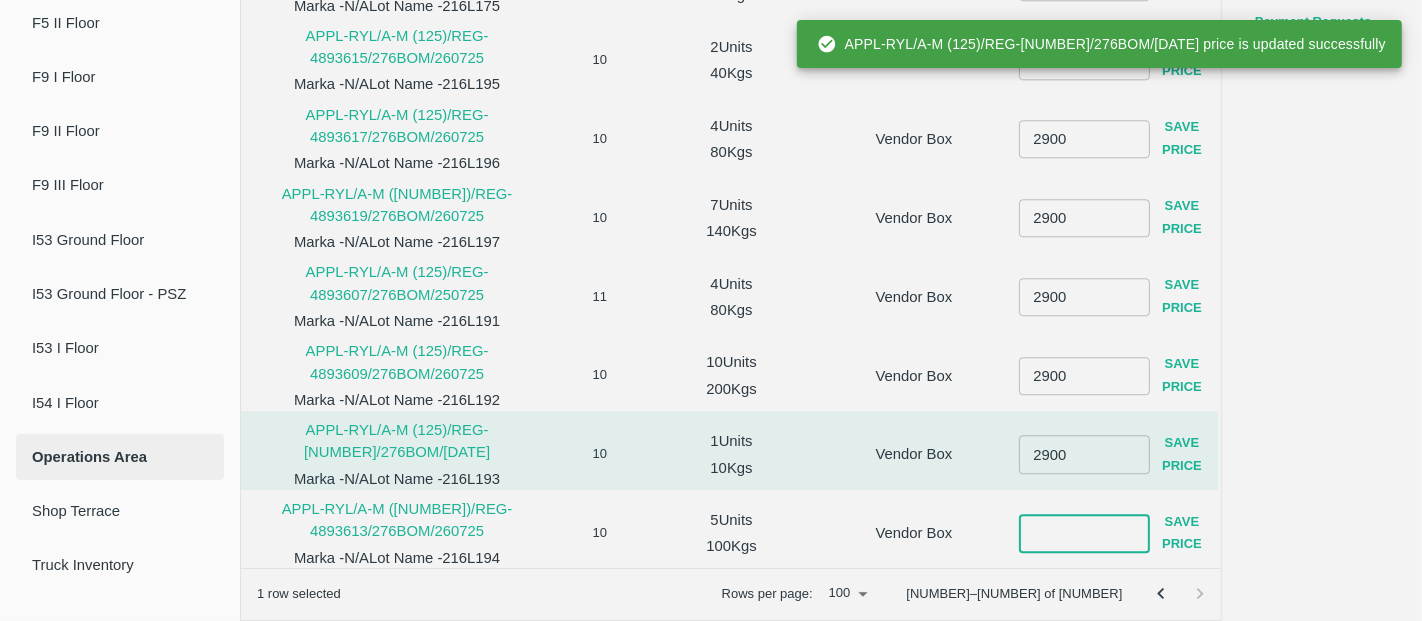 click at bounding box center (1084, 533) 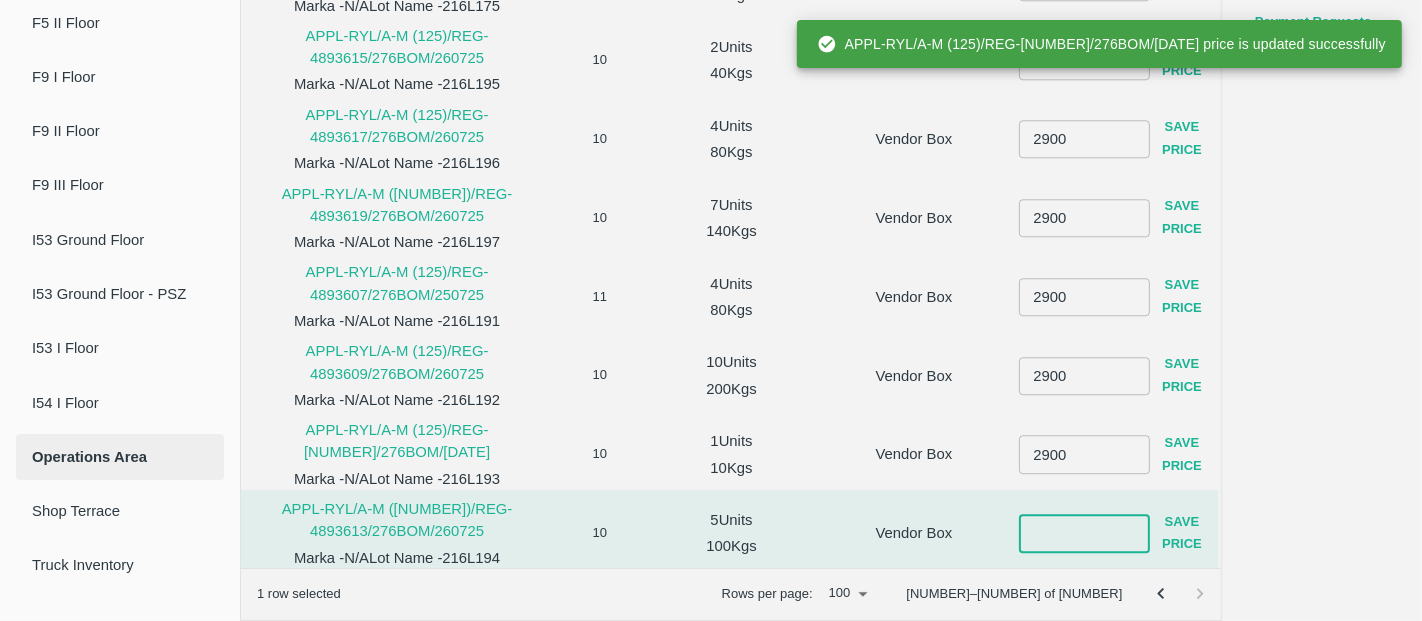 paste on "2900" 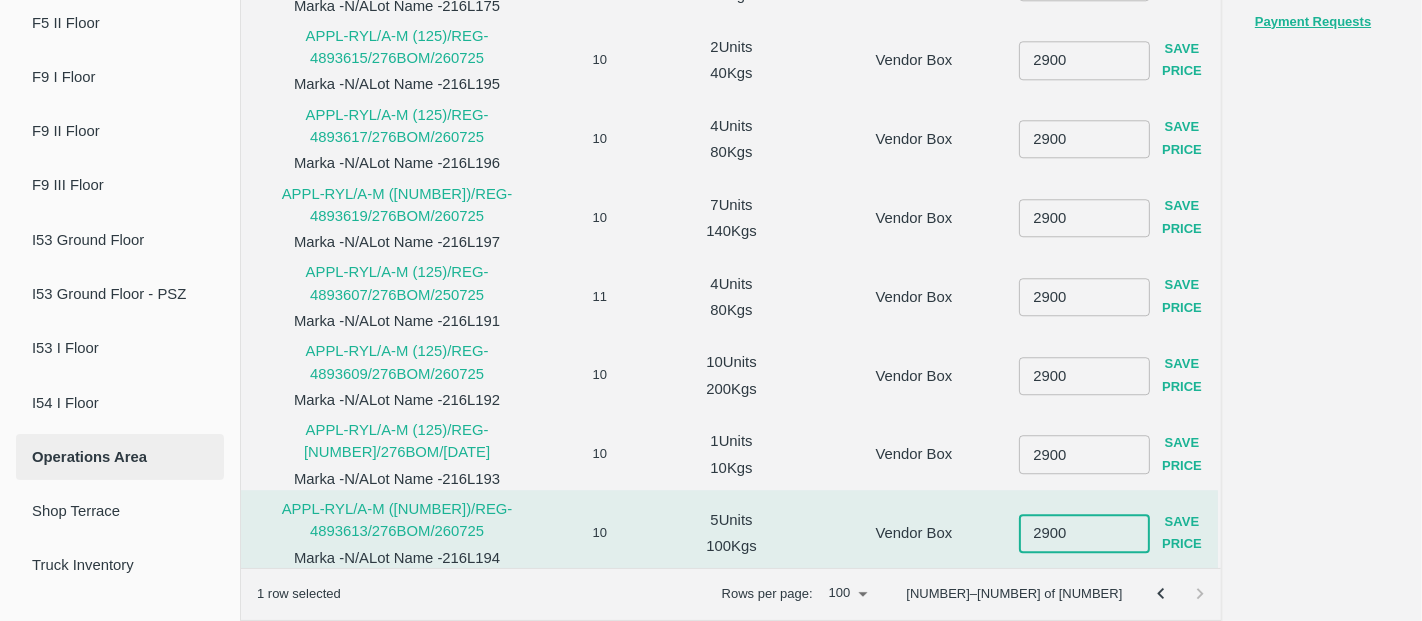 type on "2900" 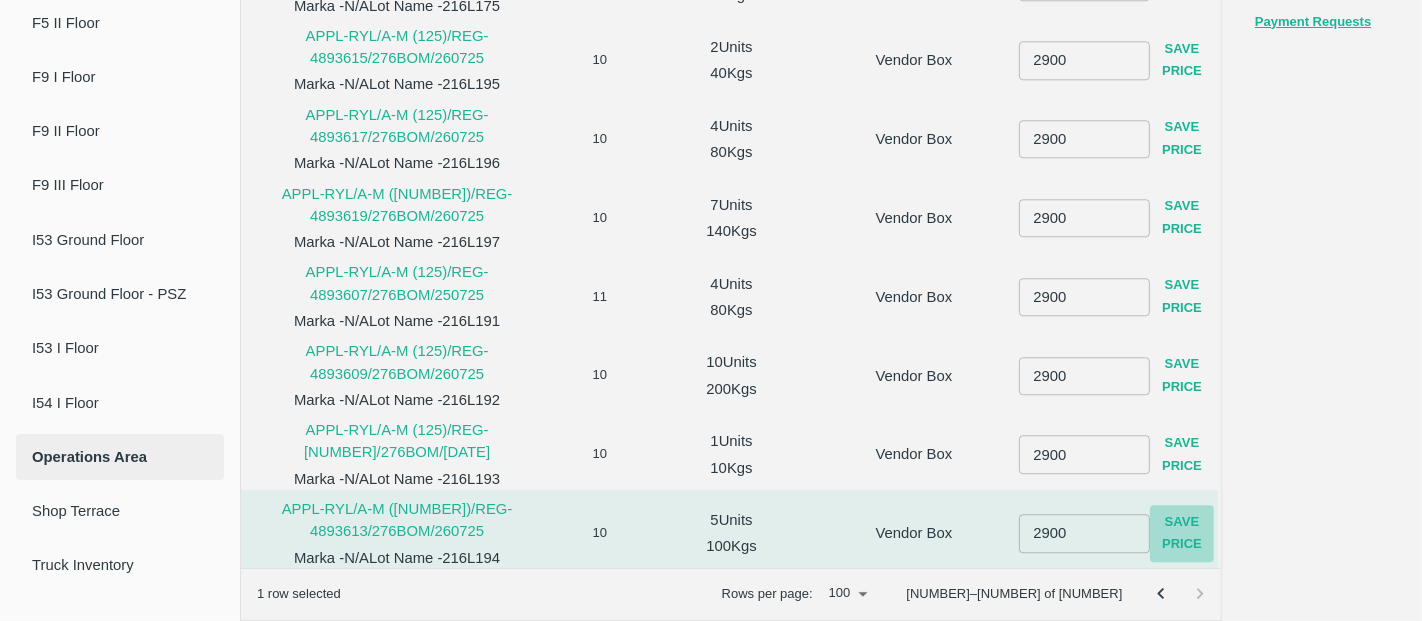 click on "Save Price" at bounding box center [1182, 534] 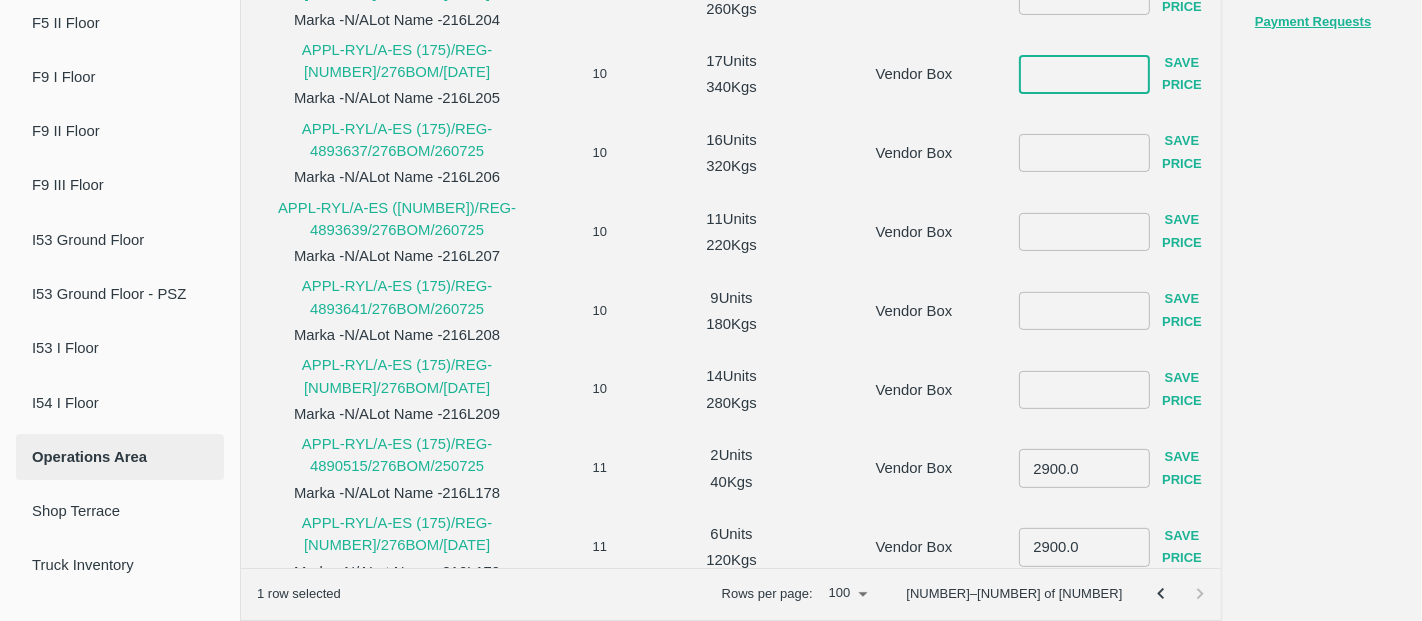 click at bounding box center (1084, 74) 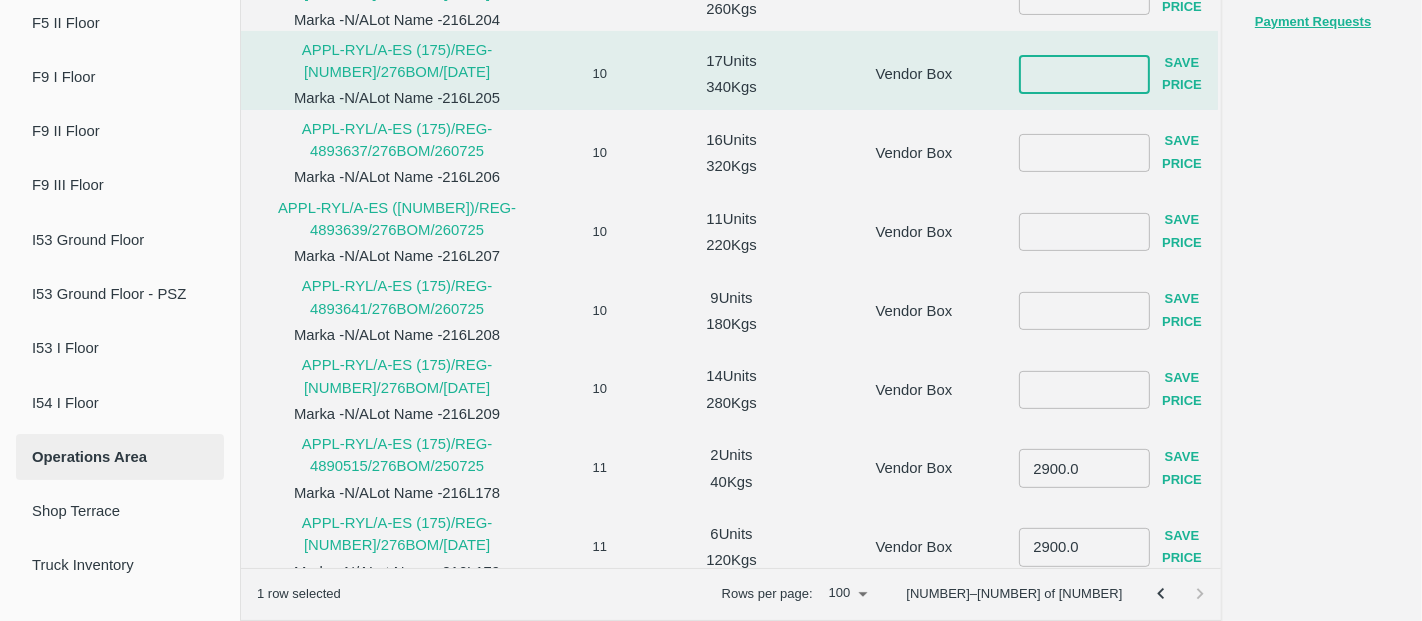 paste on "2900" 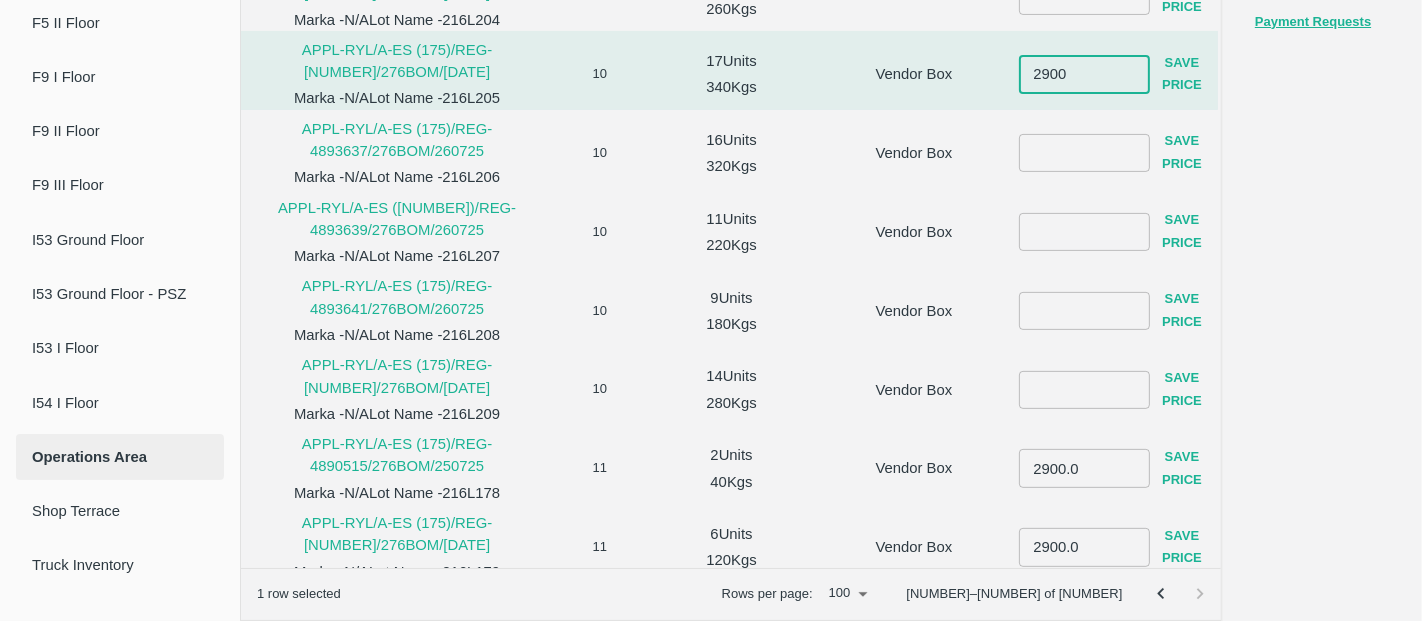 type on "2900" 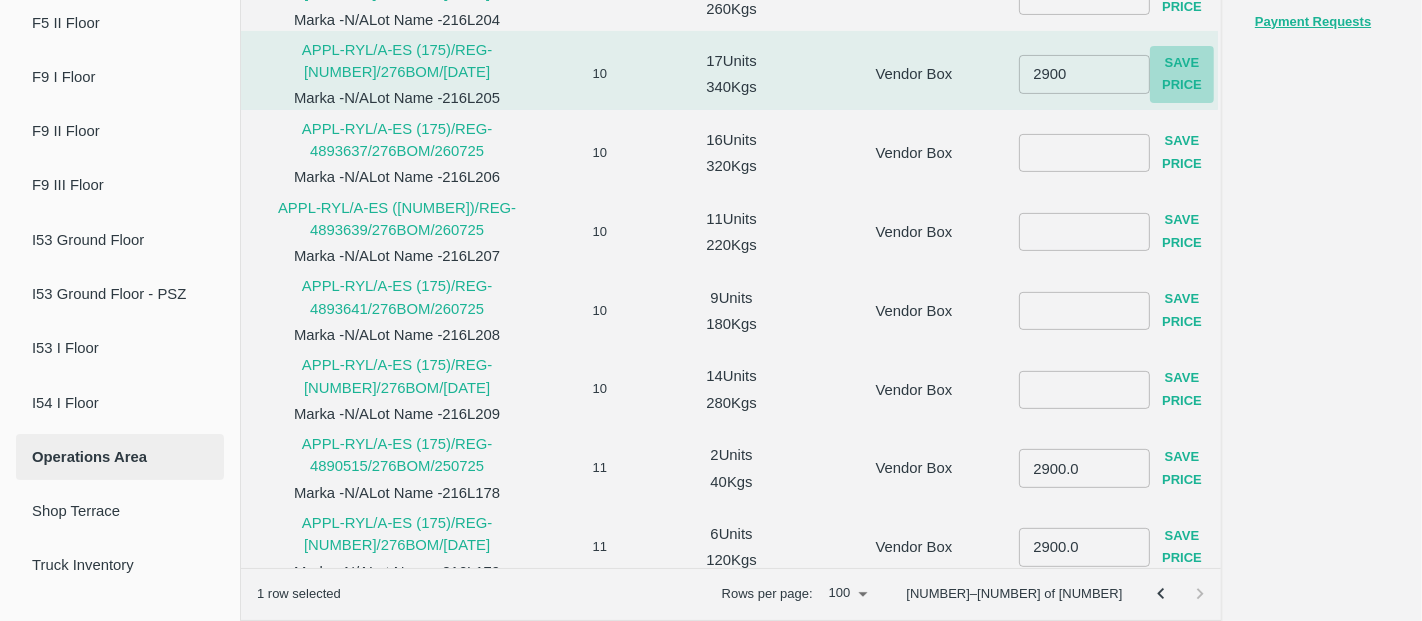 click on "Save Price" at bounding box center (1182, 74) 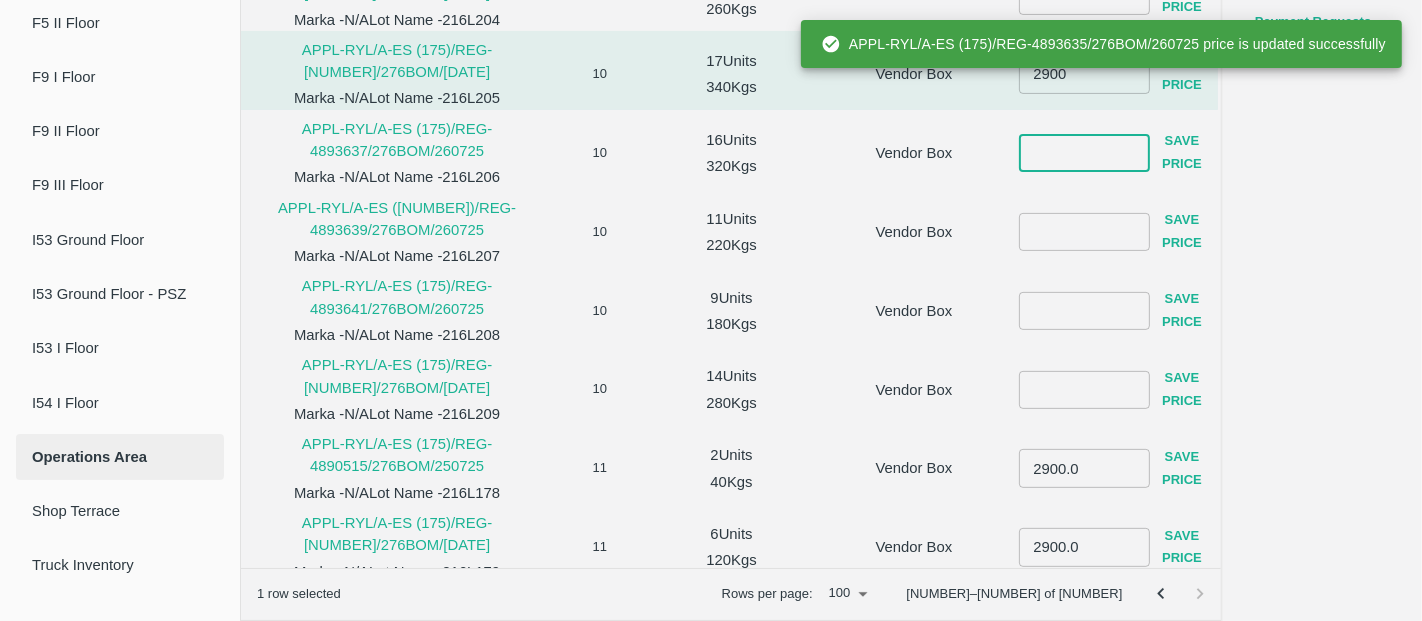 click at bounding box center (1084, 153) 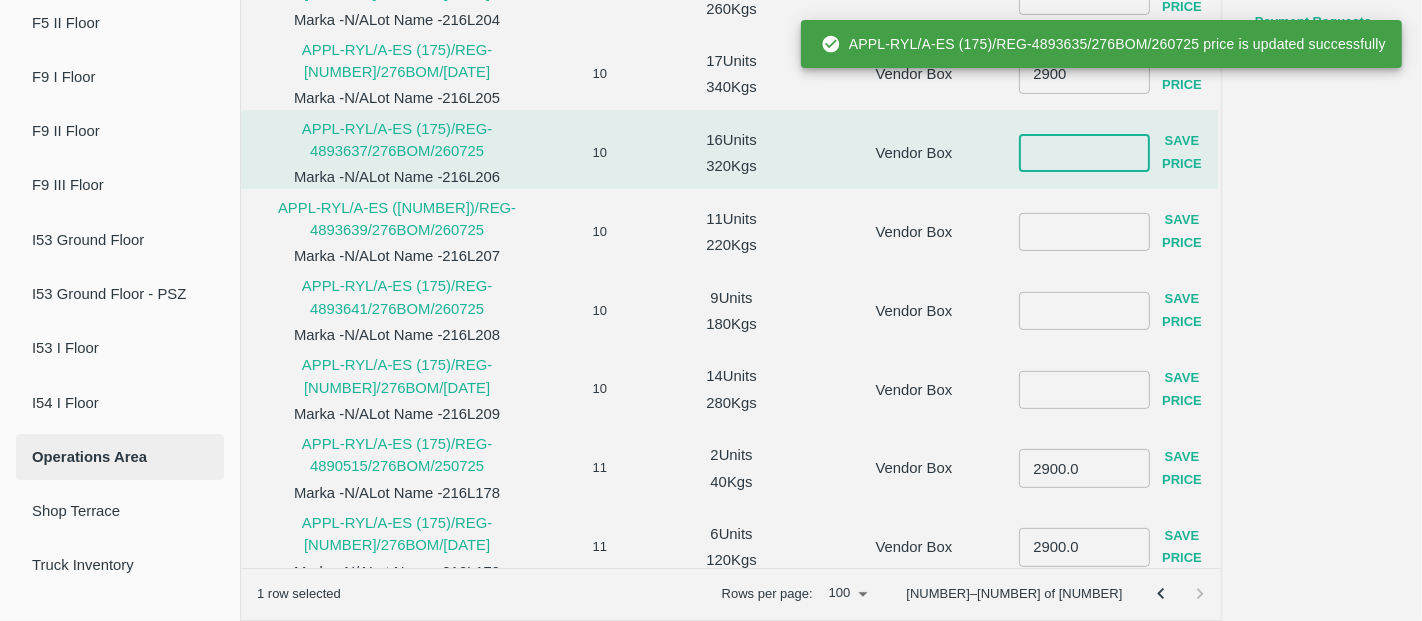 paste on "2900" 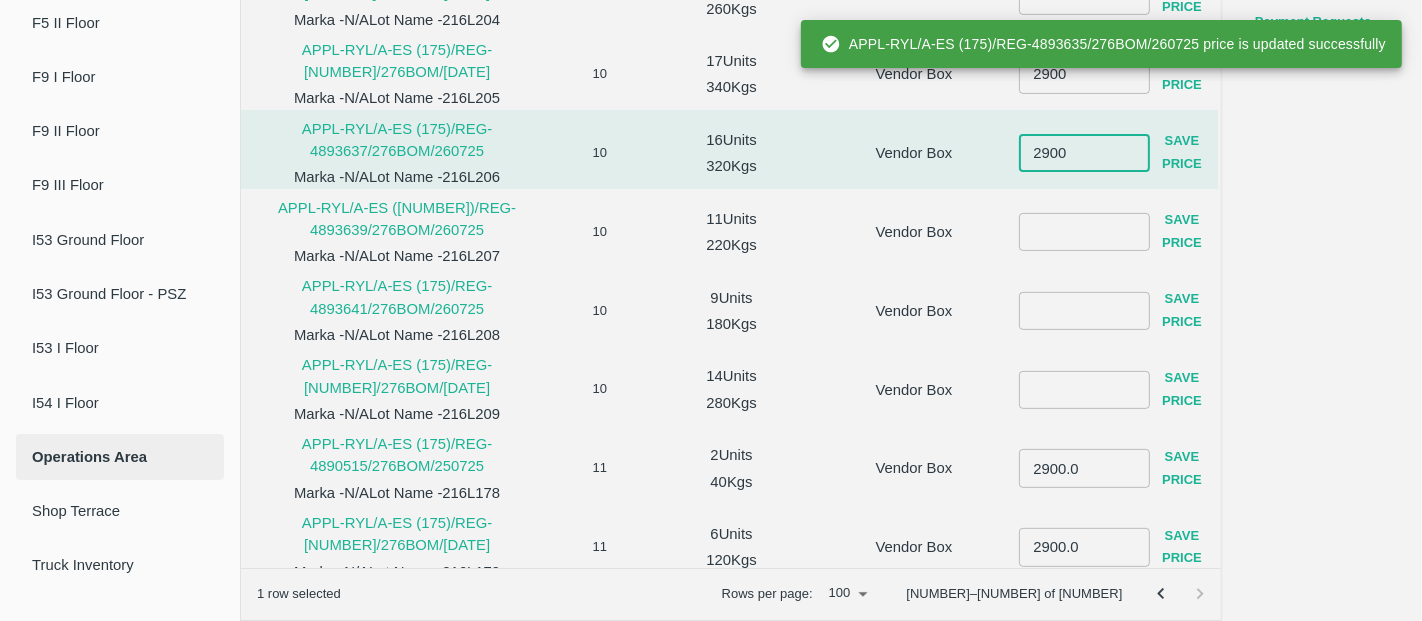 type on "2900" 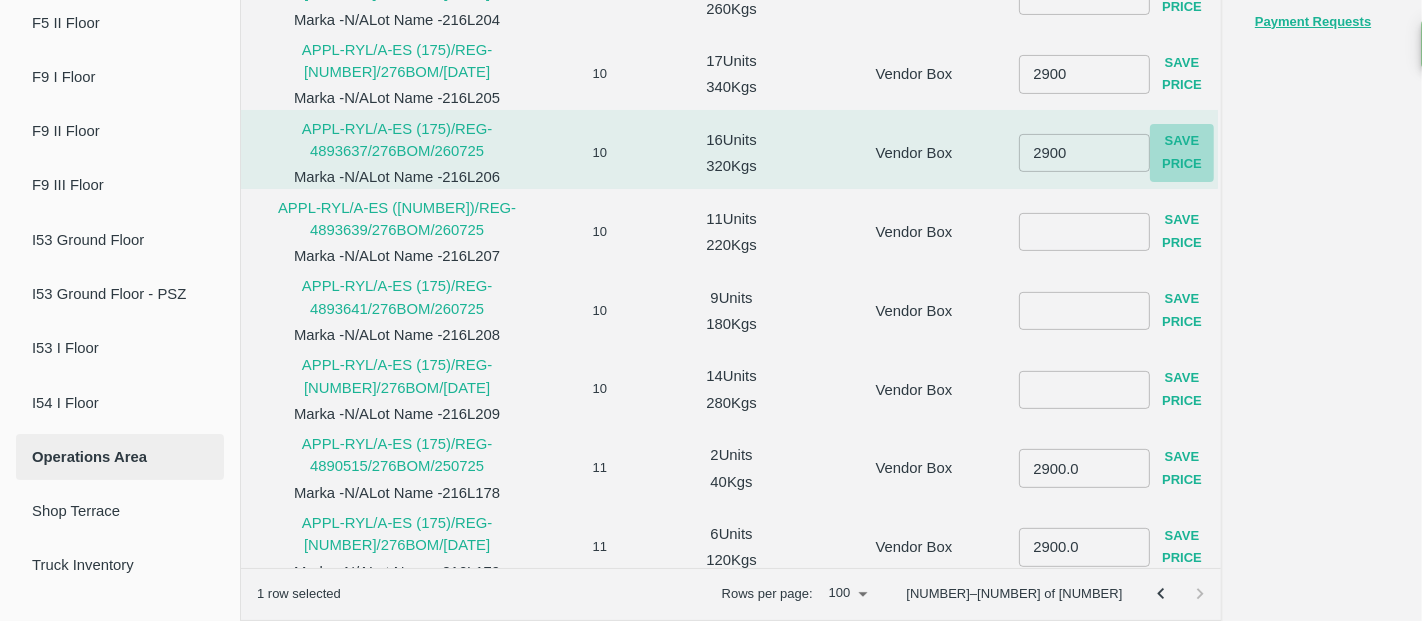 click on "Save Price" at bounding box center (1182, 153) 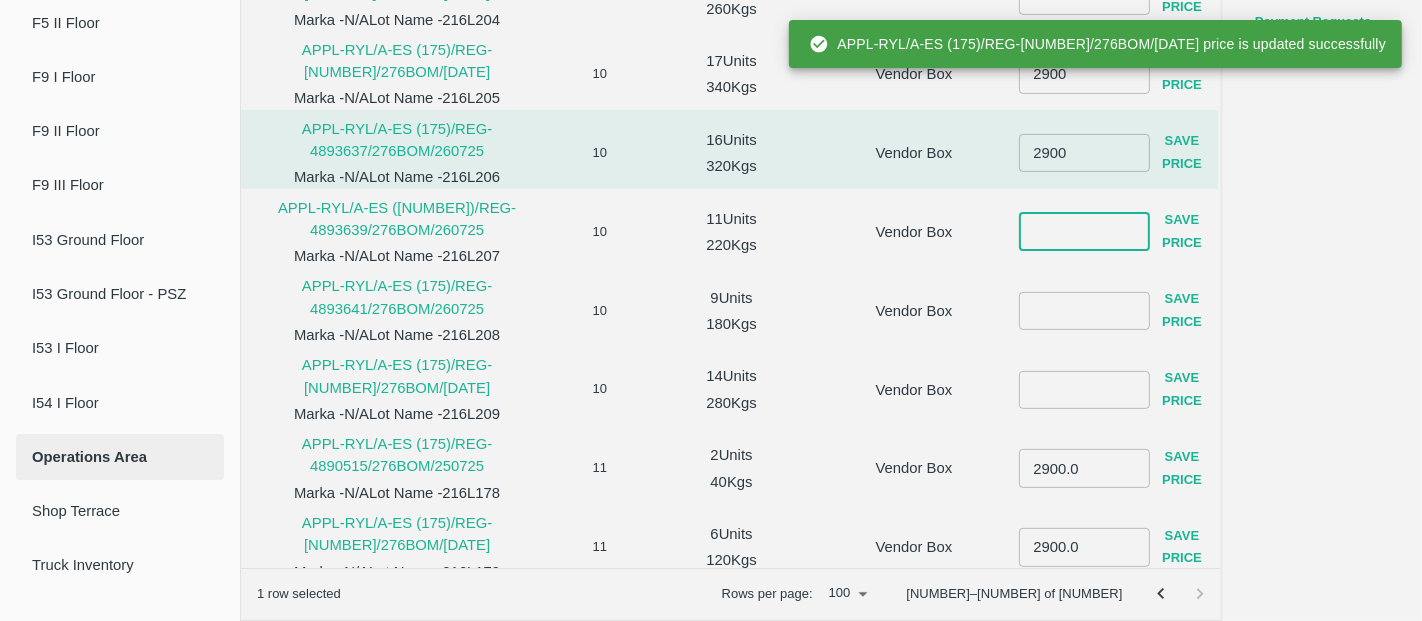 click at bounding box center (1084, 232) 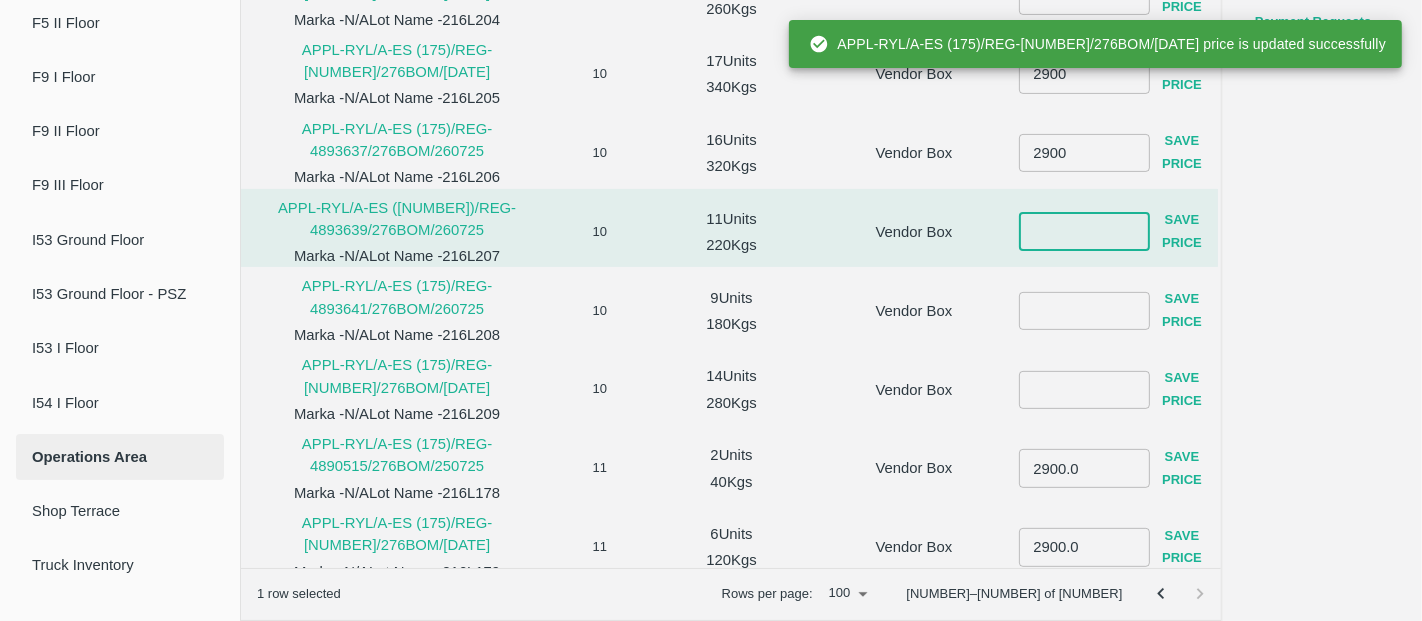 paste on "2900" 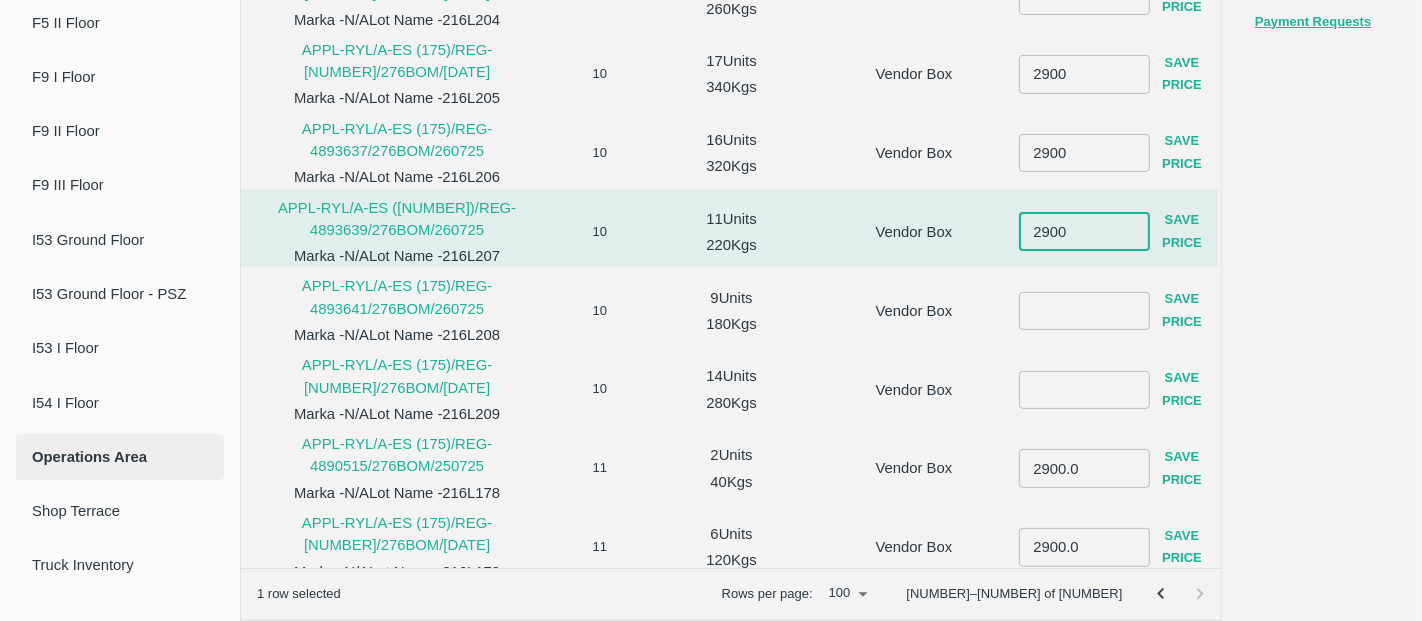 type on "2900" 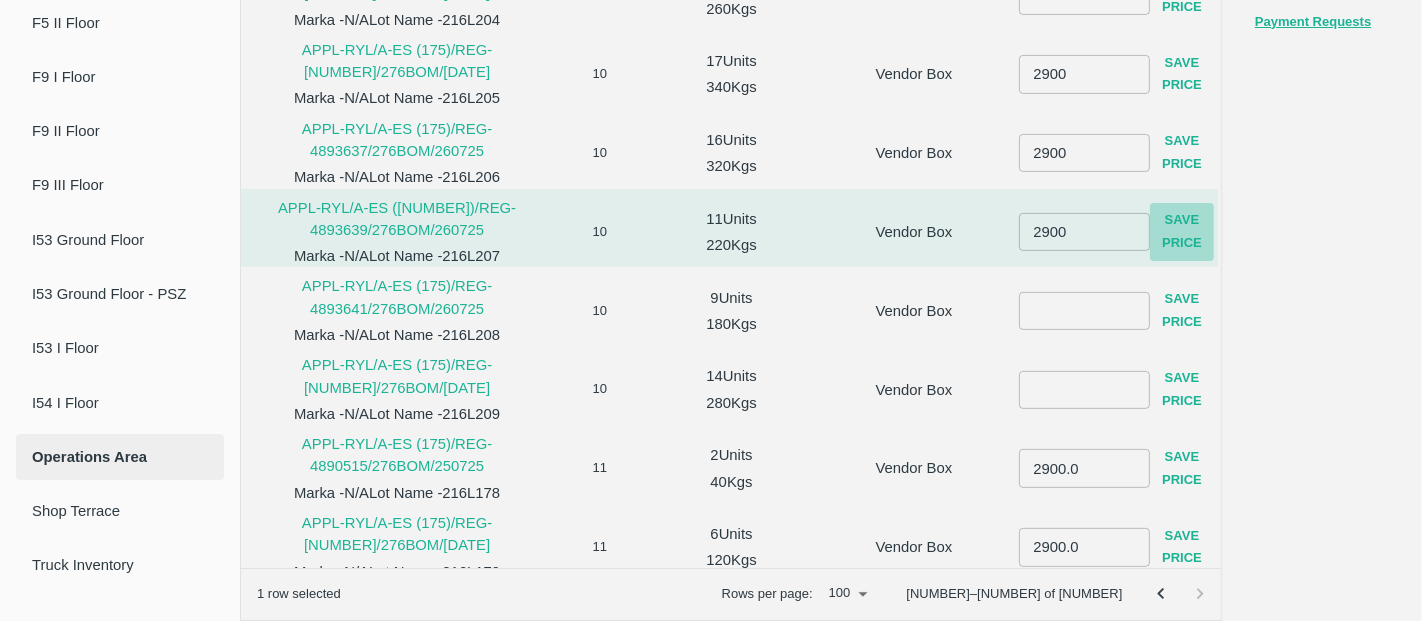 click on "Save Price" at bounding box center (1182, 232) 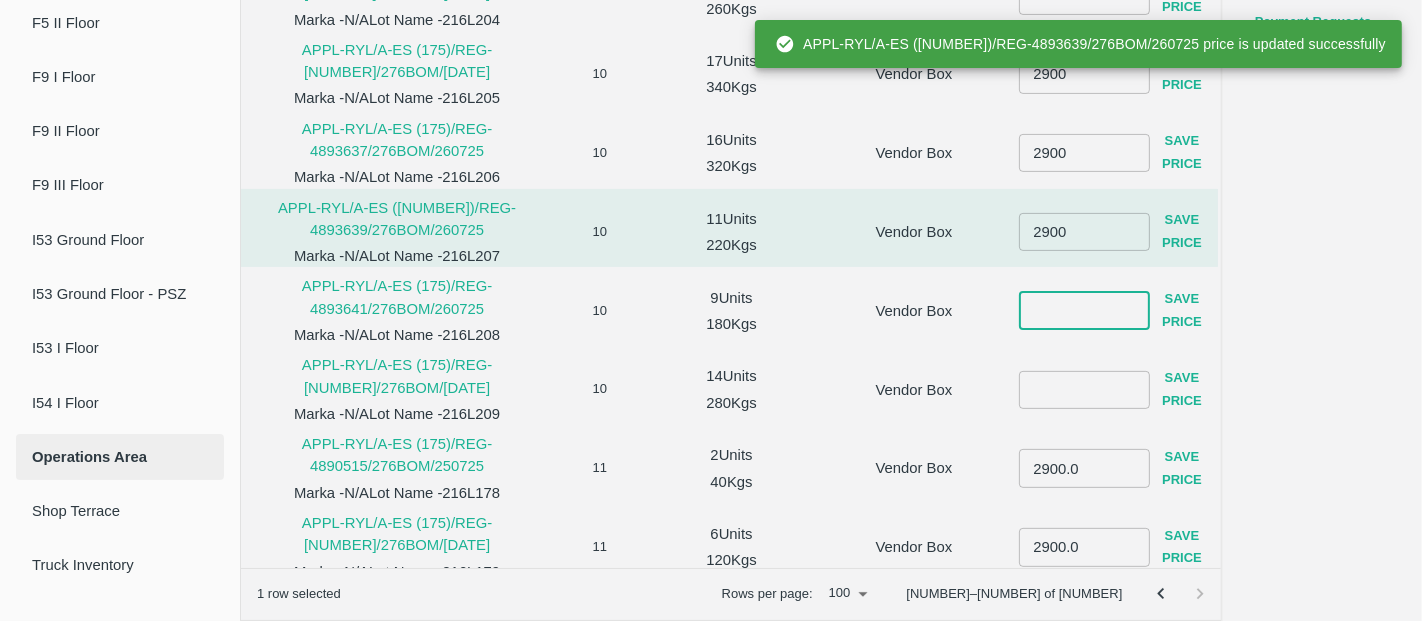 click at bounding box center [1084, 310] 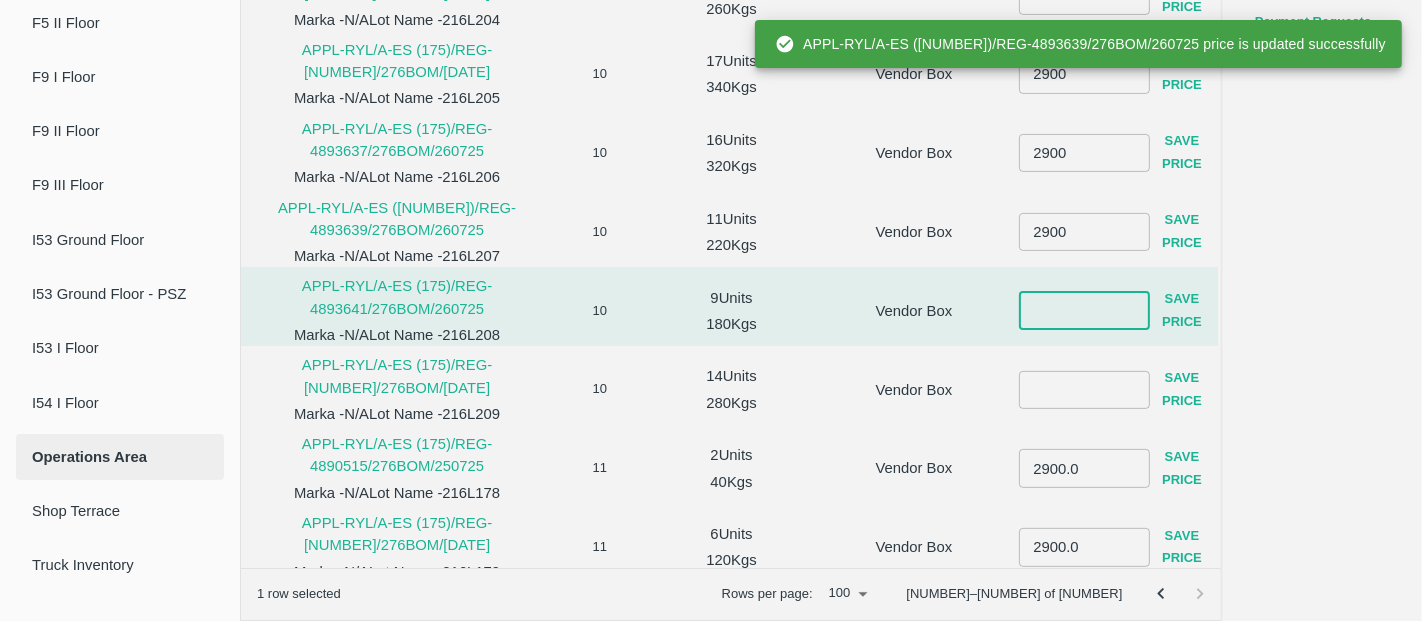 paste on "2900" 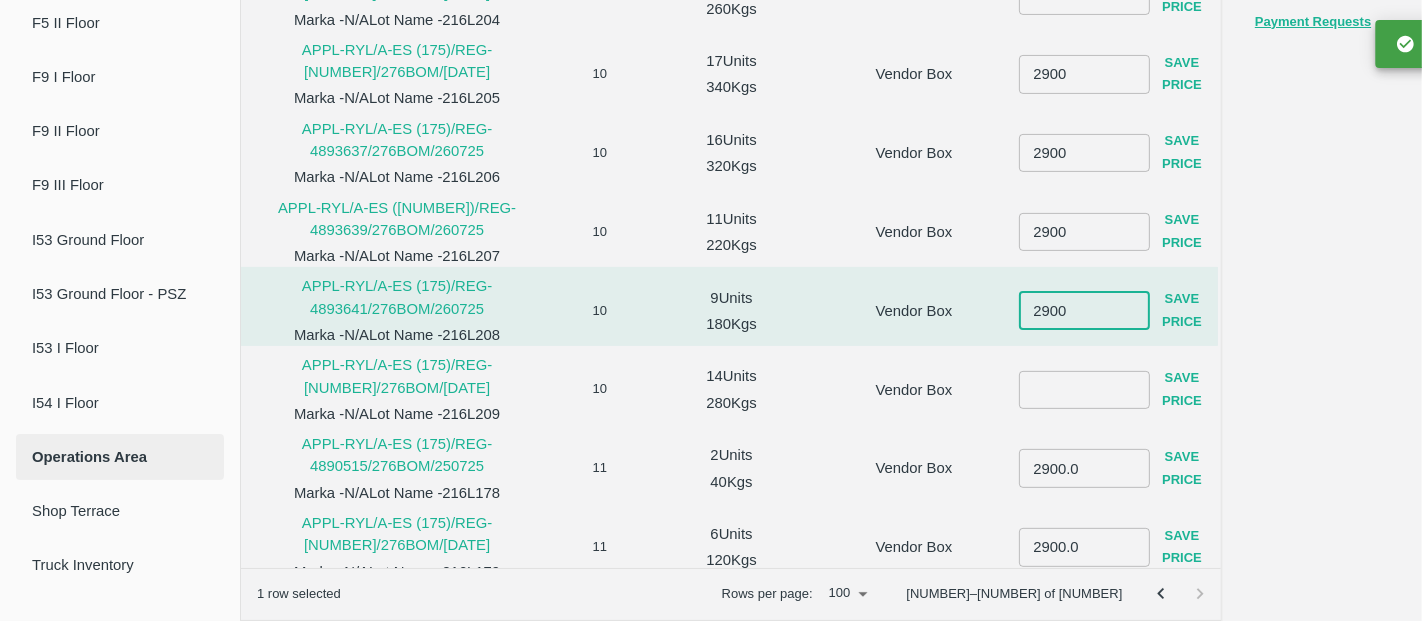 type on "2900" 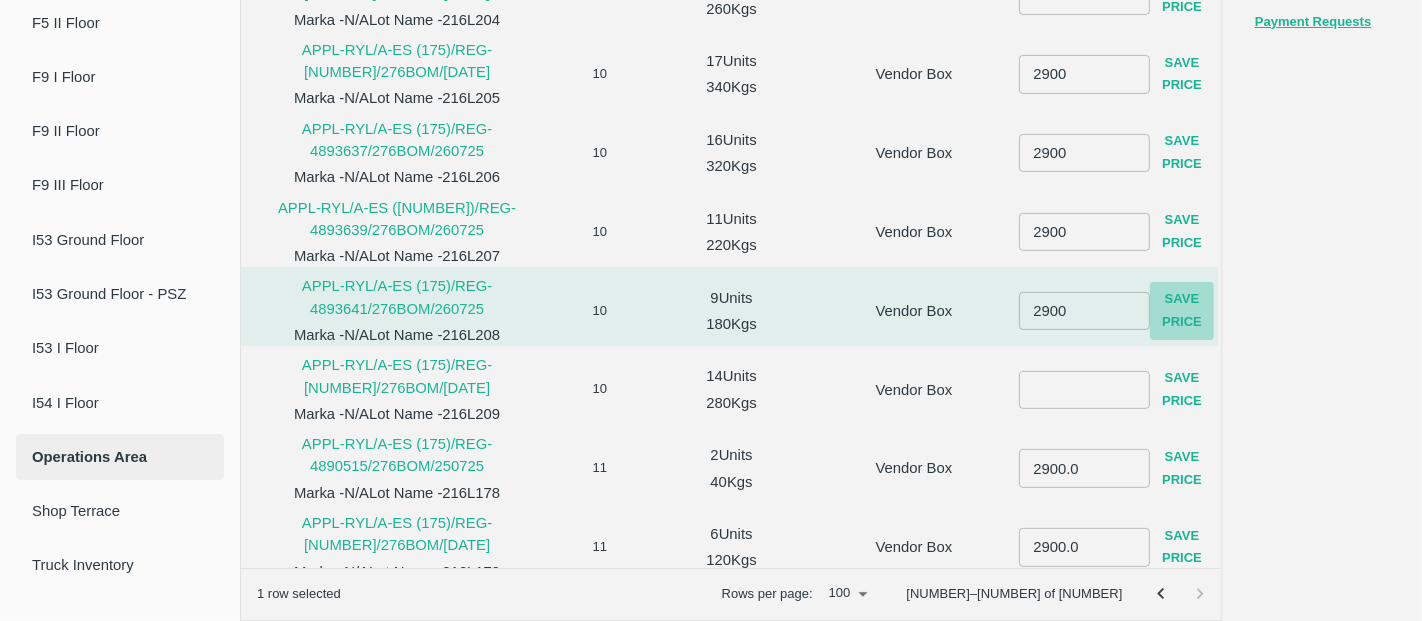 click on "Save Price" at bounding box center (1182, 311) 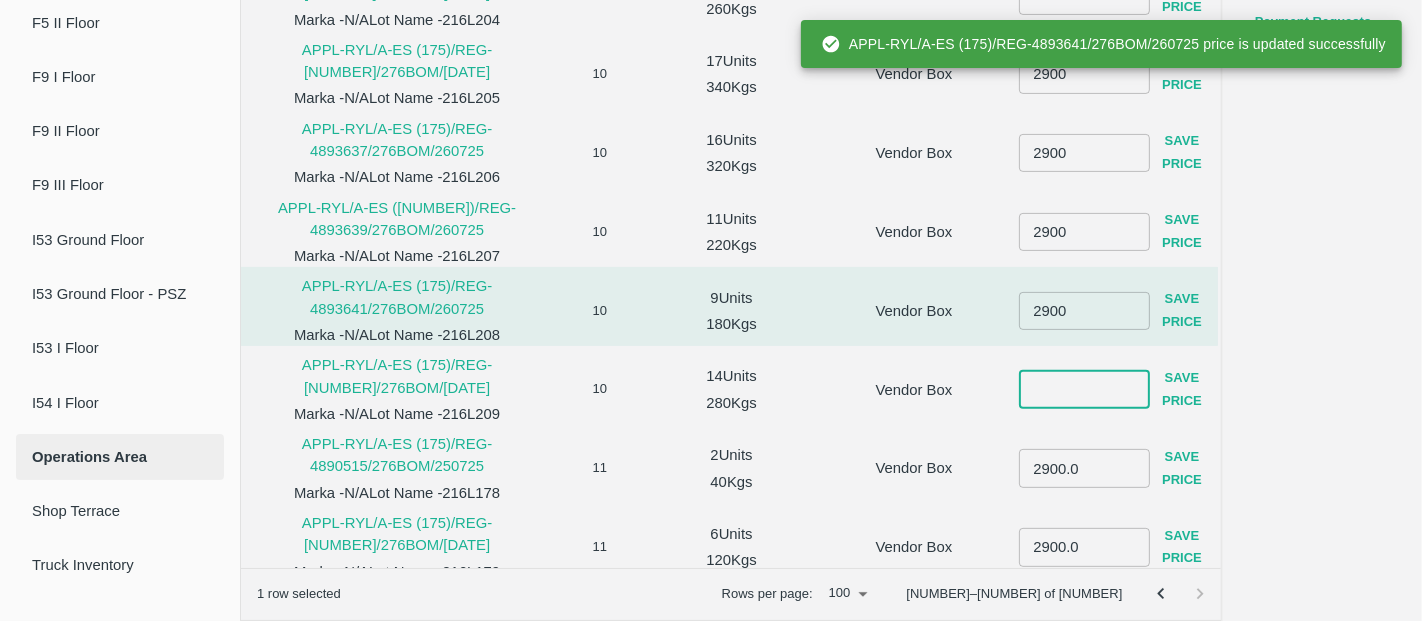 click at bounding box center (1084, 389) 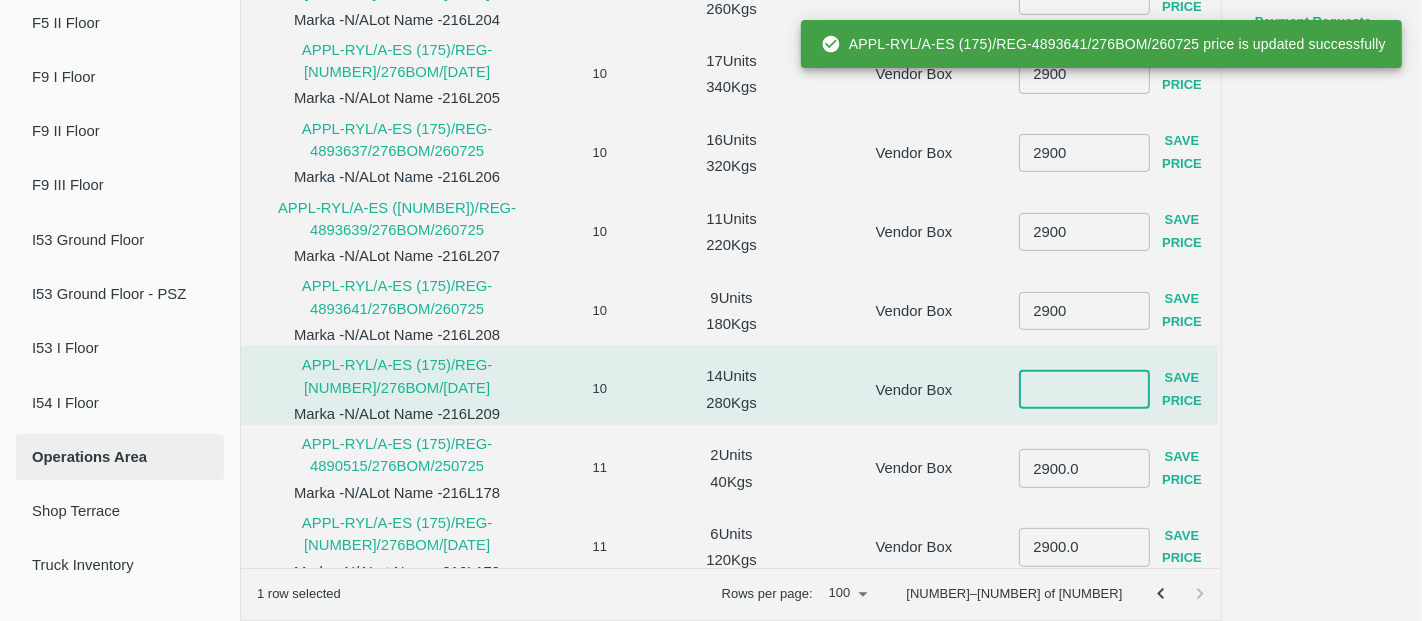 paste on "2900" 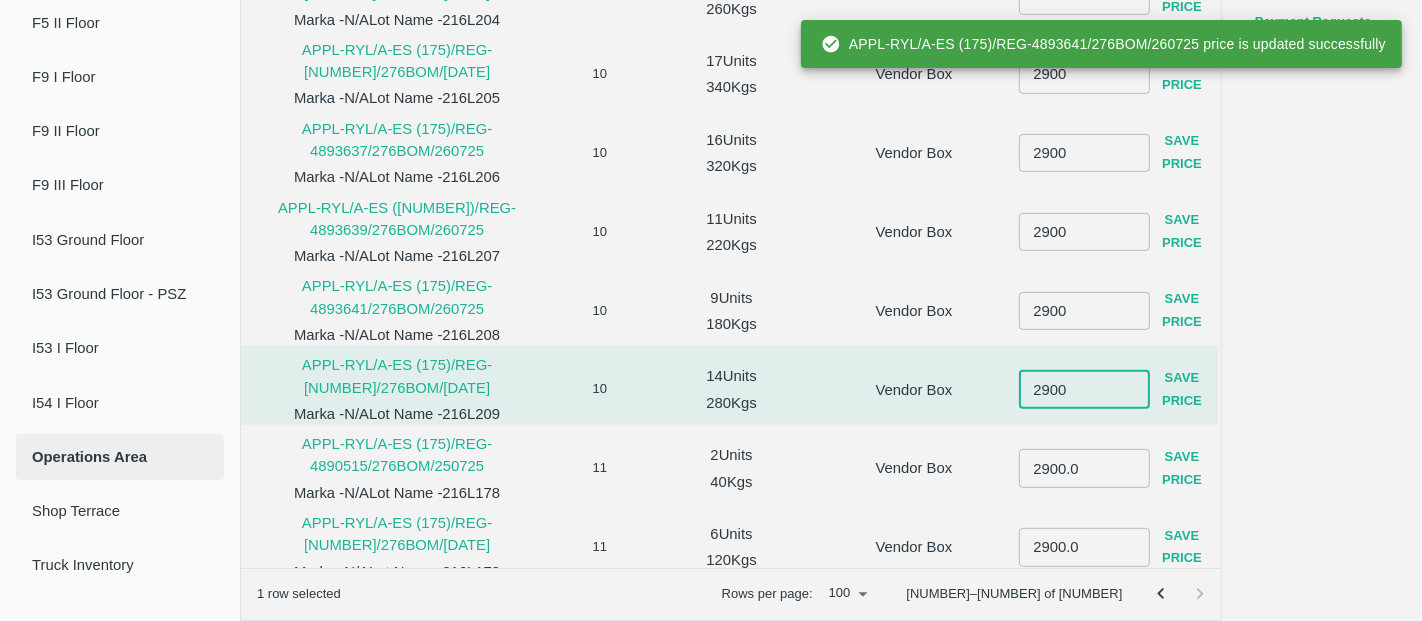 type on "2900" 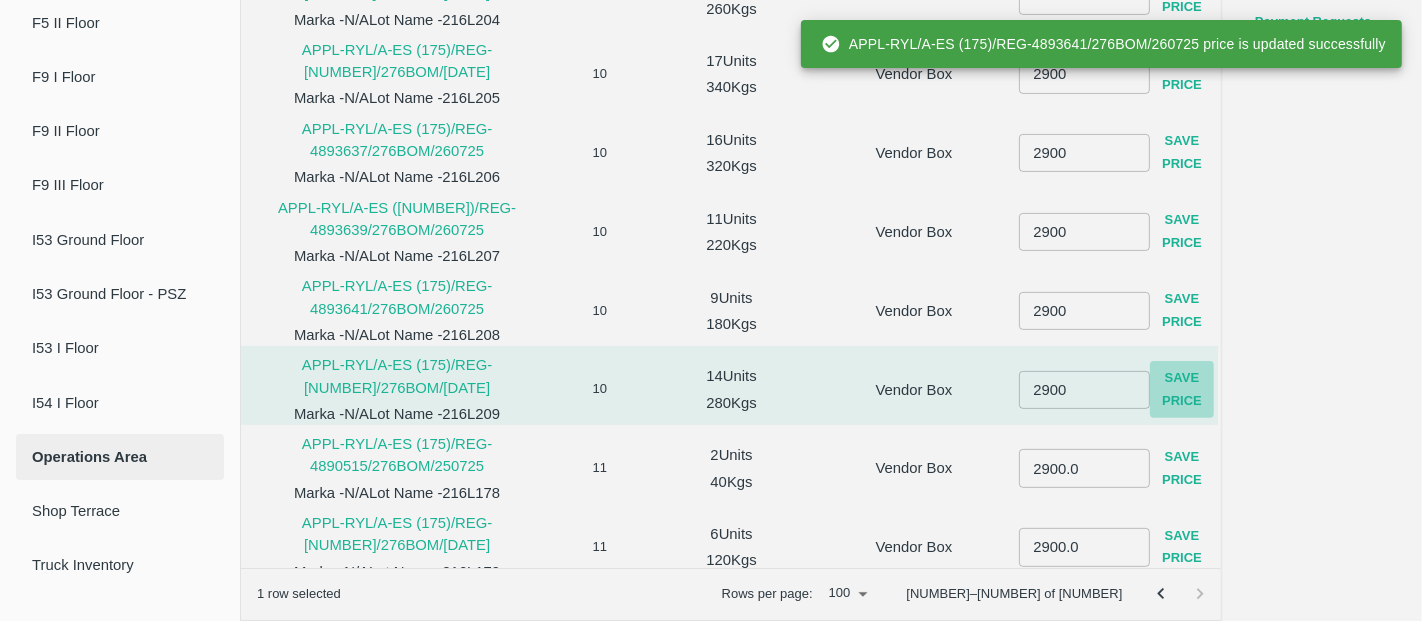click on "Save Price" at bounding box center (1182, 390) 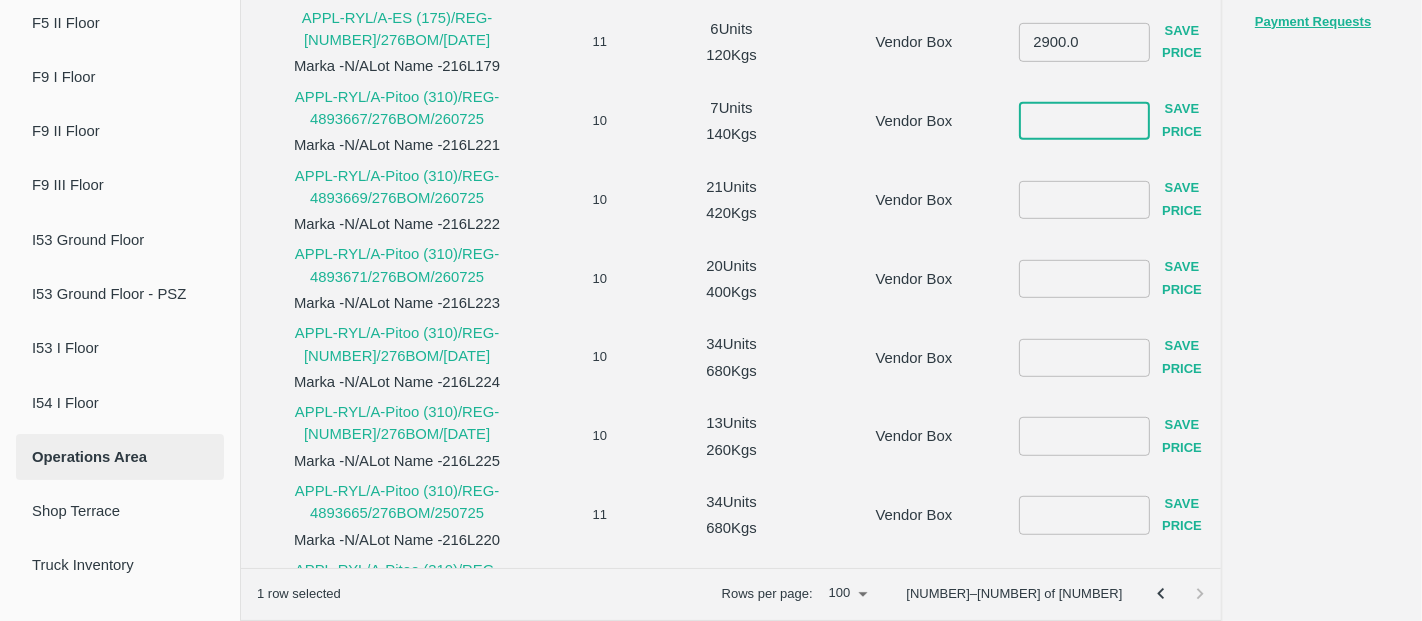 click at bounding box center (1084, 121) 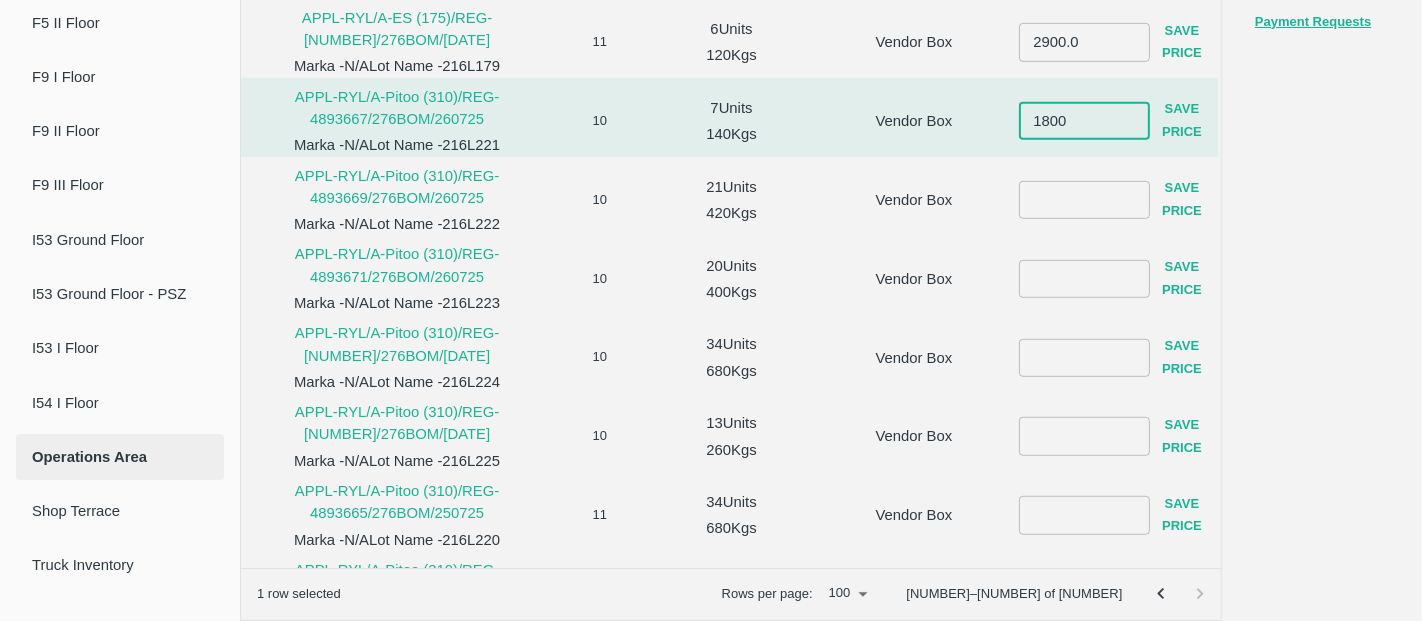 type on "1800" 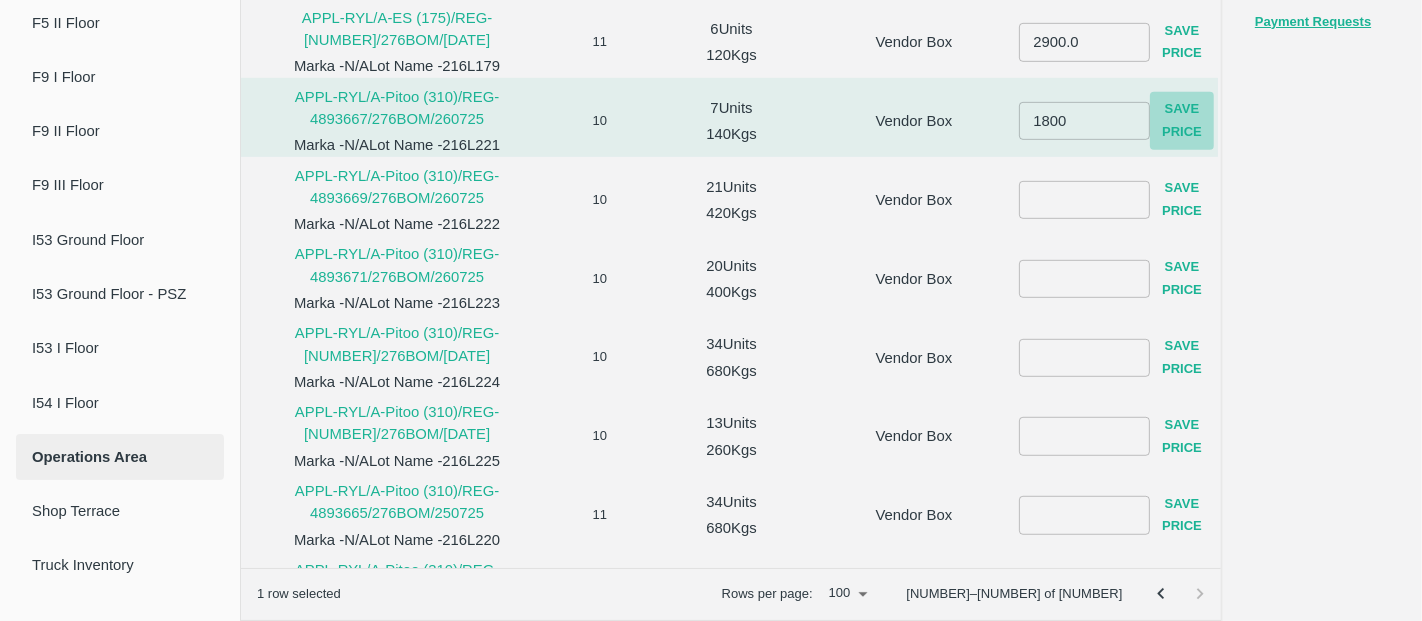 click on "Save Price" at bounding box center (1182, 121) 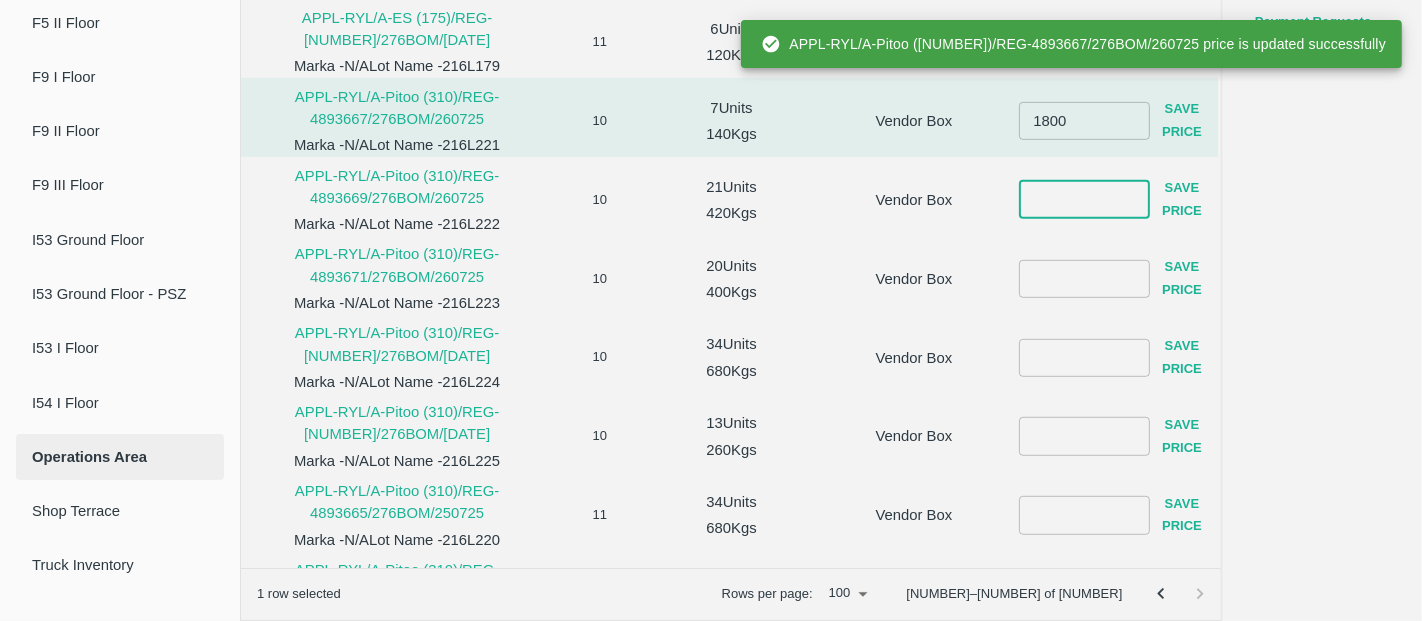 click at bounding box center (1084, 200) 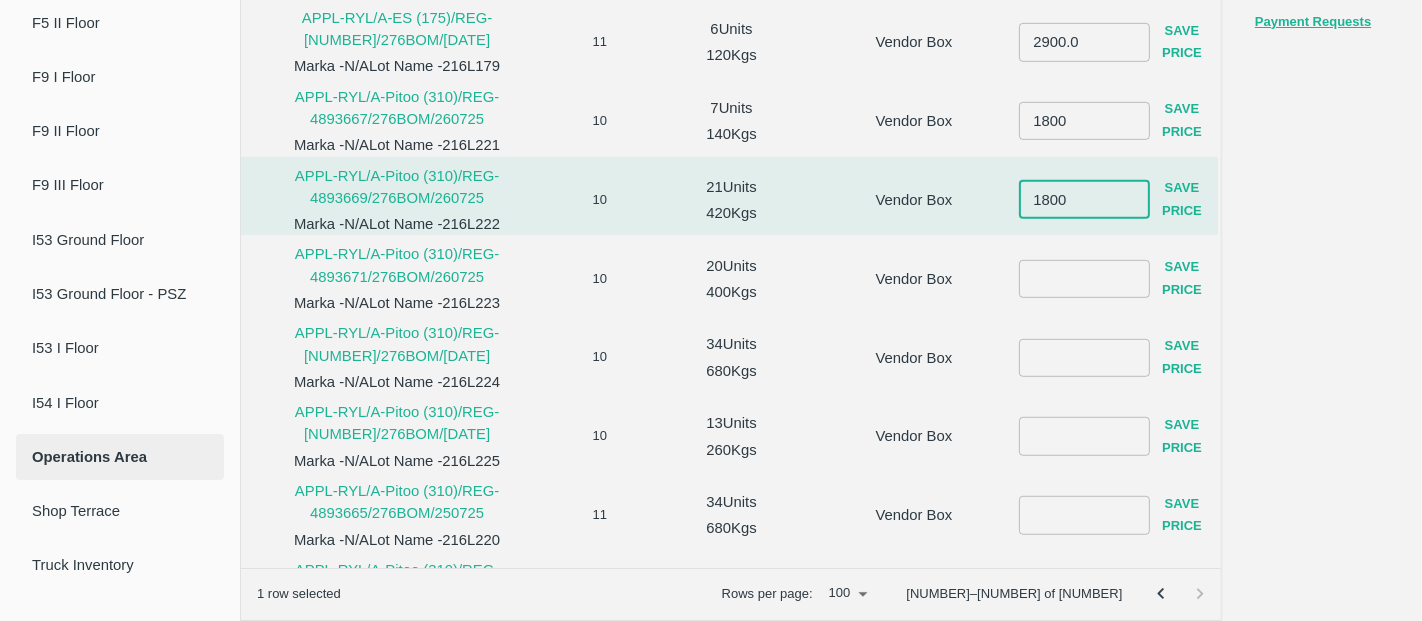 type on "1800" 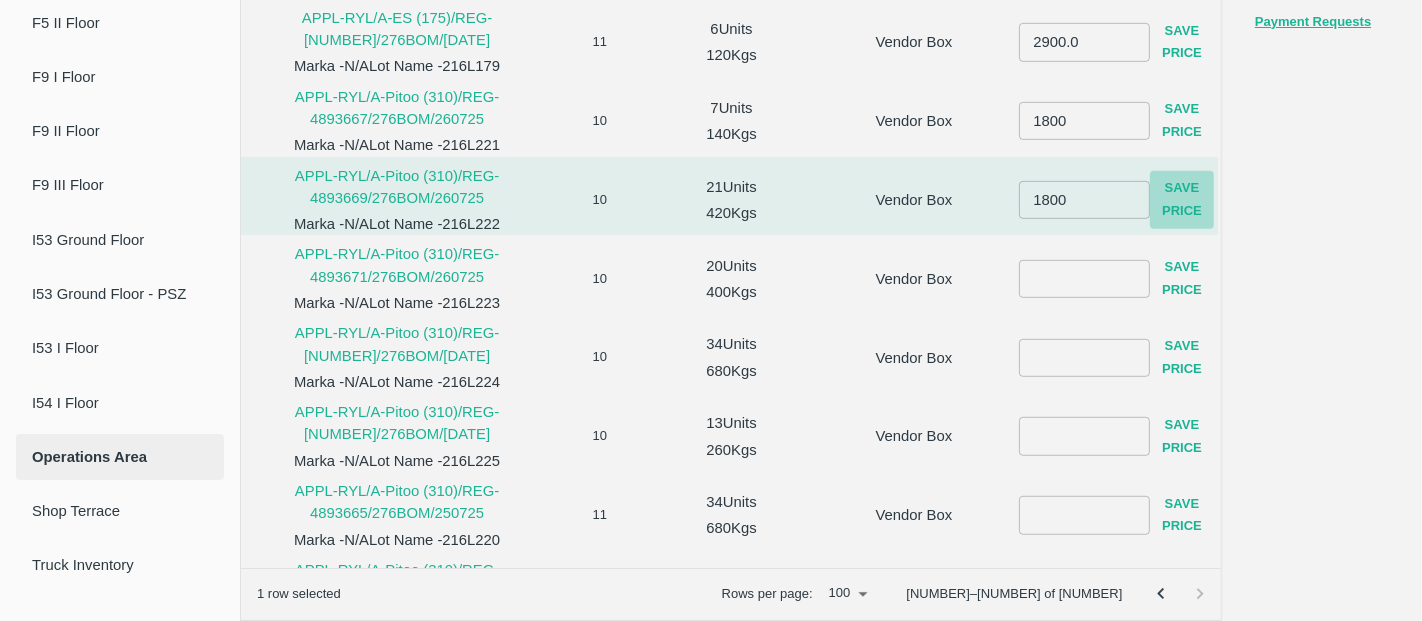 click on "Save Price" at bounding box center (1182, 200) 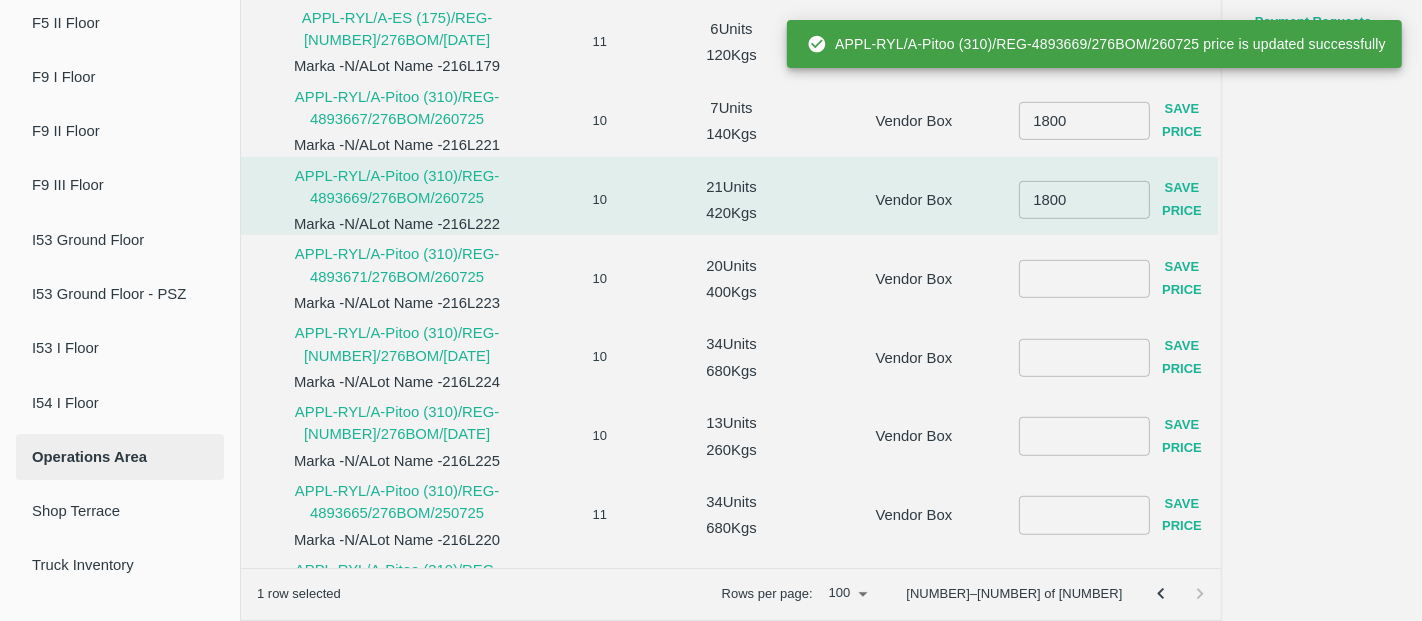 click at bounding box center [1084, 278] 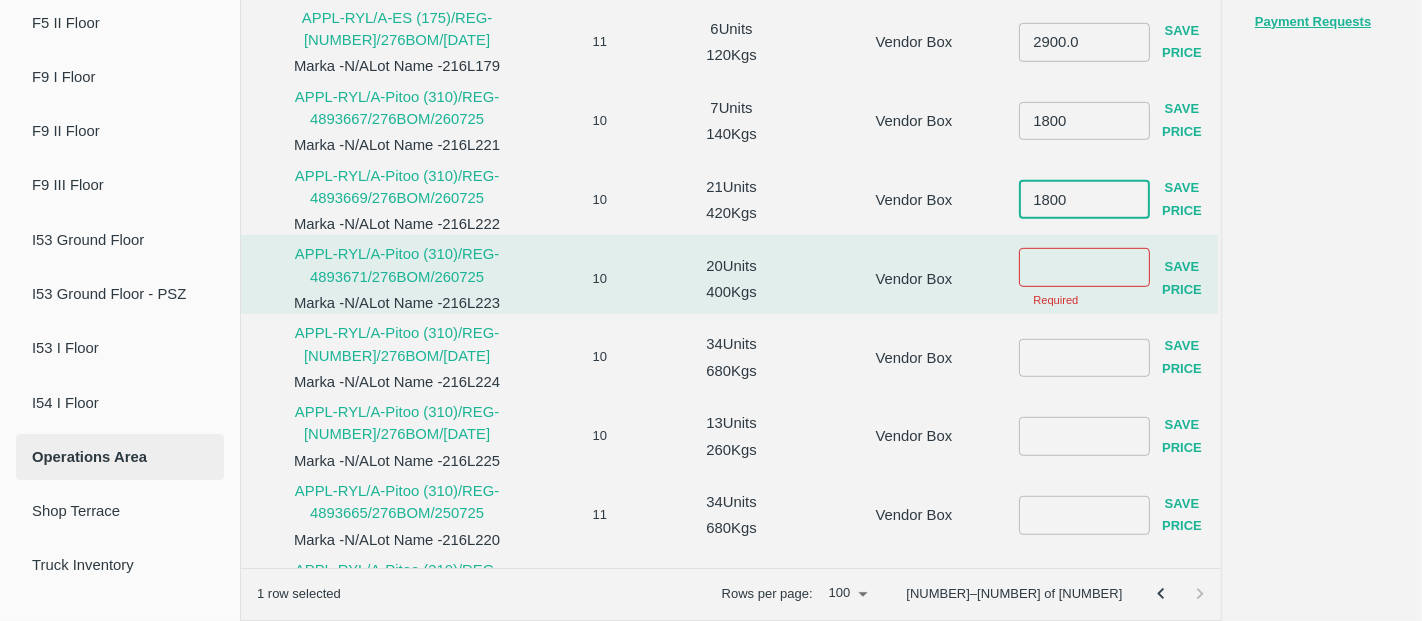 drag, startPoint x: 1031, startPoint y: 196, endPoint x: 1085, endPoint y: 188, distance: 54.589375 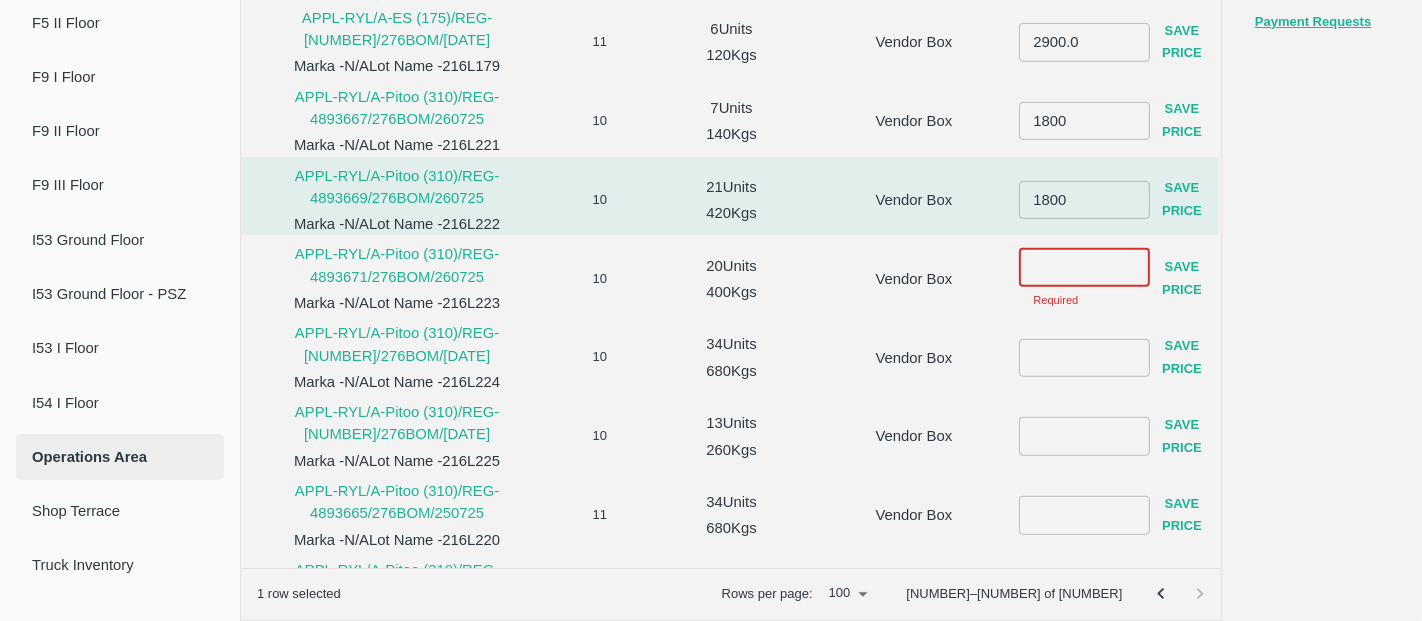 click at bounding box center [1084, 267] 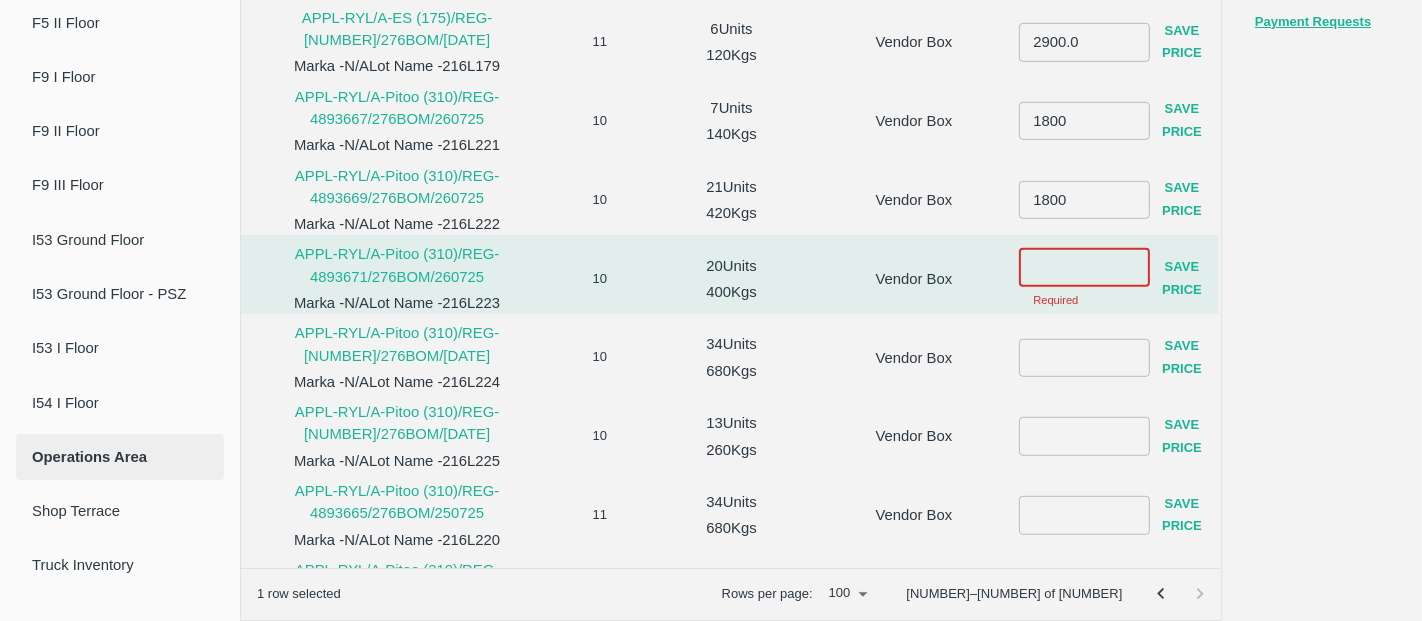paste on "1800" 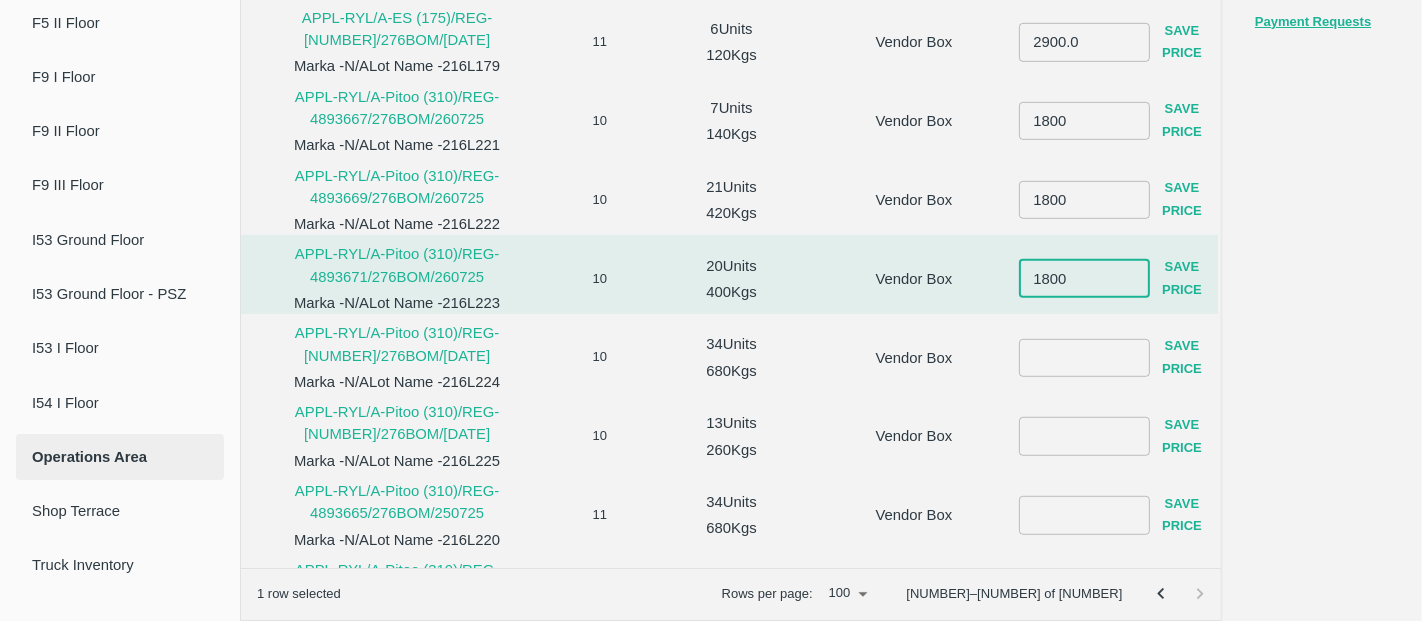 type on "1800" 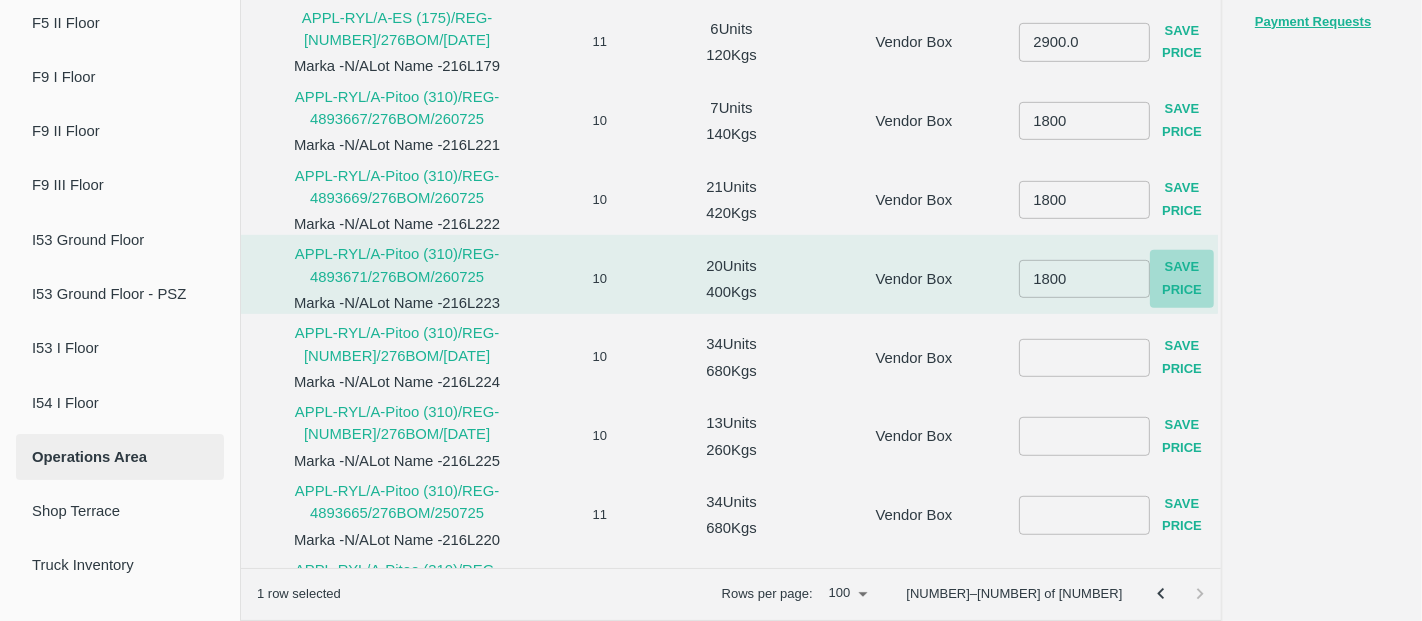 click on "Save Price" at bounding box center [1182, 279] 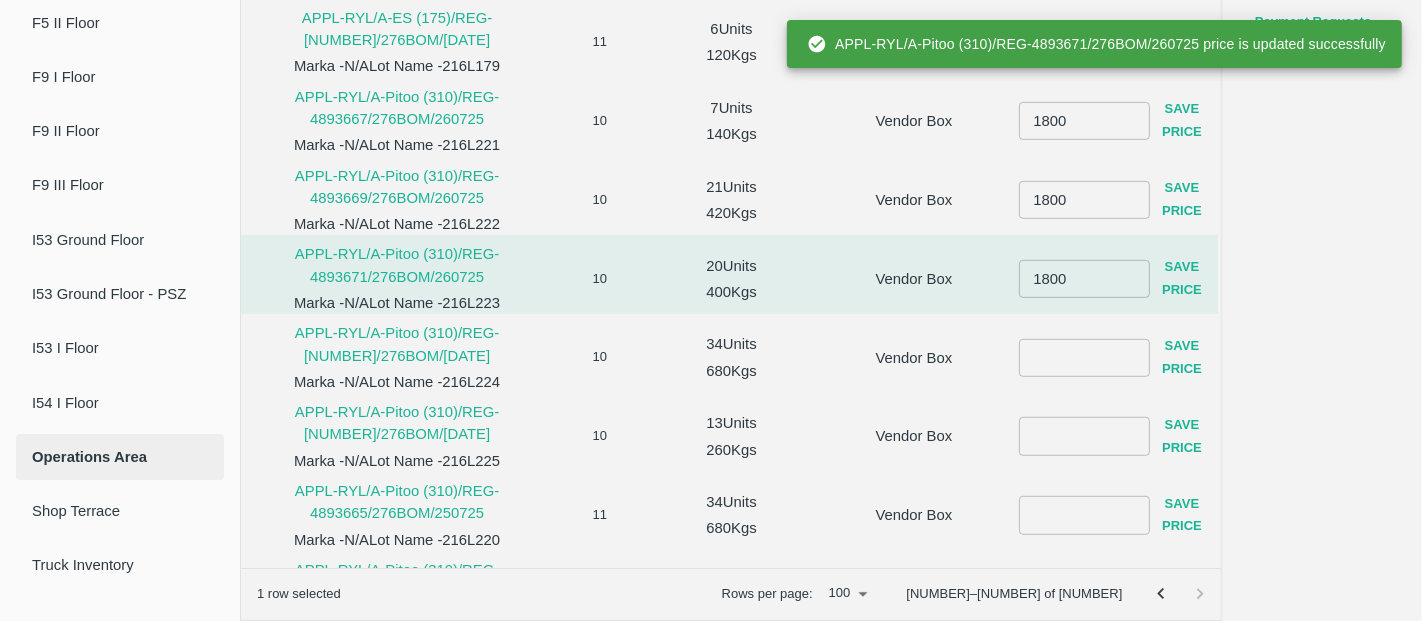 click at bounding box center [1084, 357] 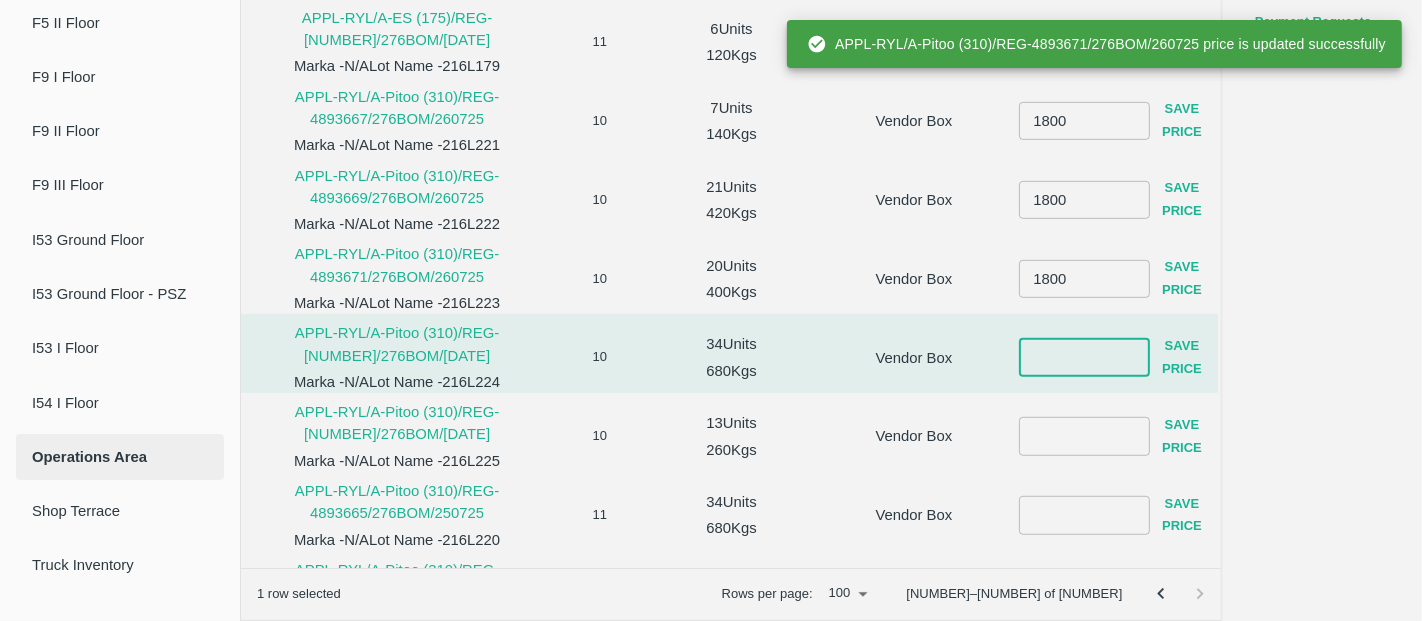 paste on "1800" 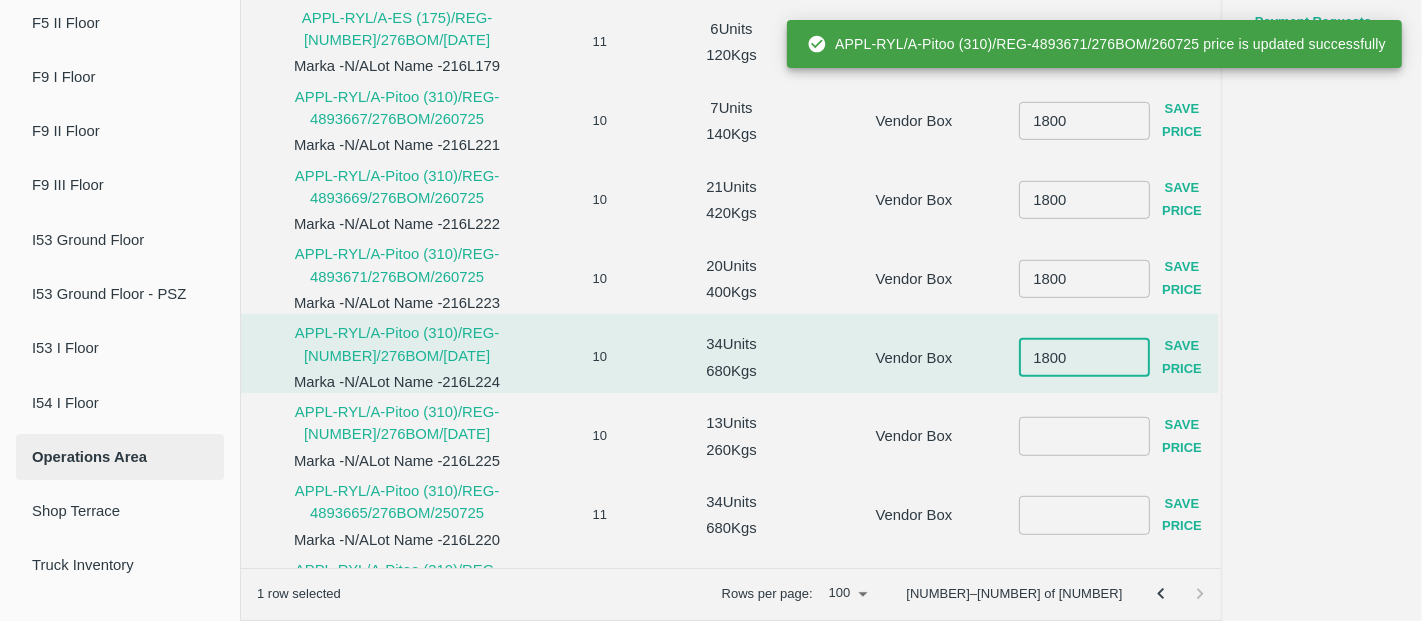 type on "1800" 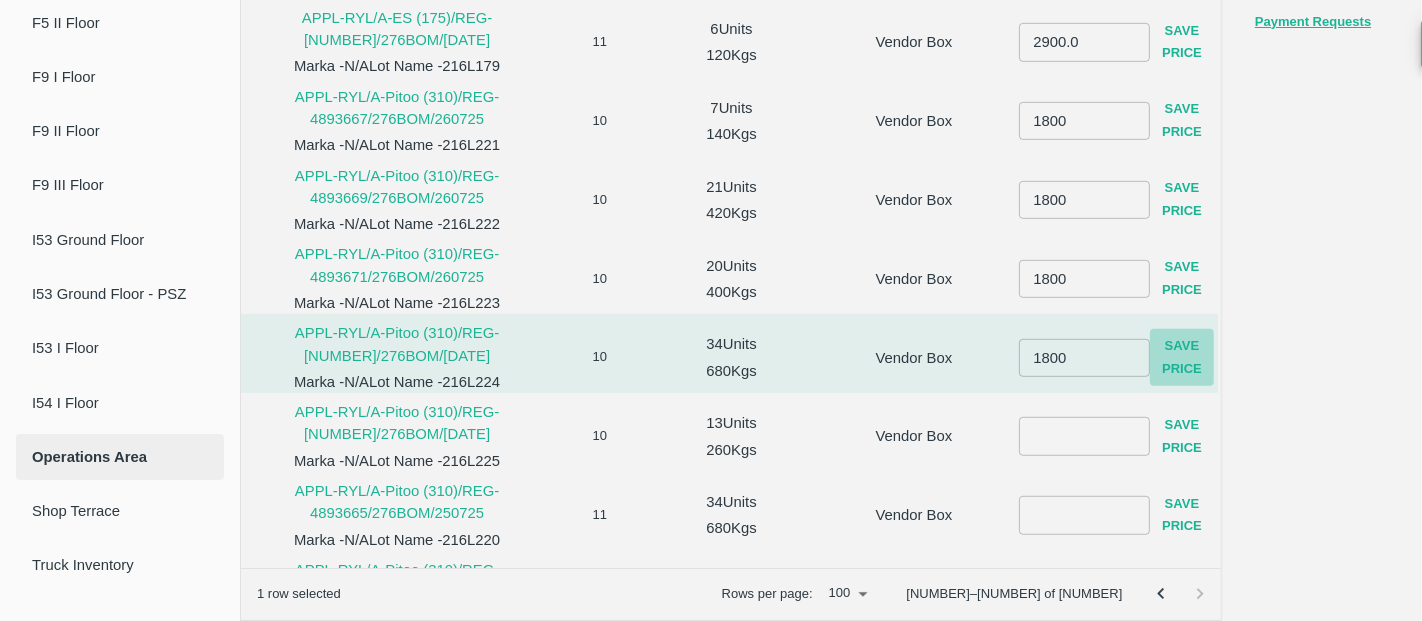 click on "Save Price" at bounding box center [1182, 358] 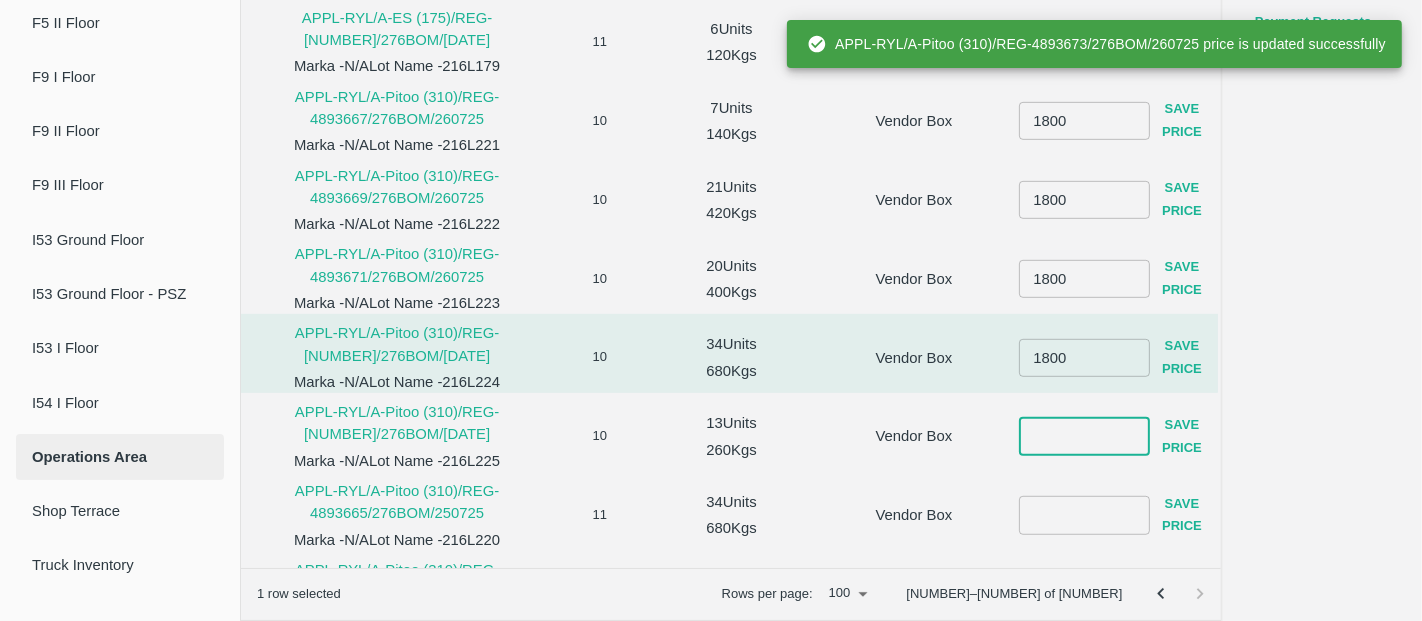 click at bounding box center (1084, 436) 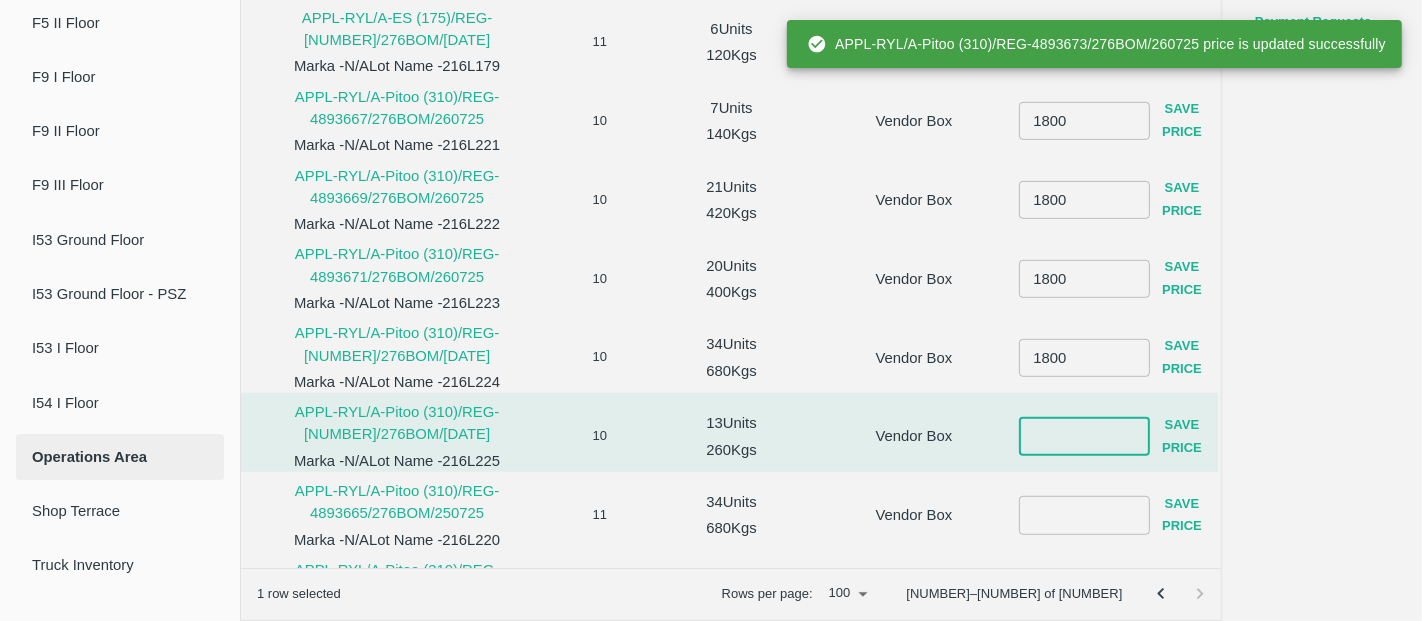 paste on "1800" 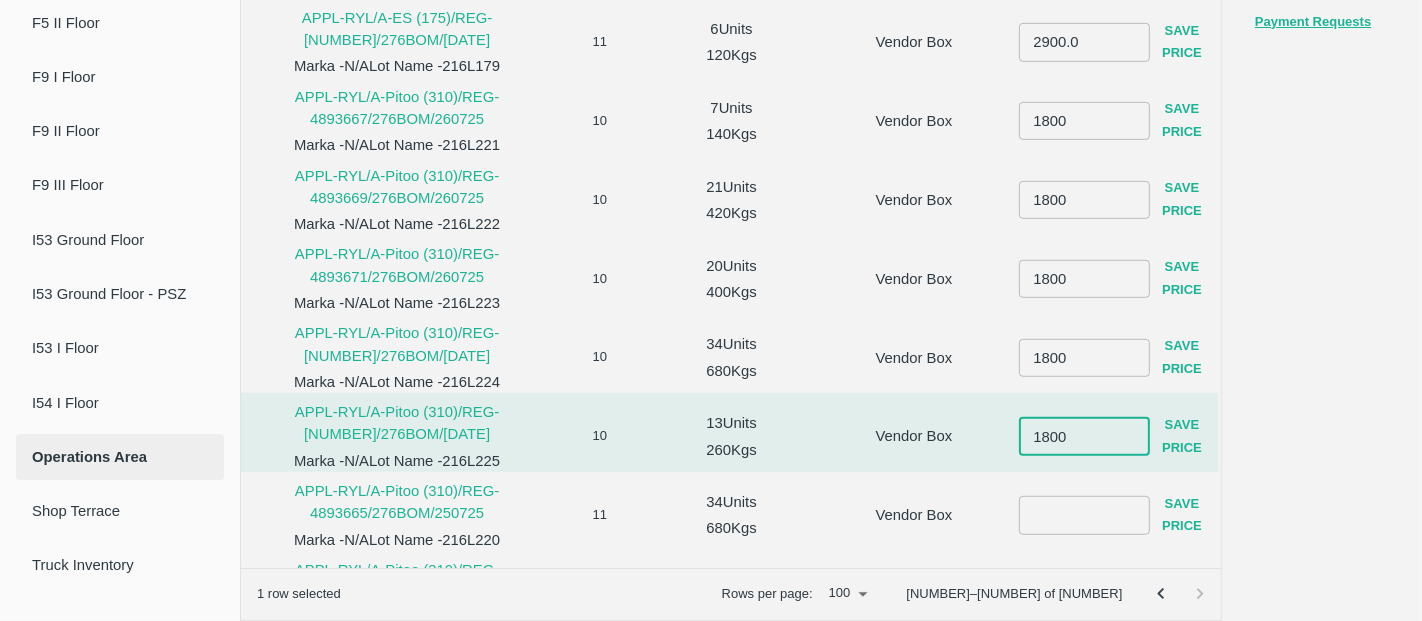 type on "1800" 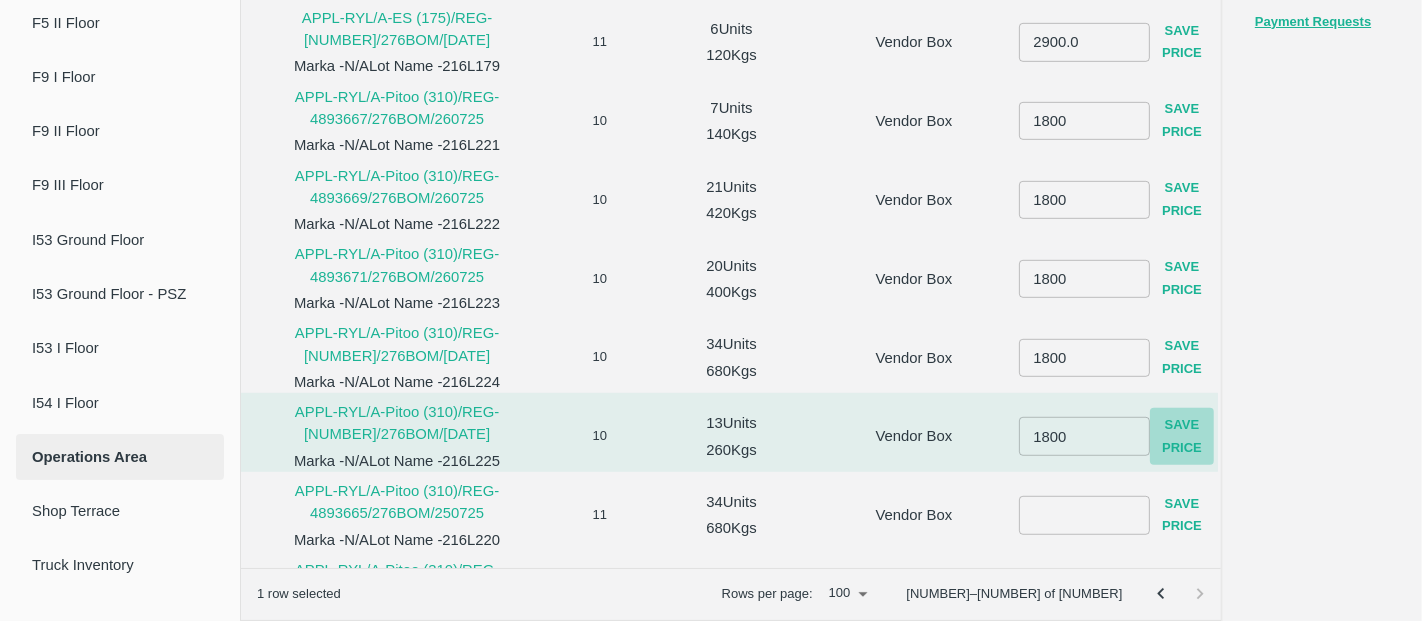 click on "Save Price" at bounding box center (1182, 437) 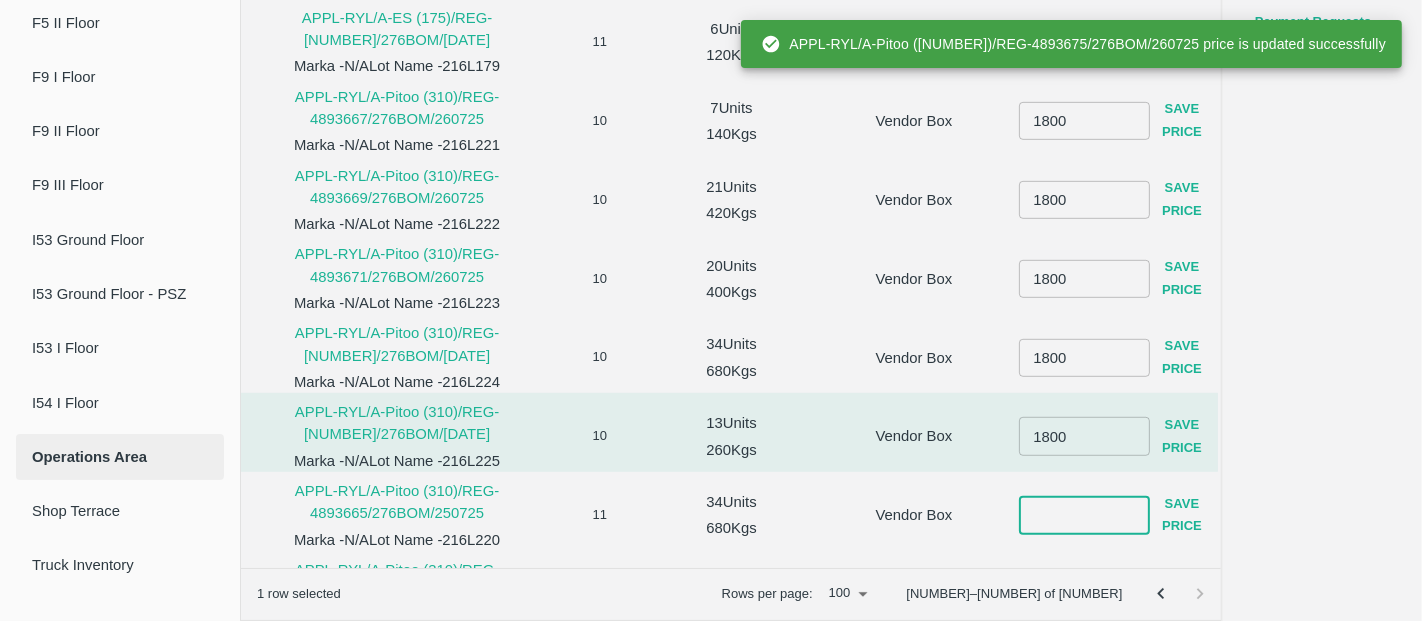 click at bounding box center (1084, 515) 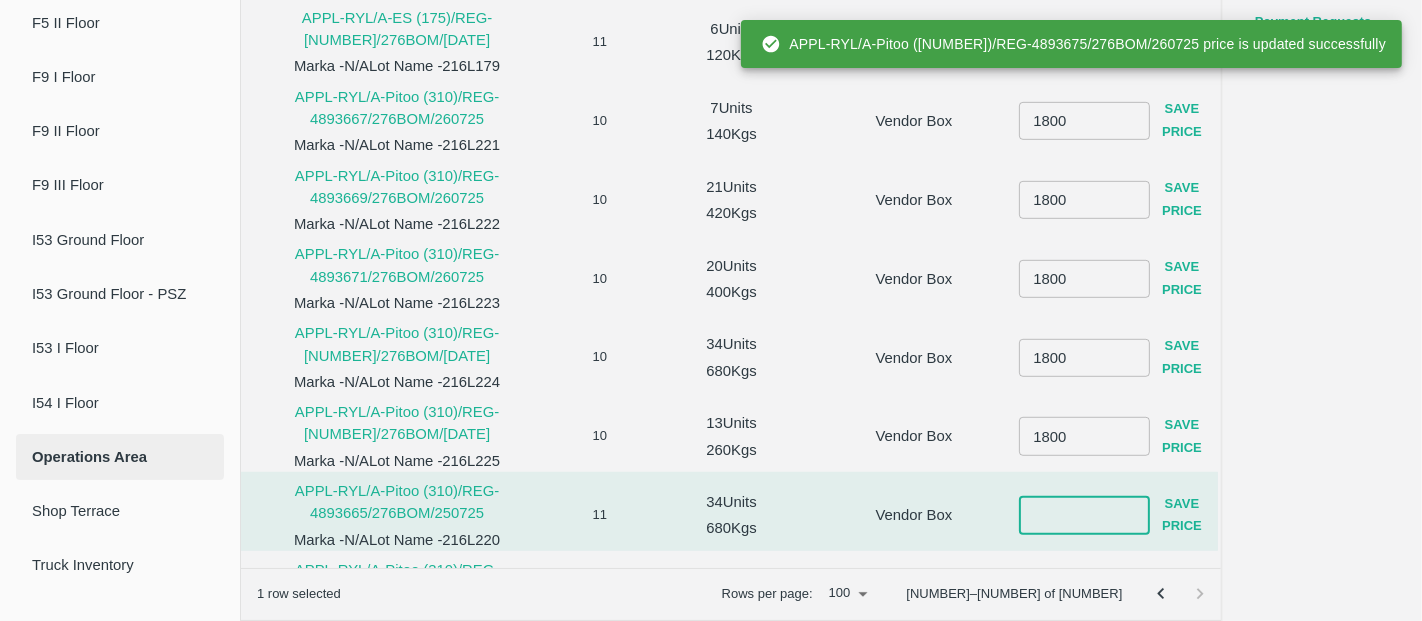 paste on "1800" 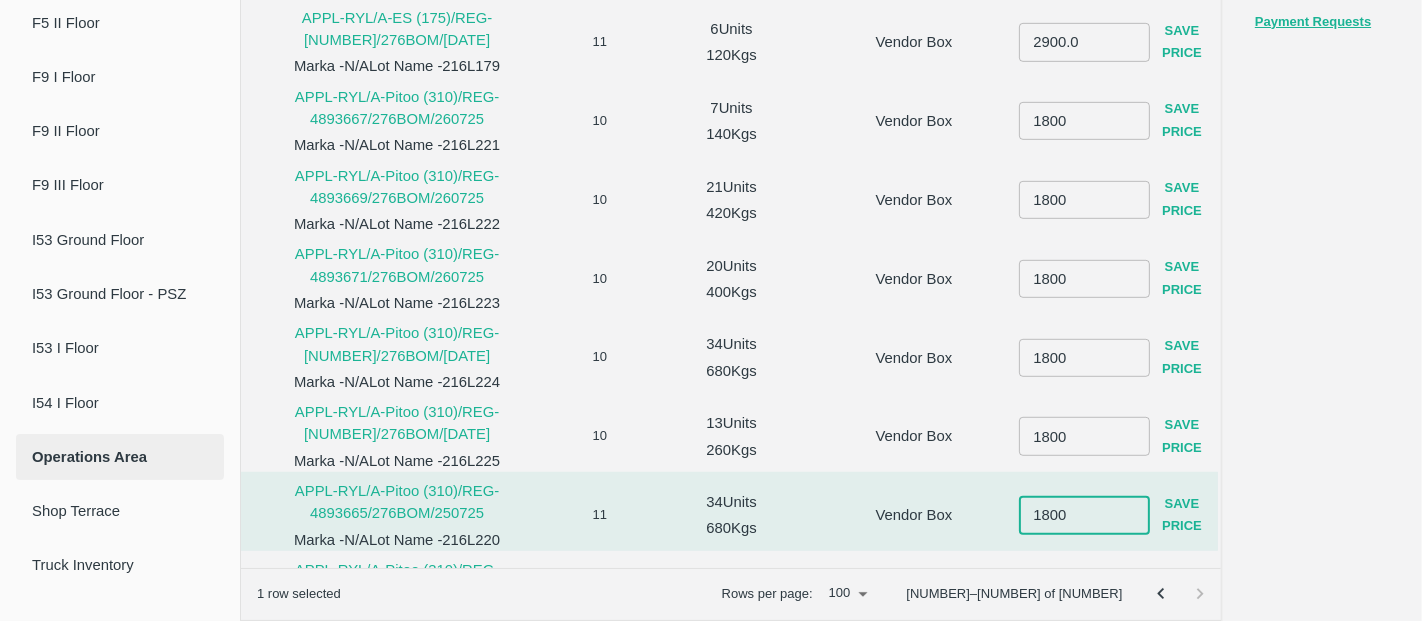 type on "1800" 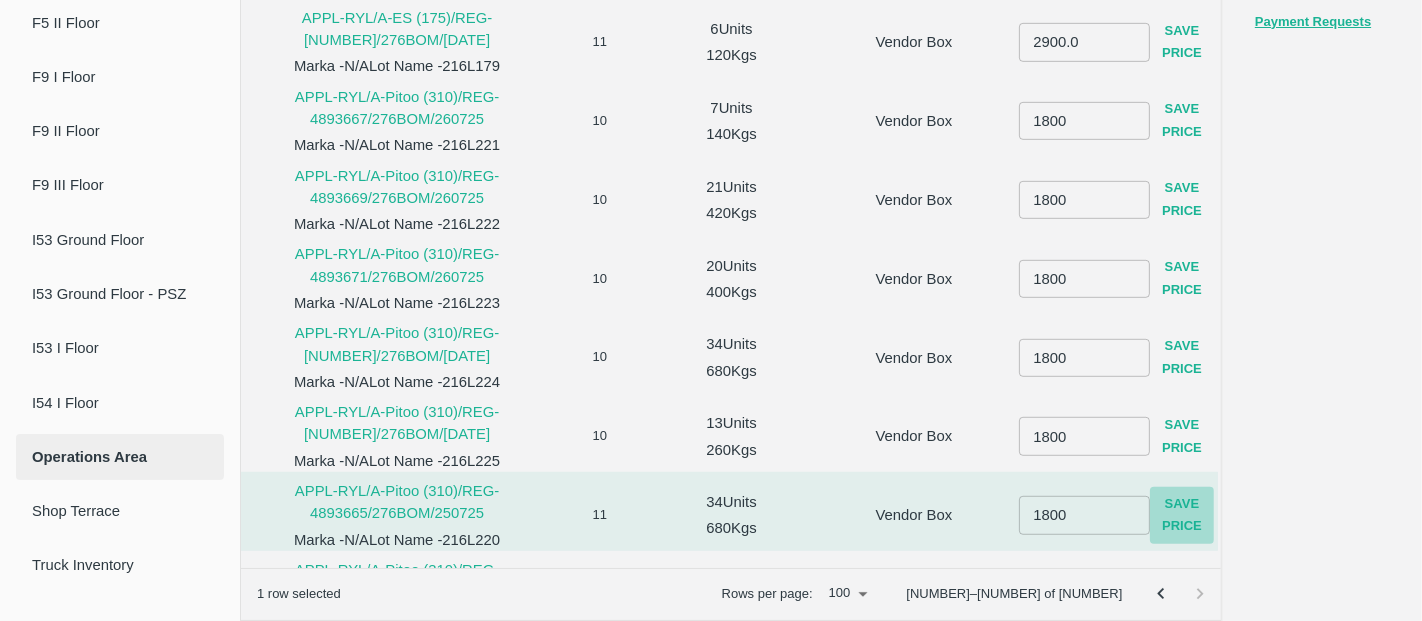 click on "Save Price" at bounding box center [1182, 515] 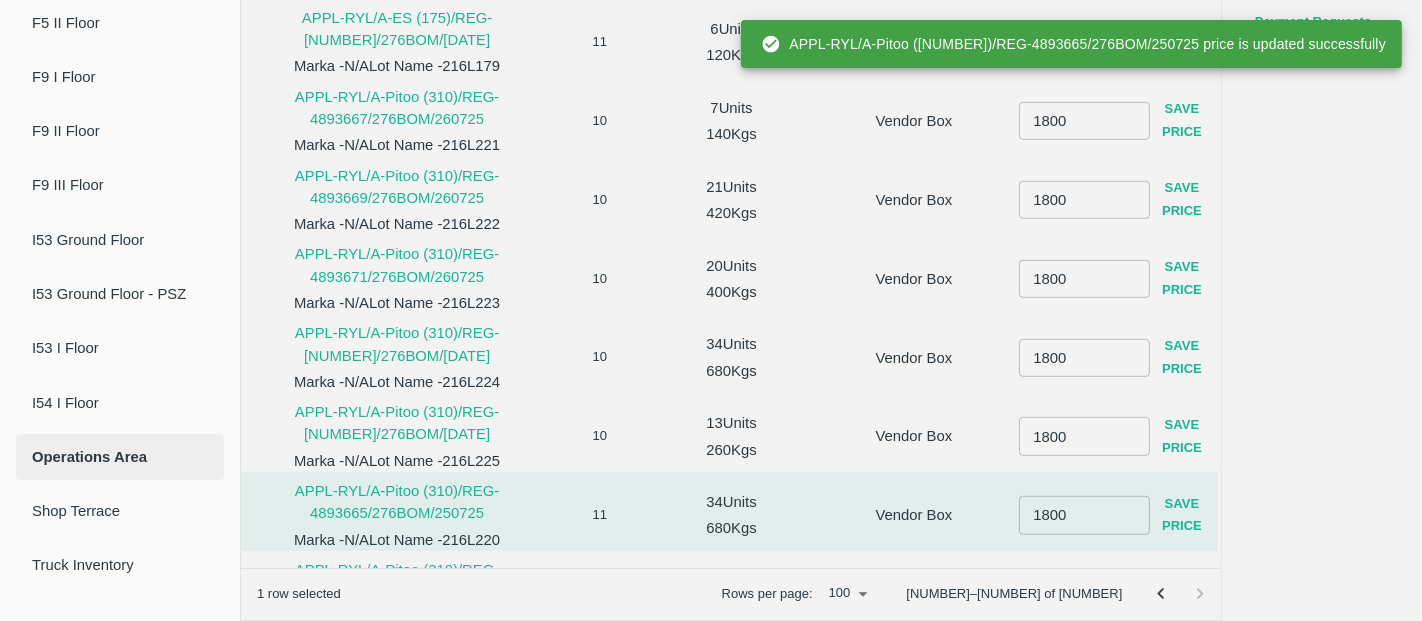 scroll, scrollTop: 5702, scrollLeft: 0, axis: vertical 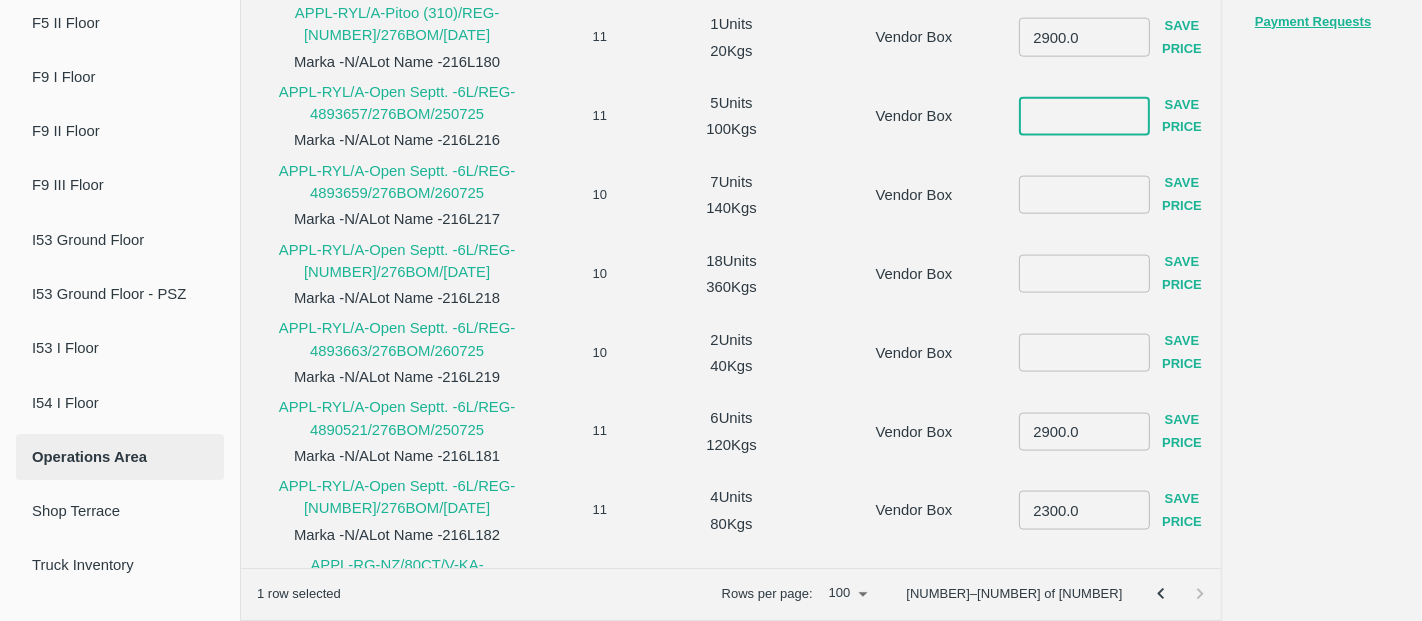click at bounding box center (1084, 116) 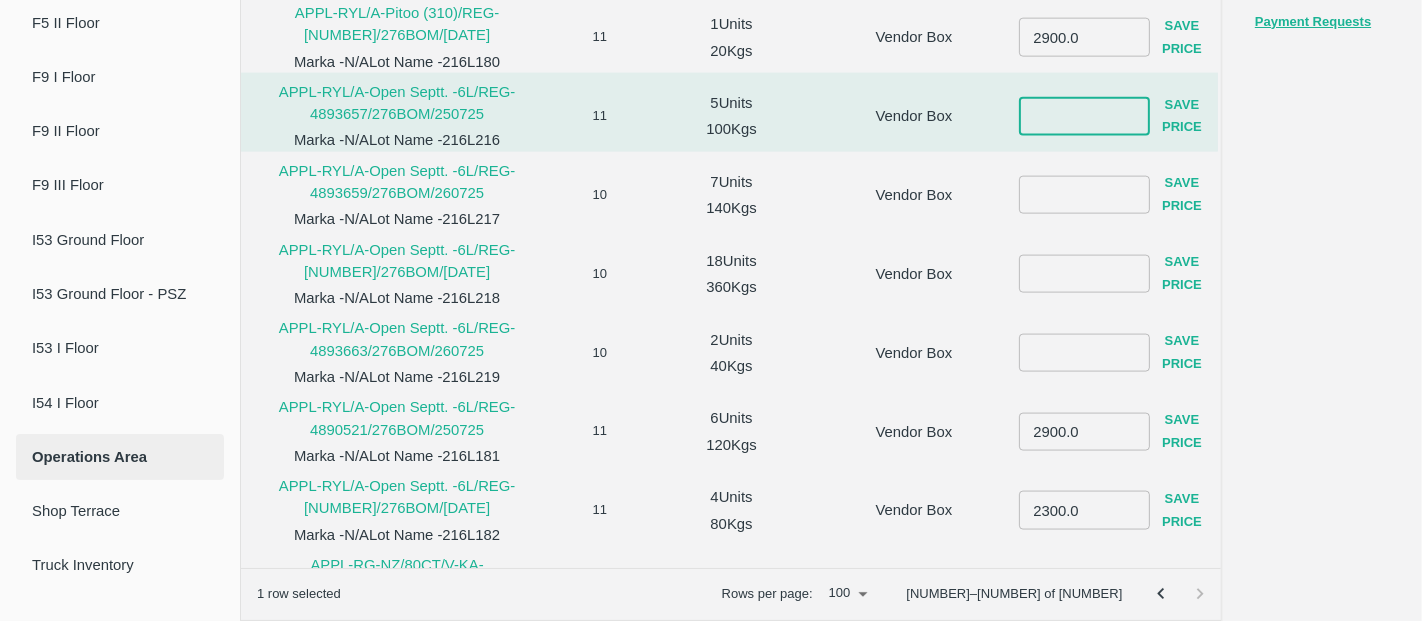 paste on "1800" 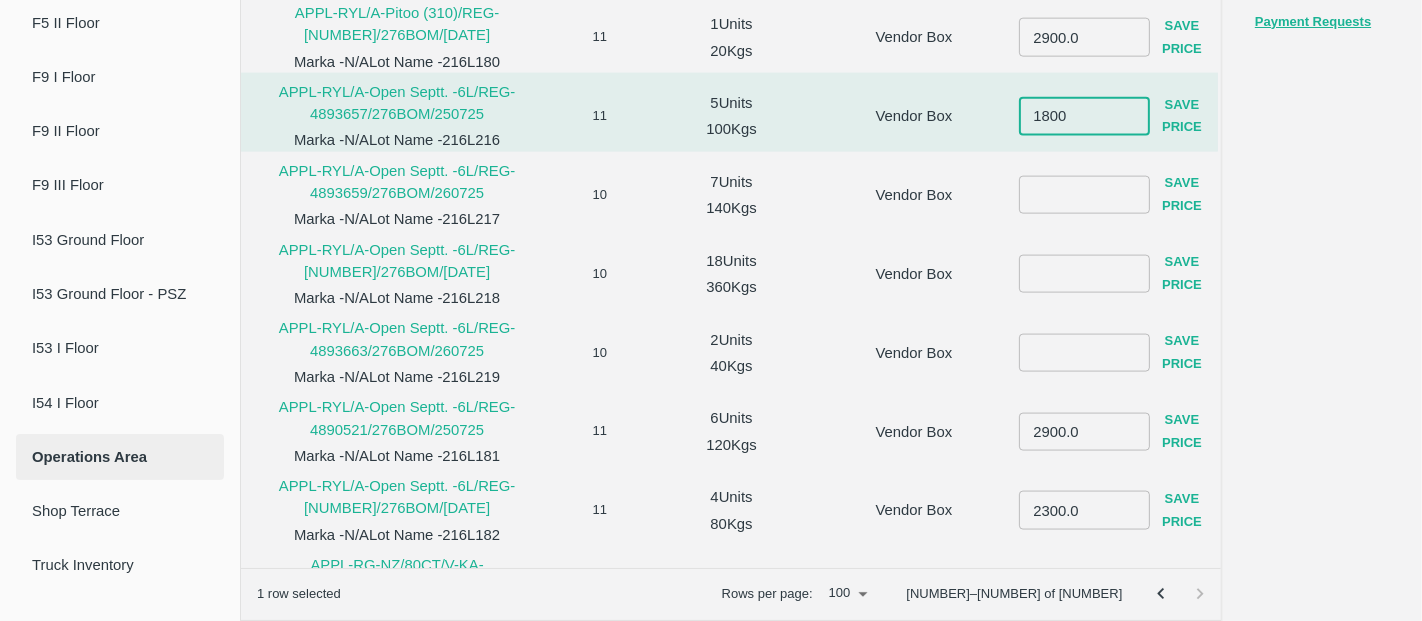 type on "1800" 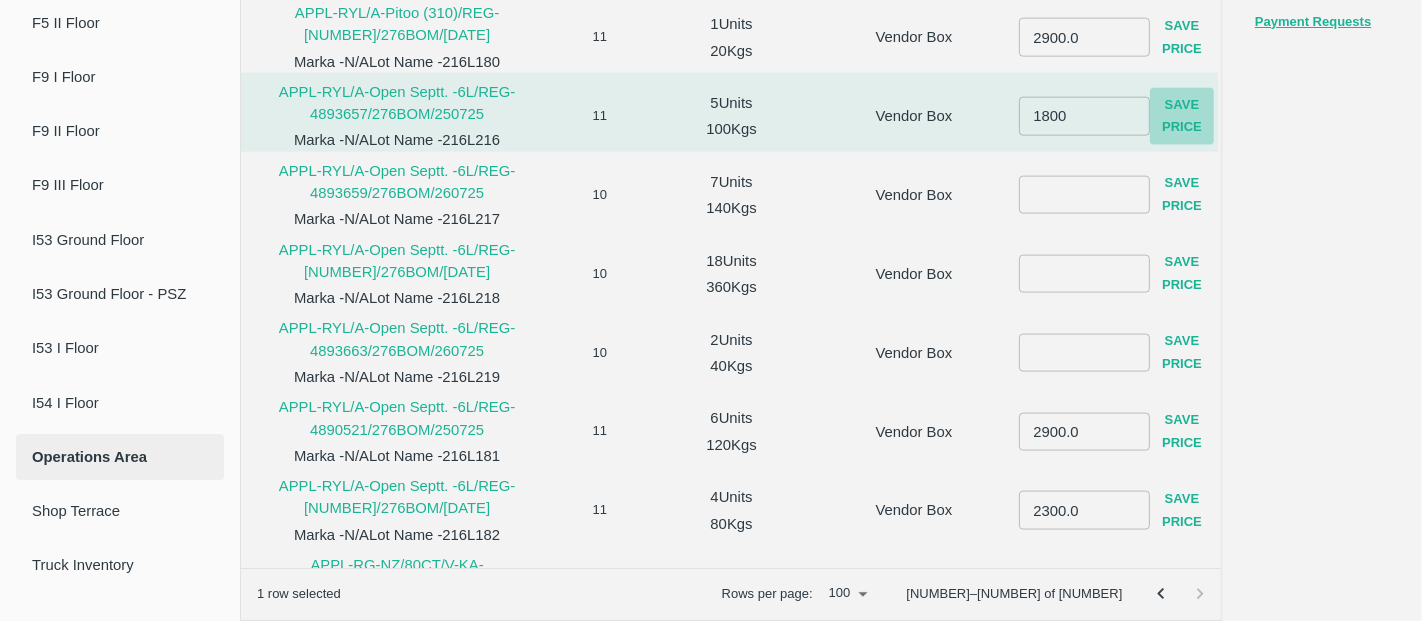 click on "Save Price" at bounding box center [1182, 116] 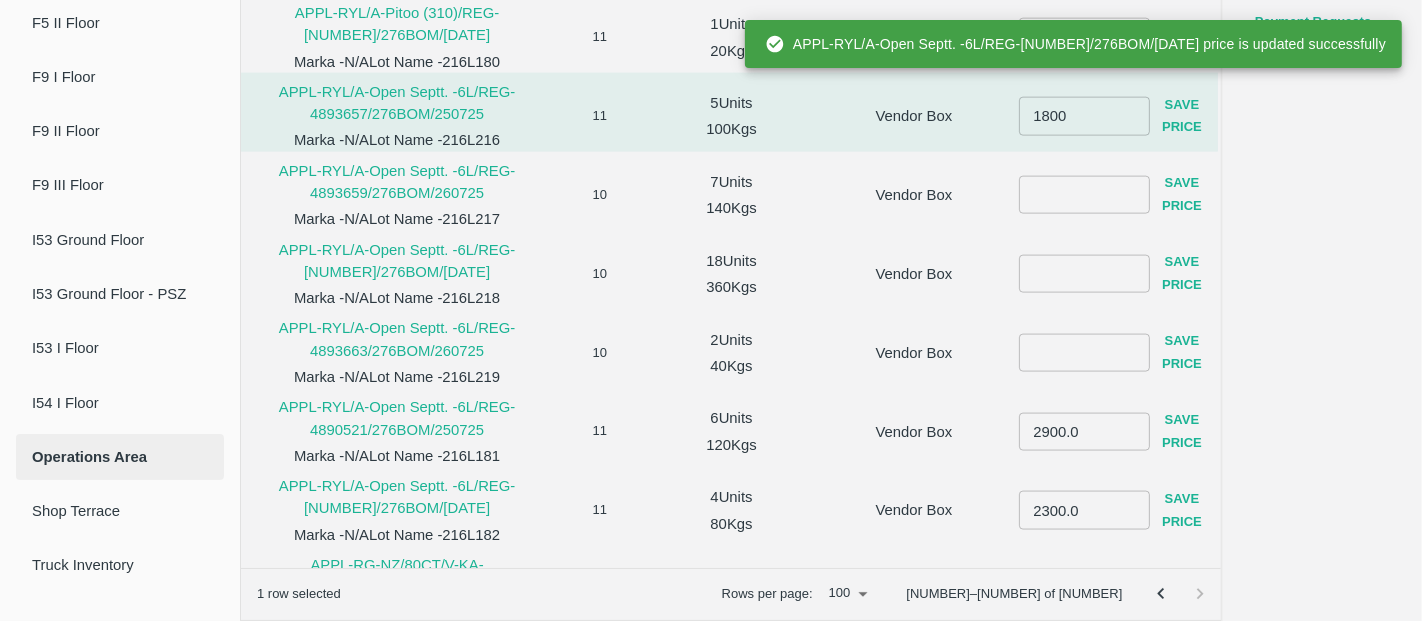 click at bounding box center (1084, 195) 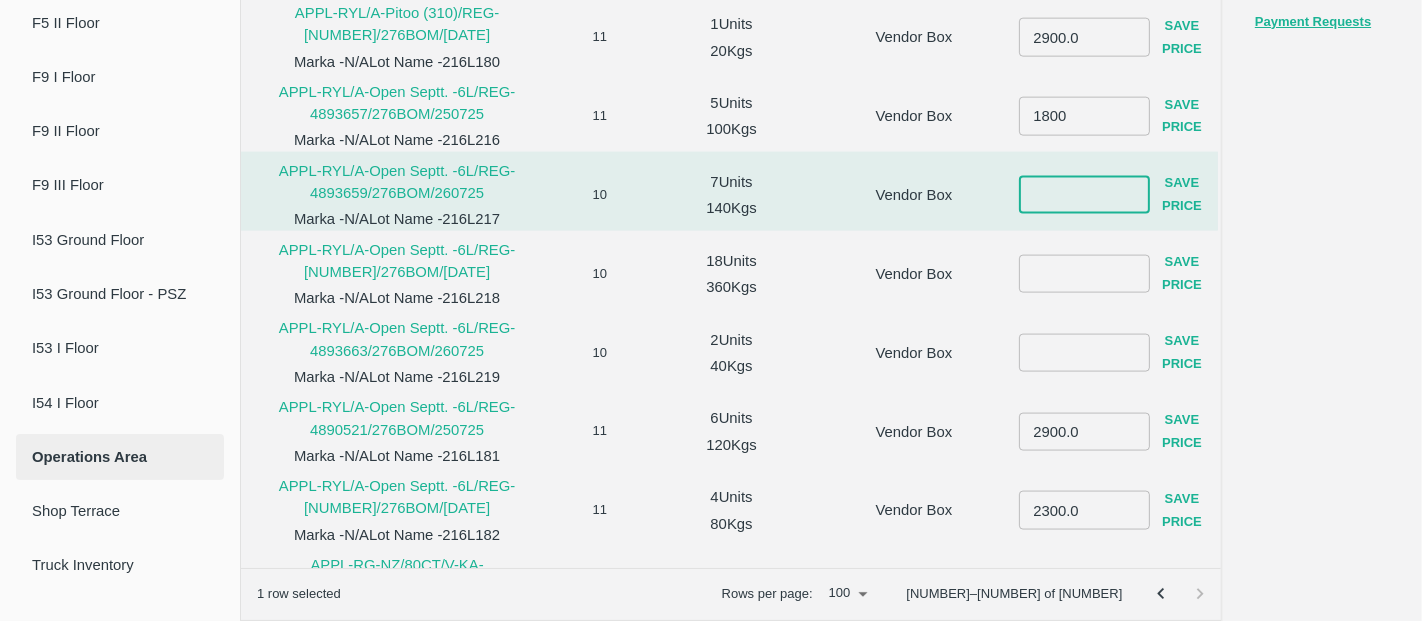 paste on "1800" 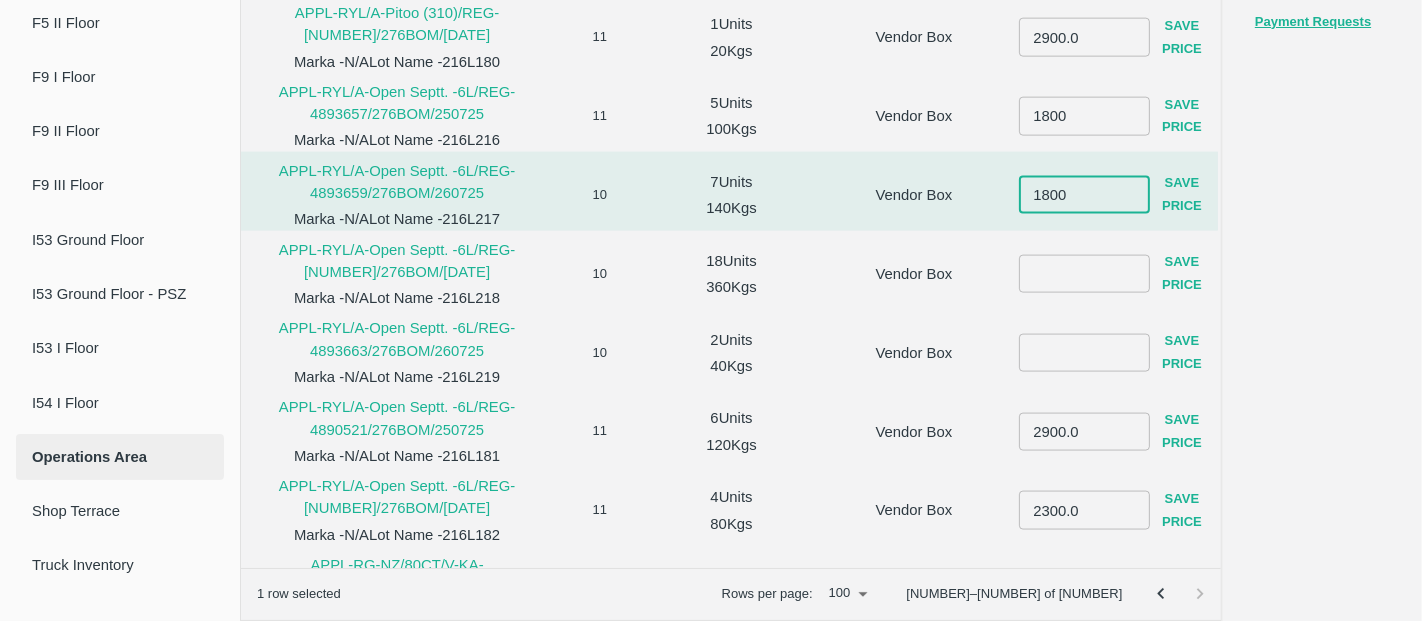 type on "1800" 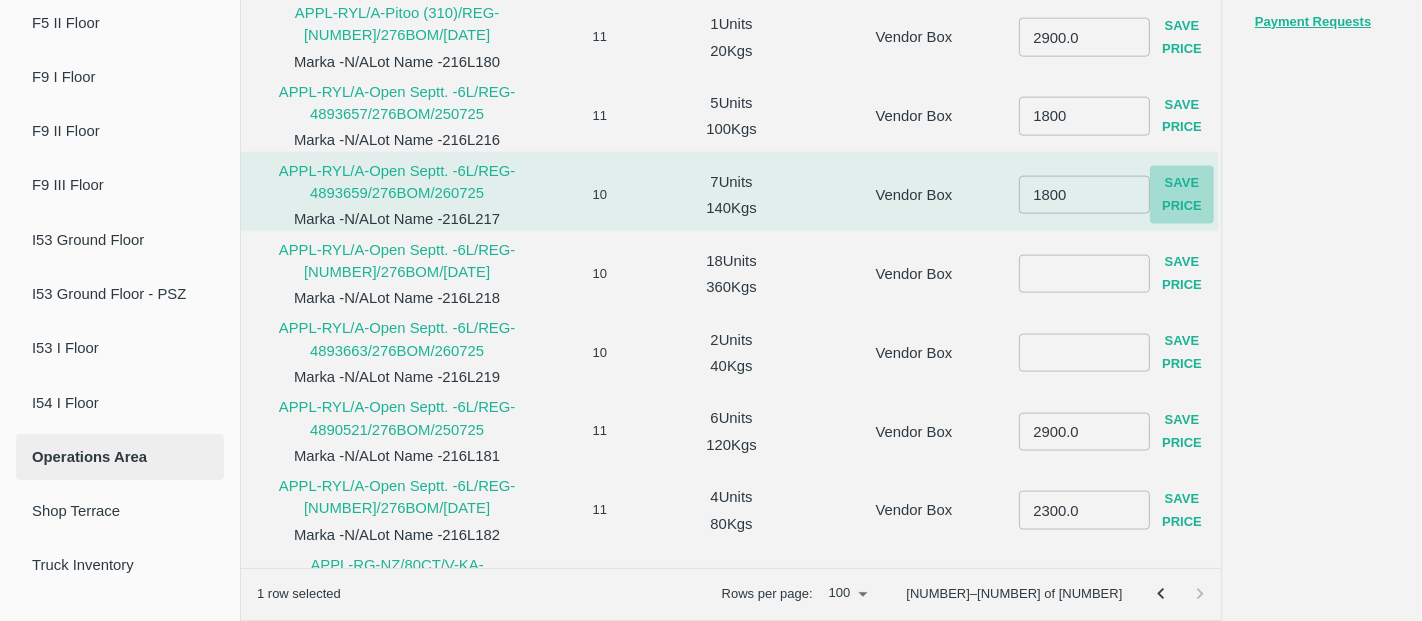 click on "Save Price" at bounding box center [1182, 195] 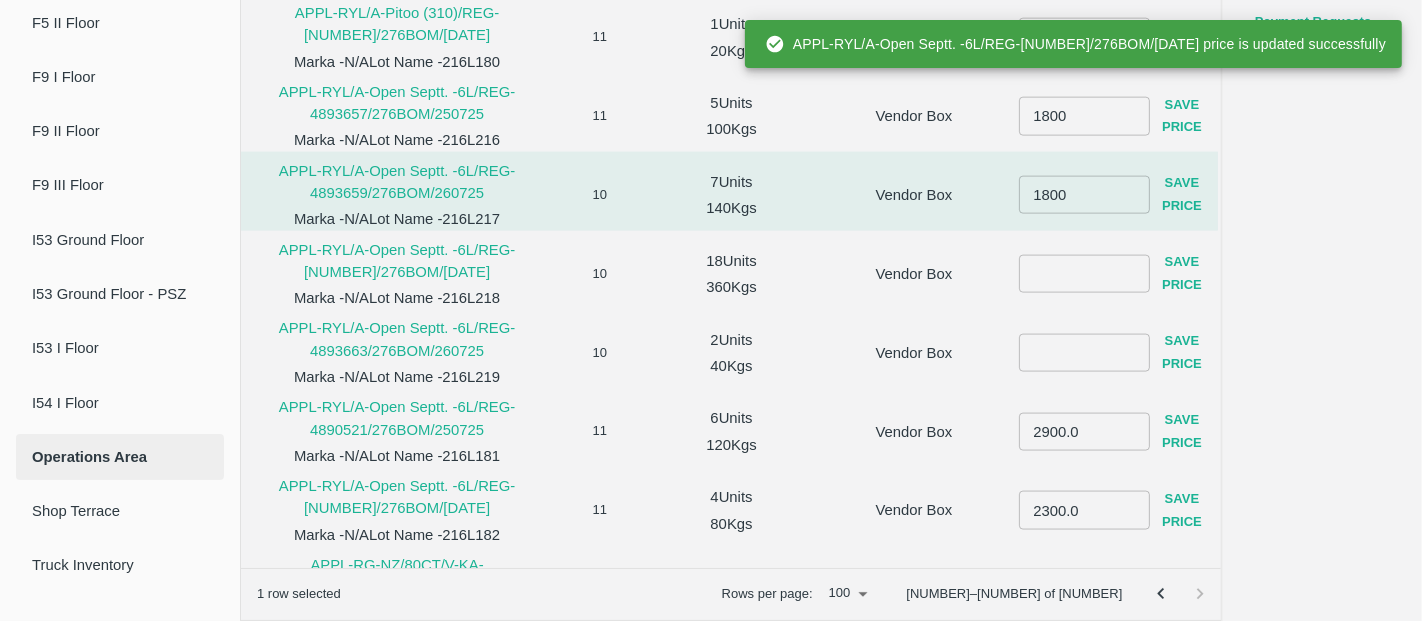 click at bounding box center [1084, 273] 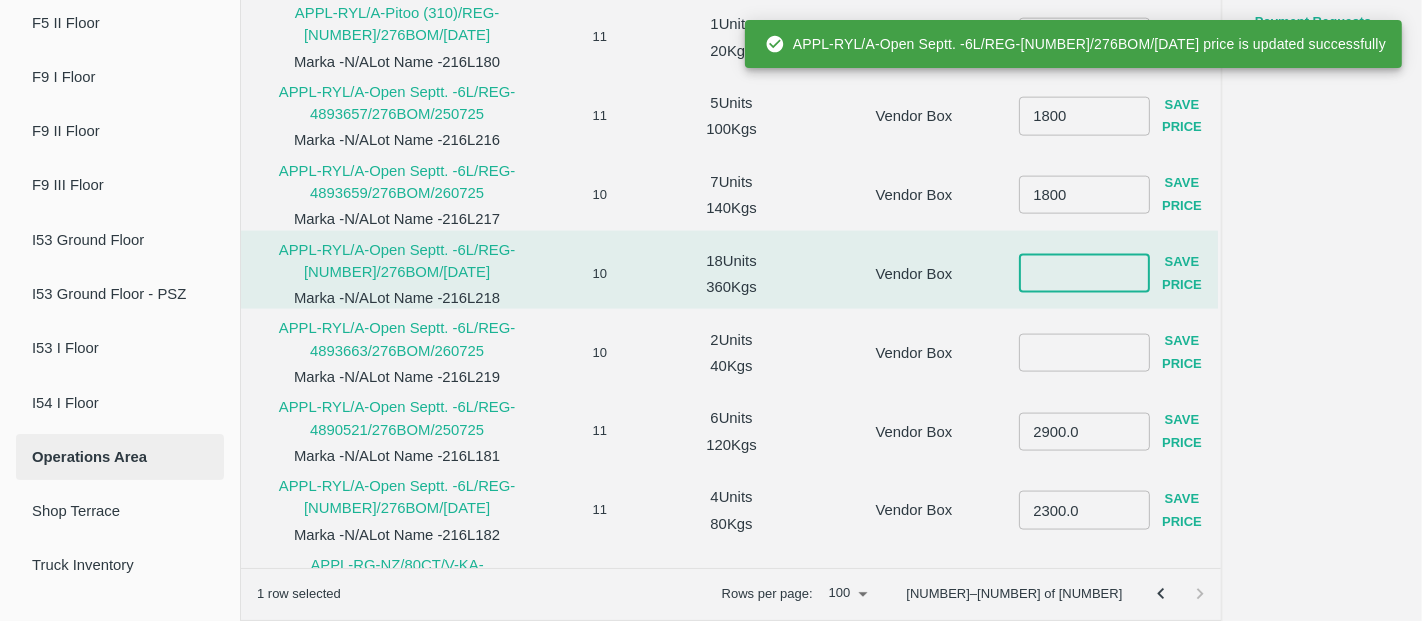 paste on "1800" 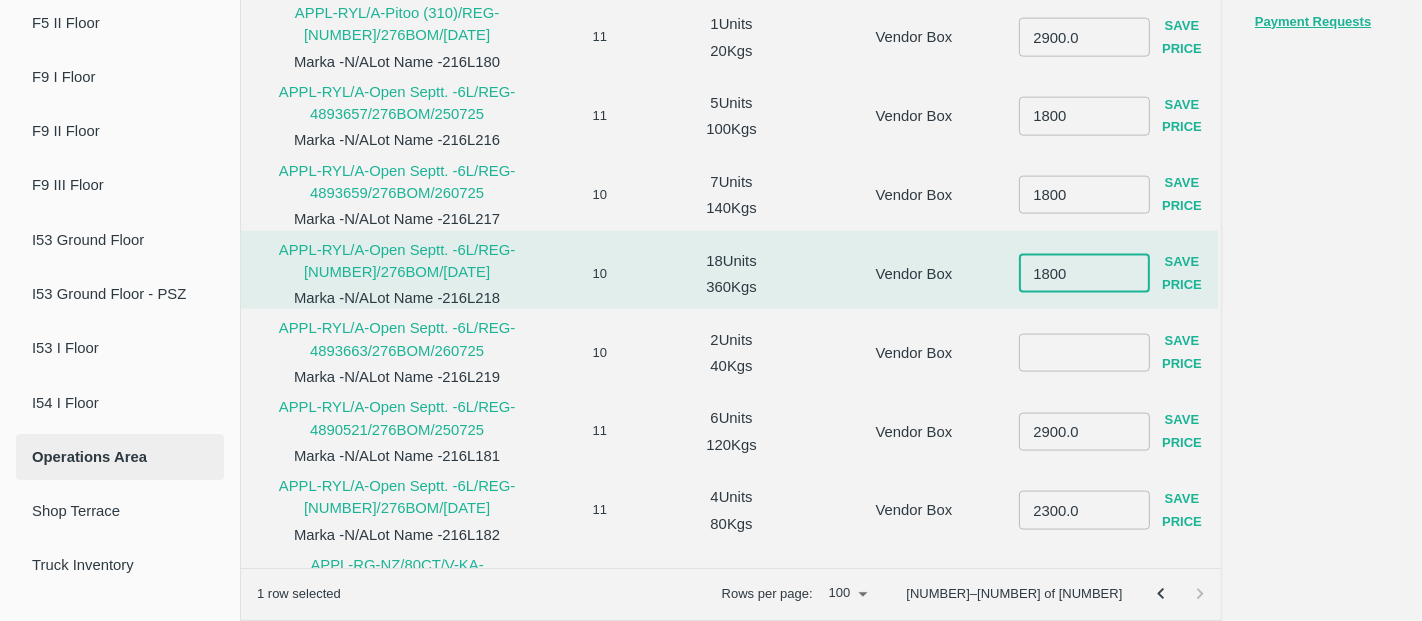 type on "1800" 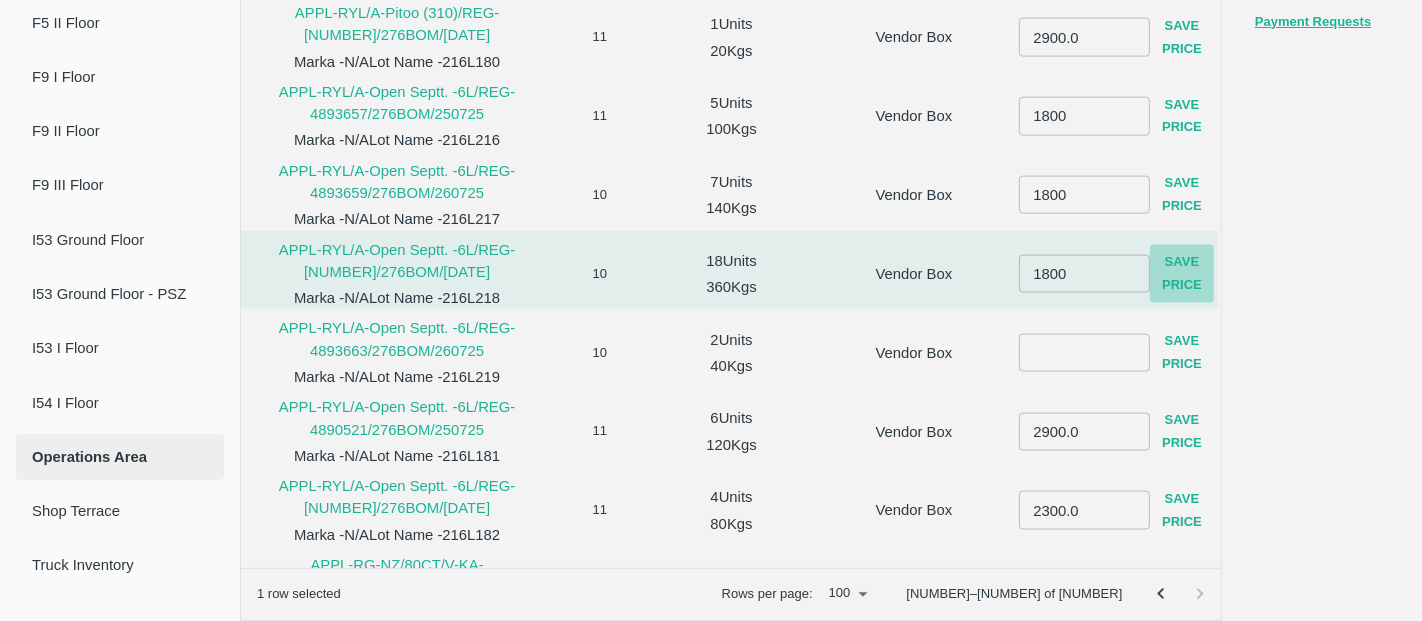click on "Save Price" at bounding box center (1182, 274) 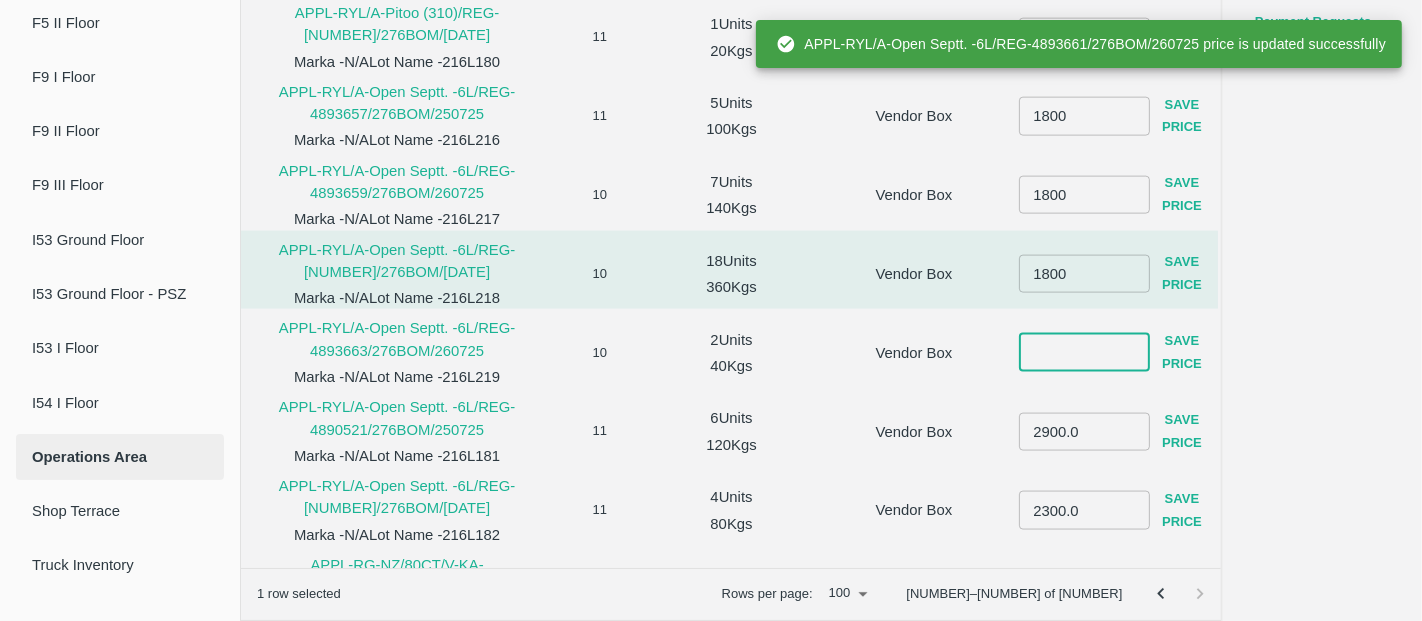 click at bounding box center [1084, 352] 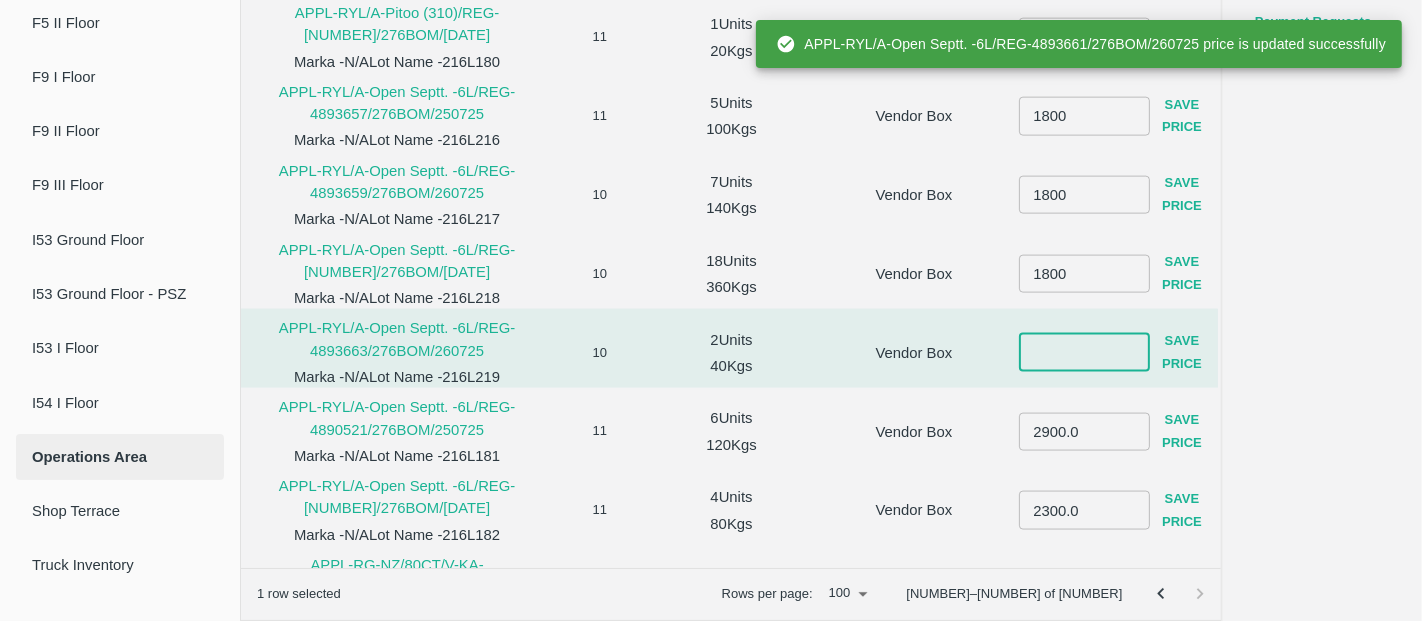paste on "1800" 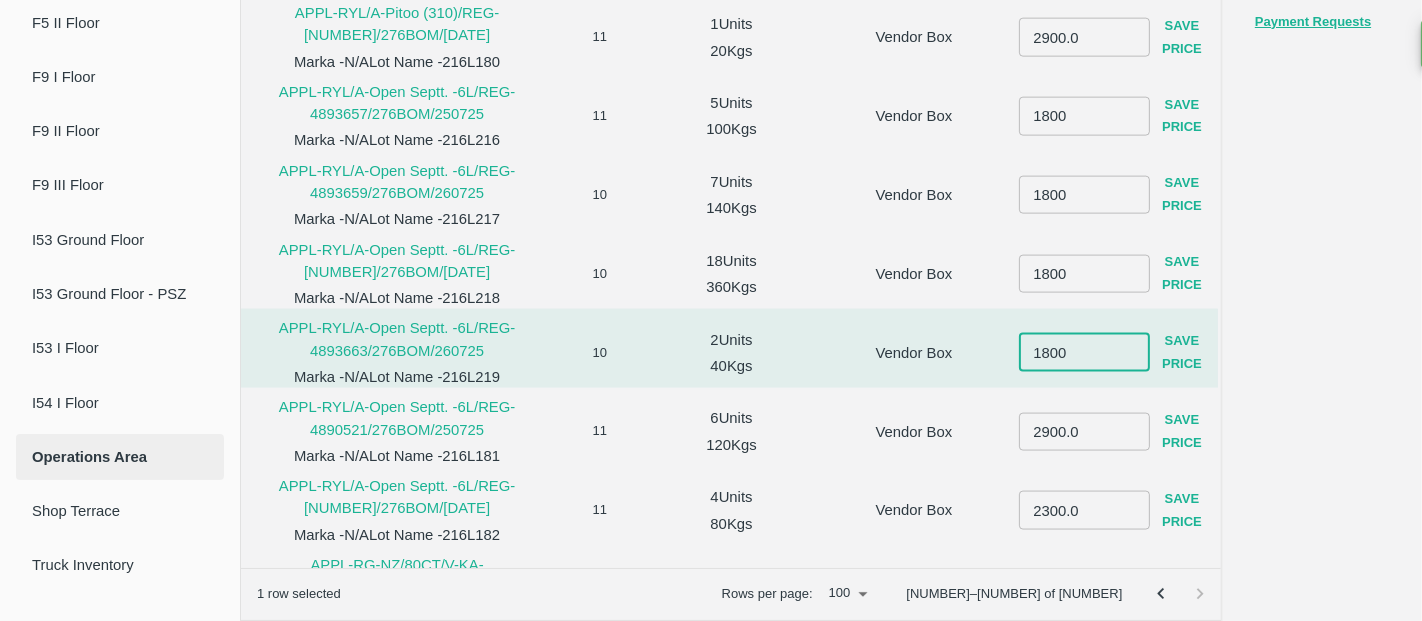 type on "1800" 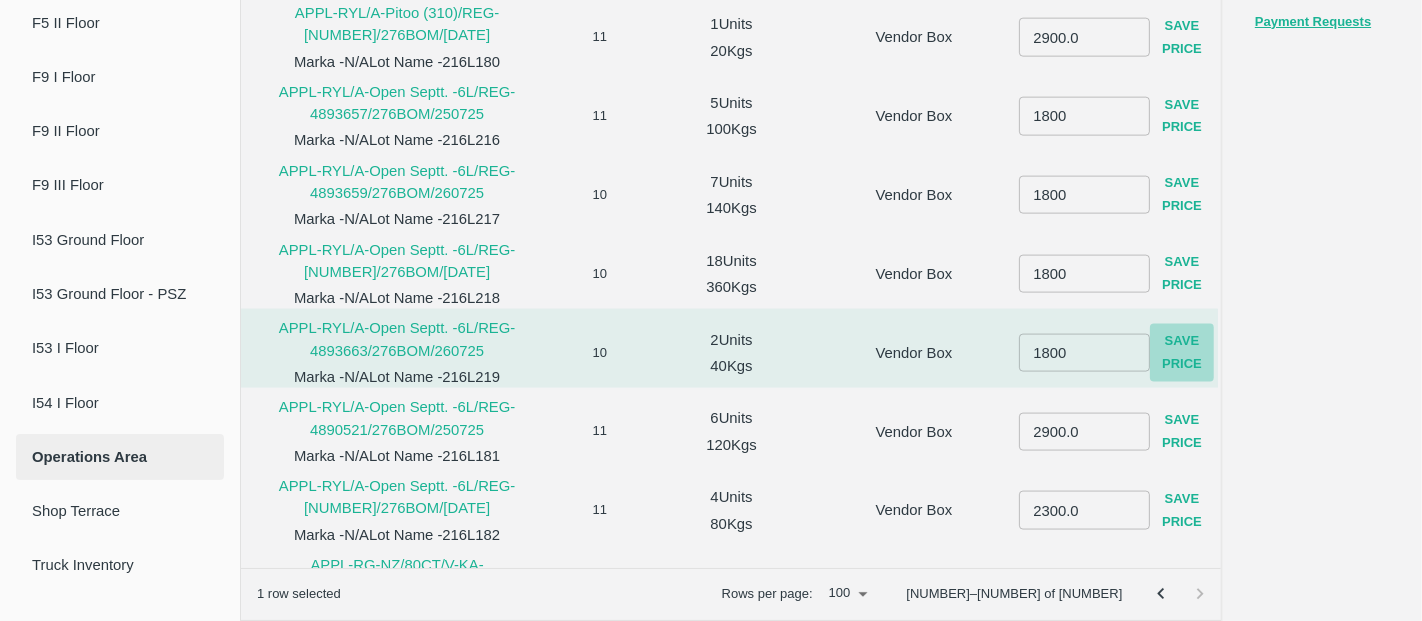 click on "Save Price" at bounding box center (1182, 353) 